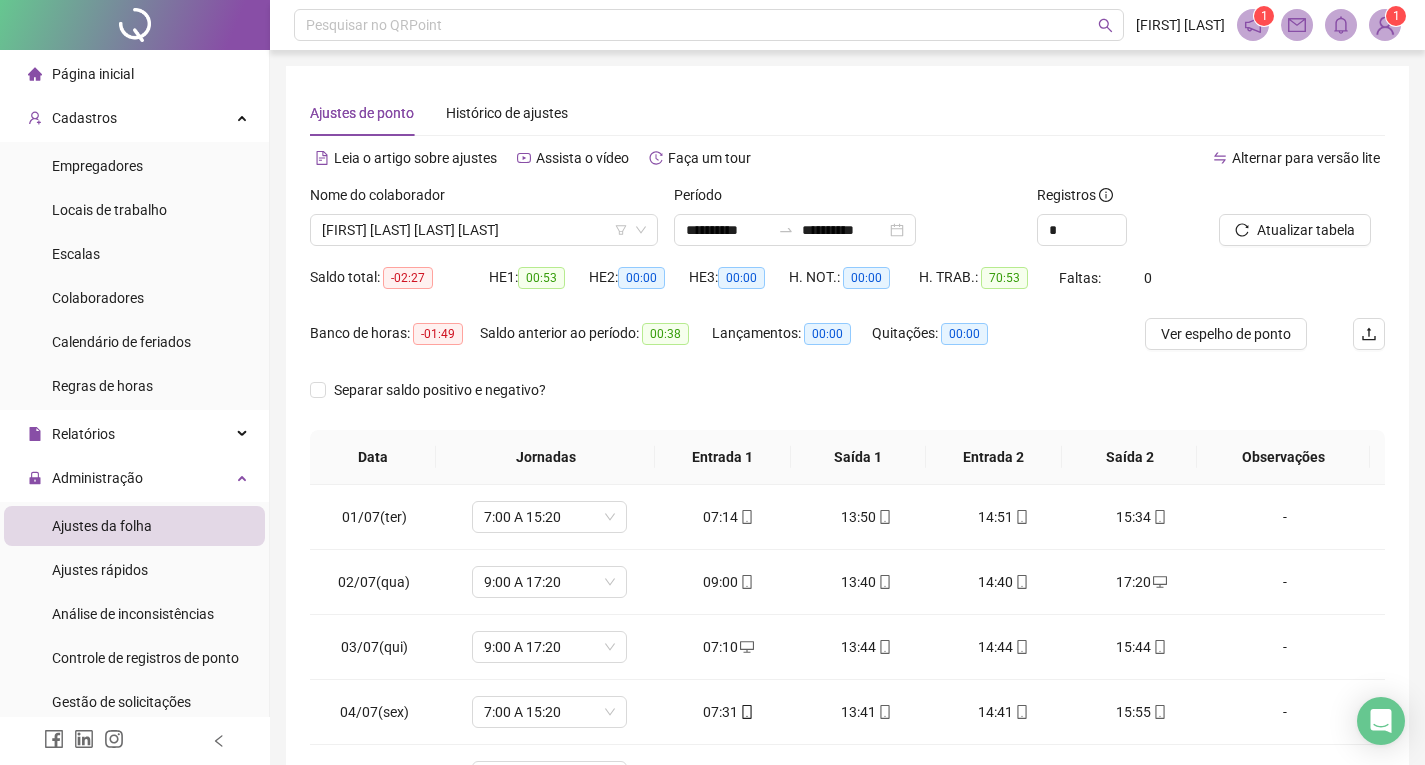 scroll, scrollTop: 157, scrollLeft: 0, axis: vertical 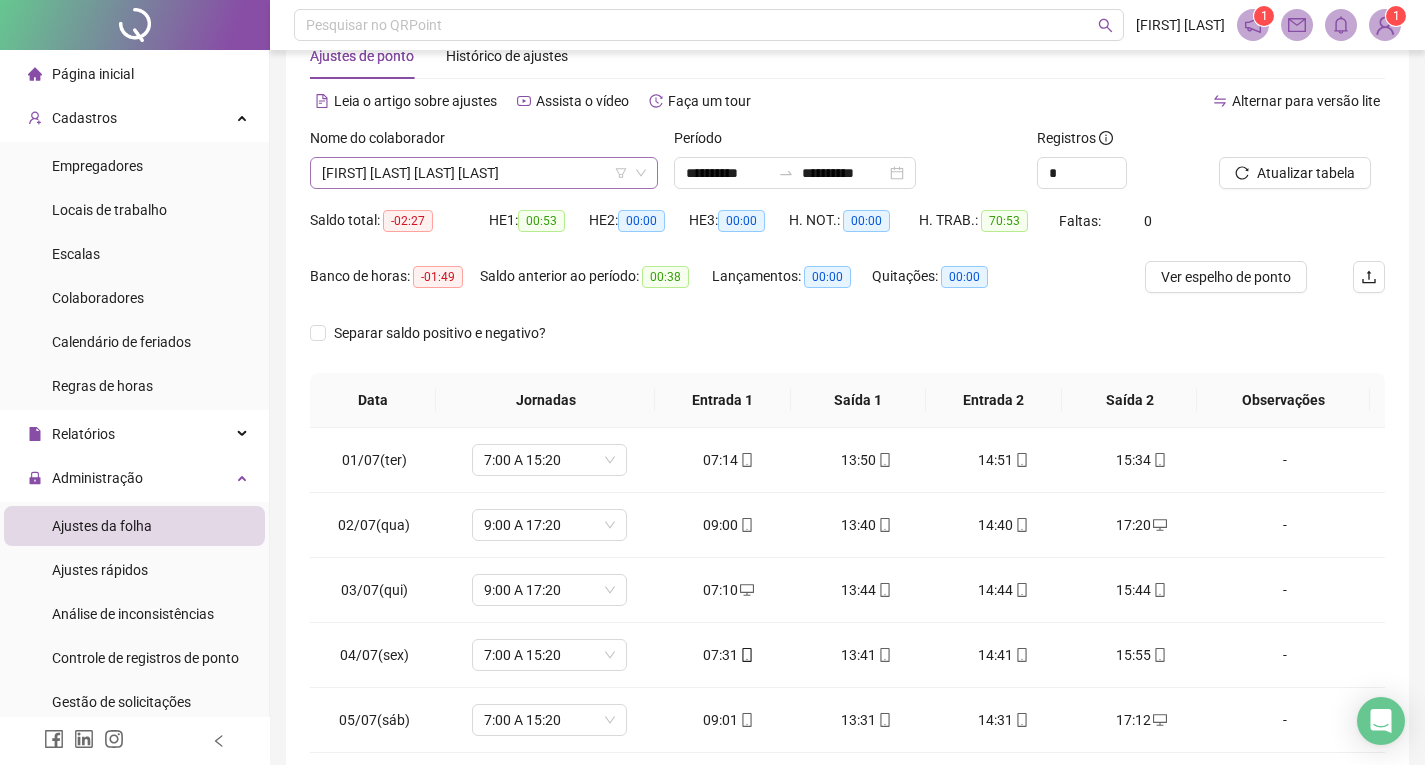 click on "[FIRST] [LAST] [LAST] [LAST]" at bounding box center (484, 173) 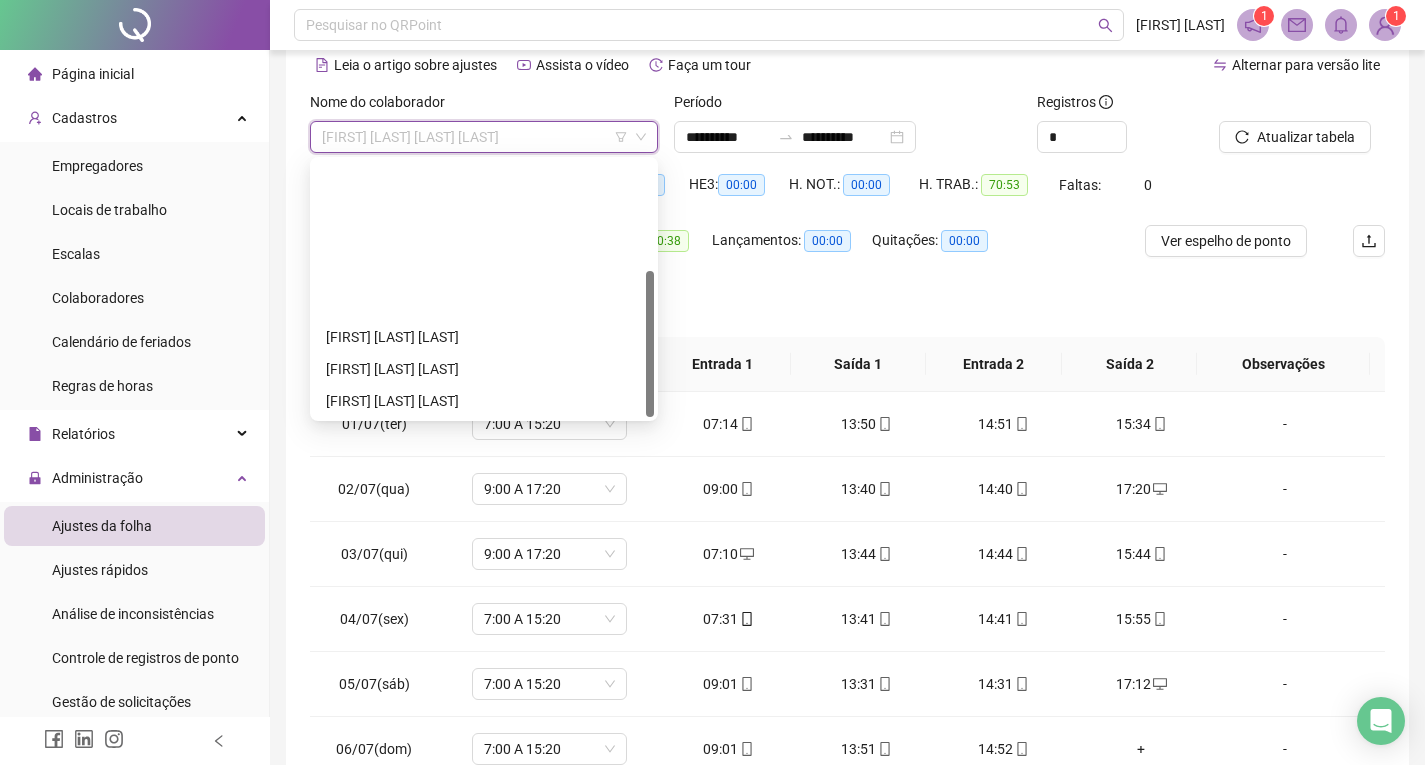 scroll, scrollTop: 257, scrollLeft: 0, axis: vertical 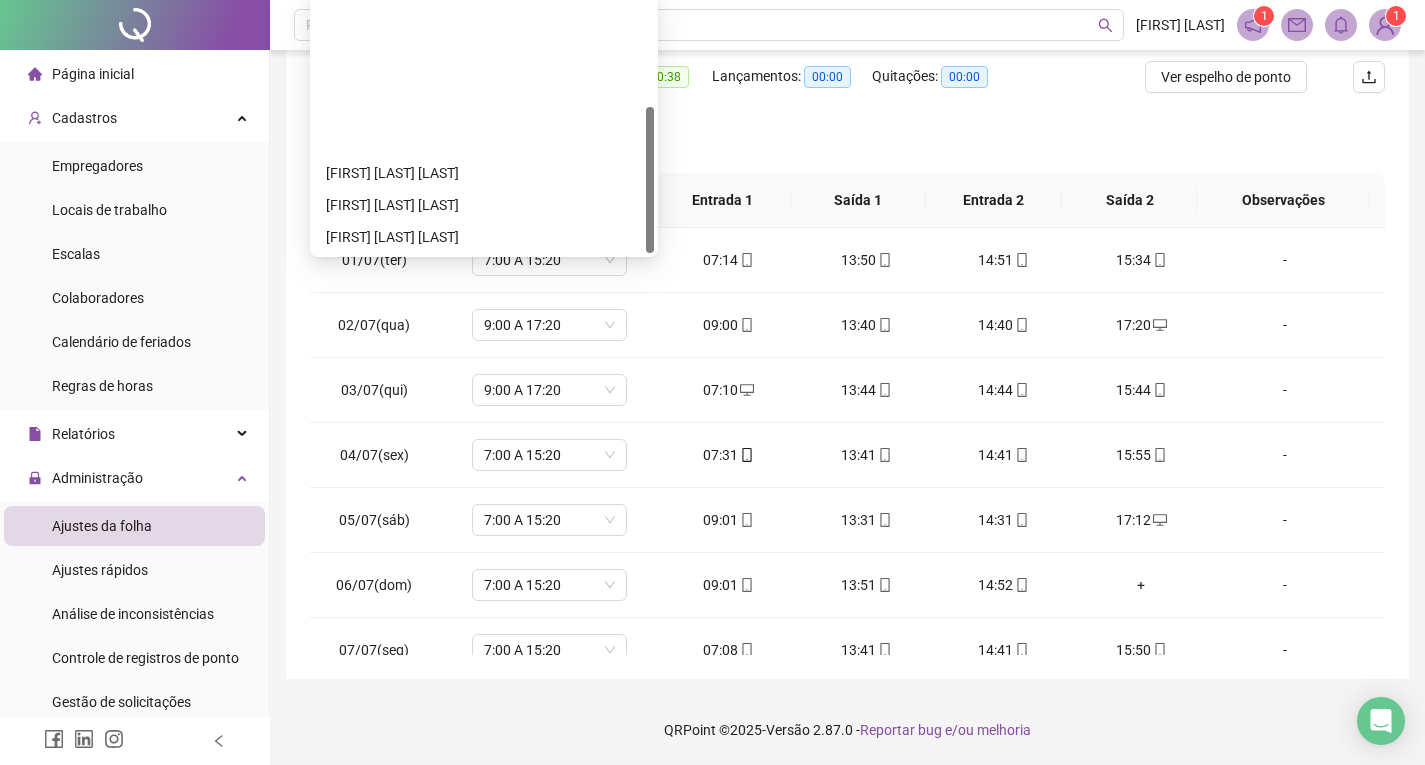 click on "[FIRST] [LAST] [LAST]" at bounding box center [484, 365] 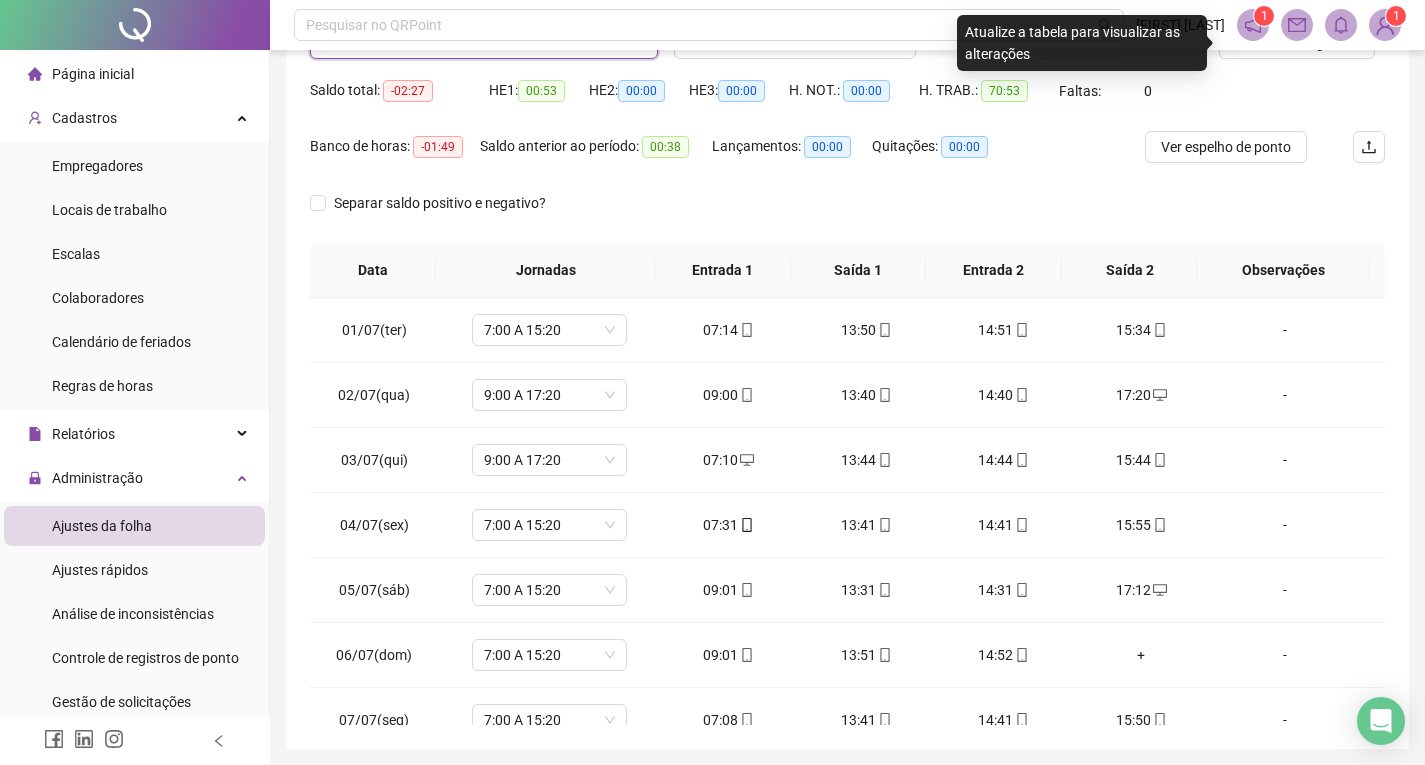 scroll, scrollTop: 57, scrollLeft: 0, axis: vertical 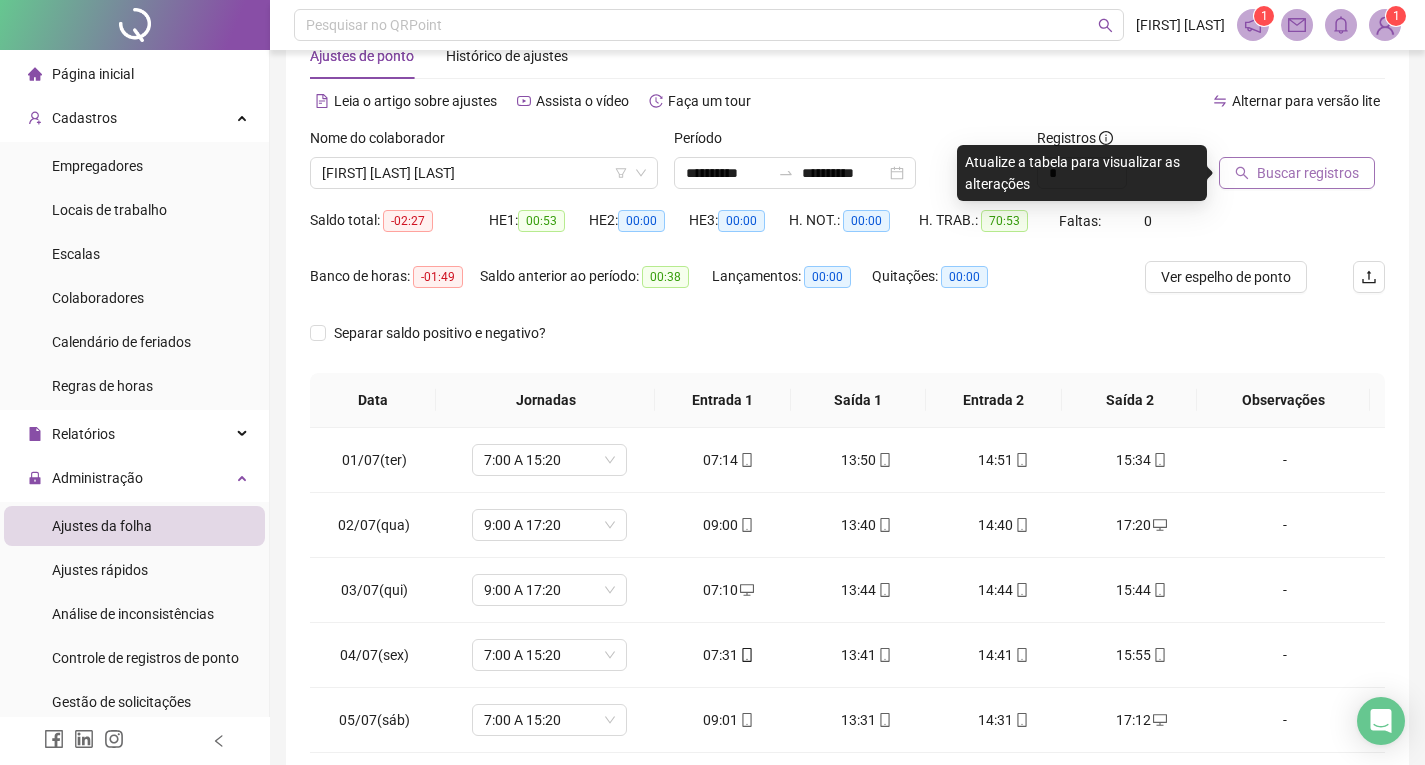 click on "Buscar registros" at bounding box center [1297, 173] 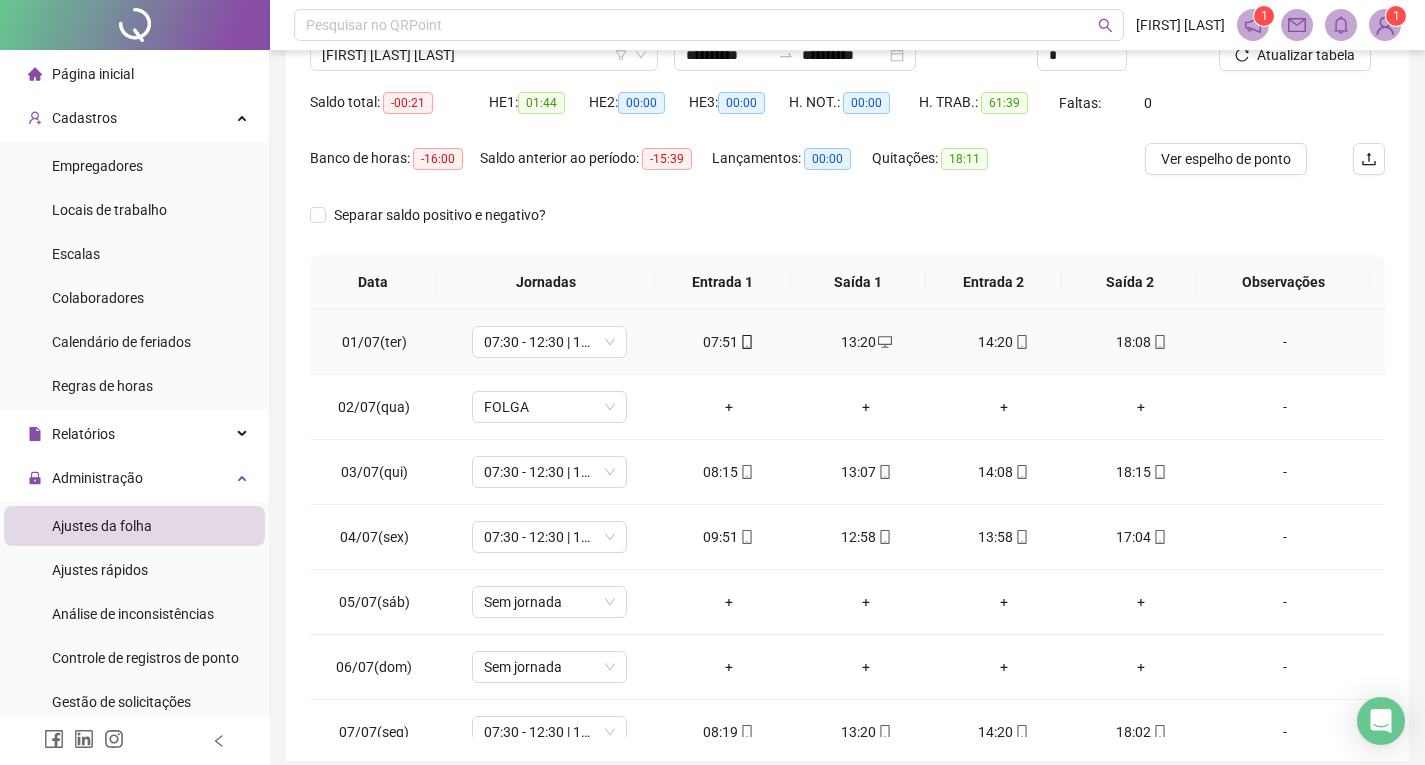 scroll, scrollTop: 257, scrollLeft: 0, axis: vertical 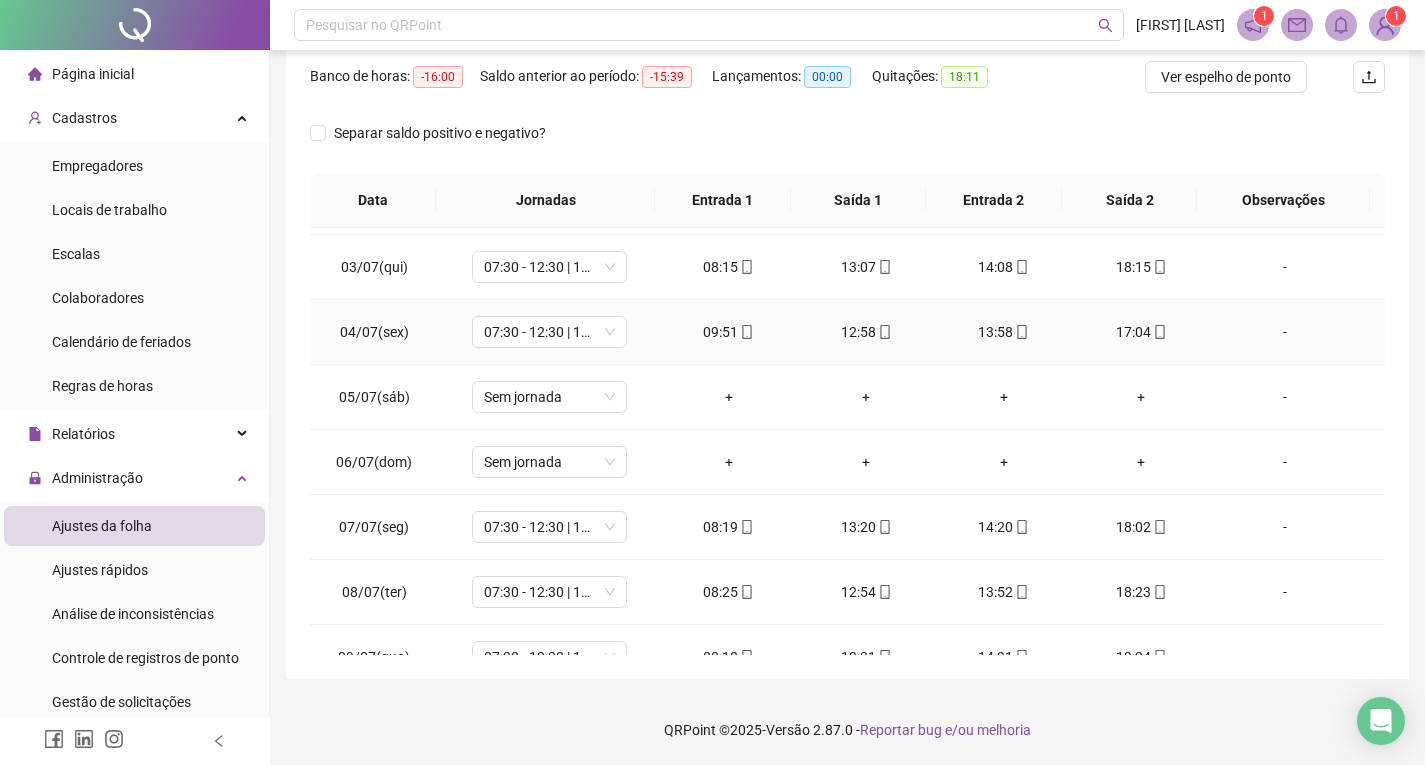 click on "-" at bounding box center [1285, 332] 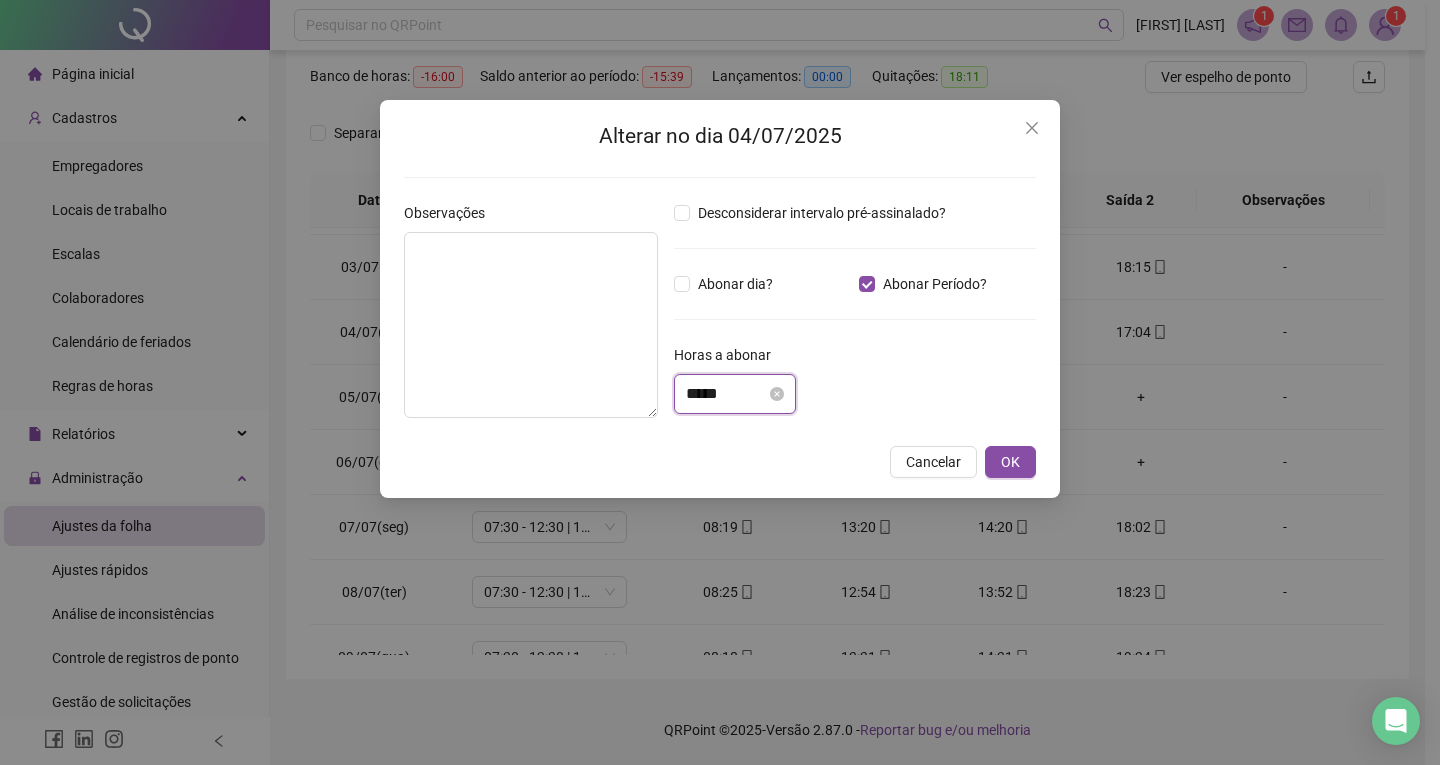 click on "*****" at bounding box center (726, 394) 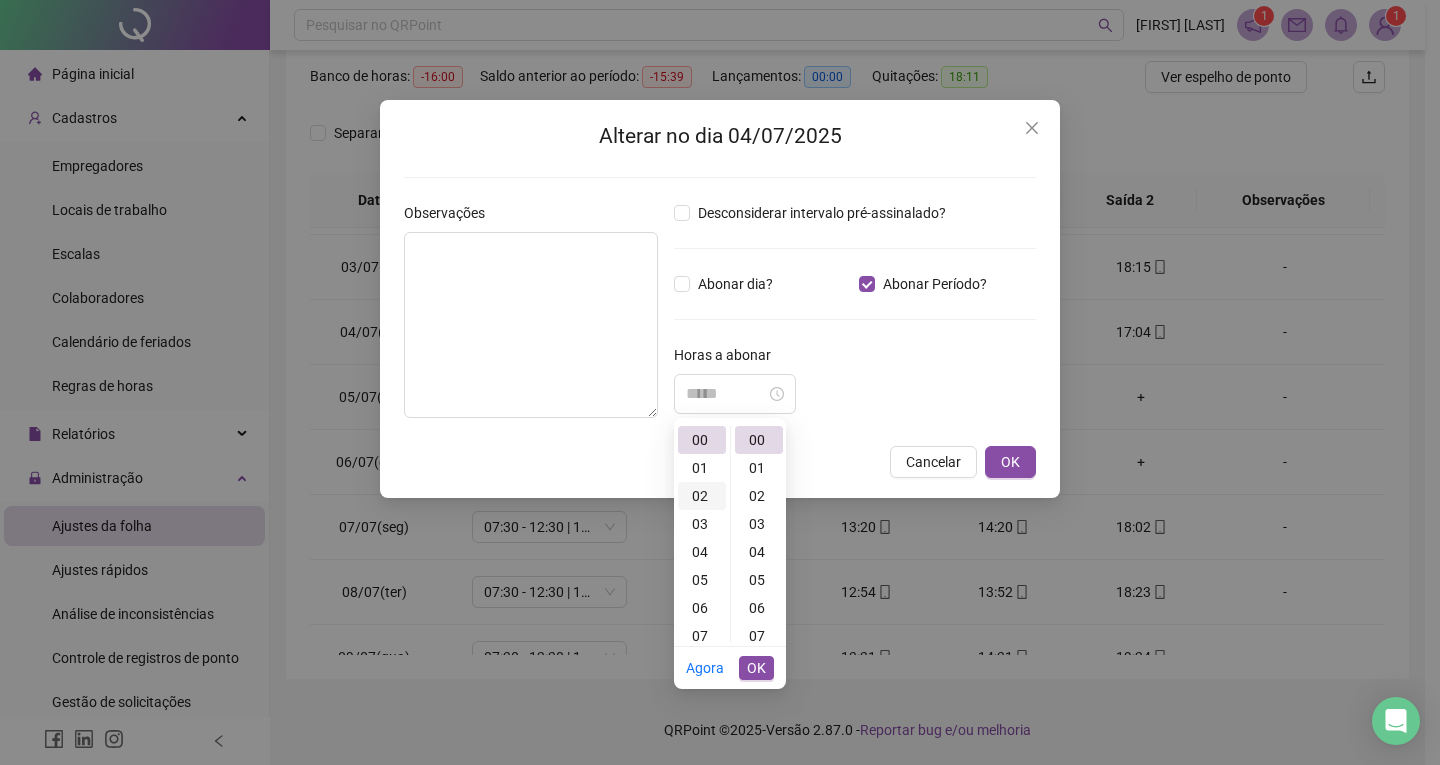 click on "02" at bounding box center [702, 496] 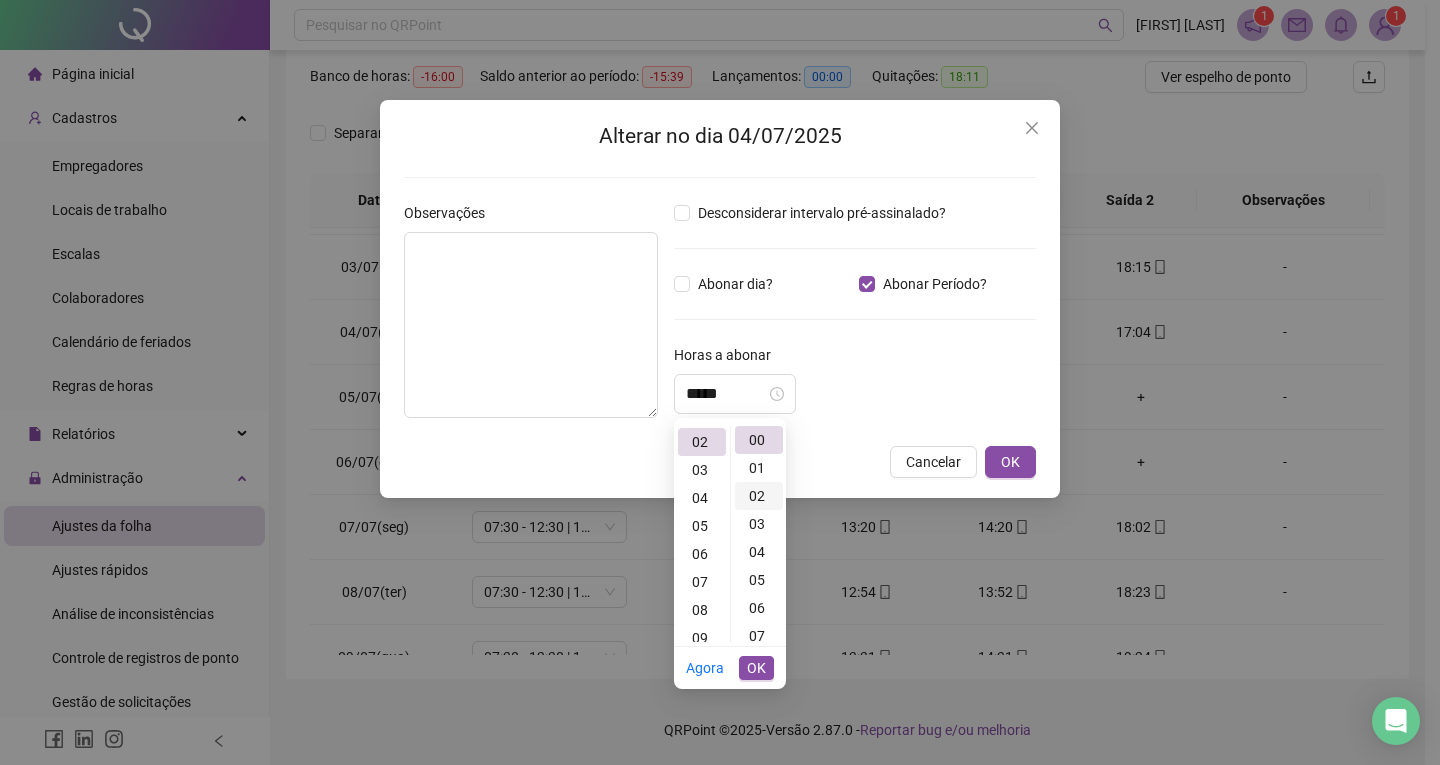 scroll, scrollTop: 56, scrollLeft: 0, axis: vertical 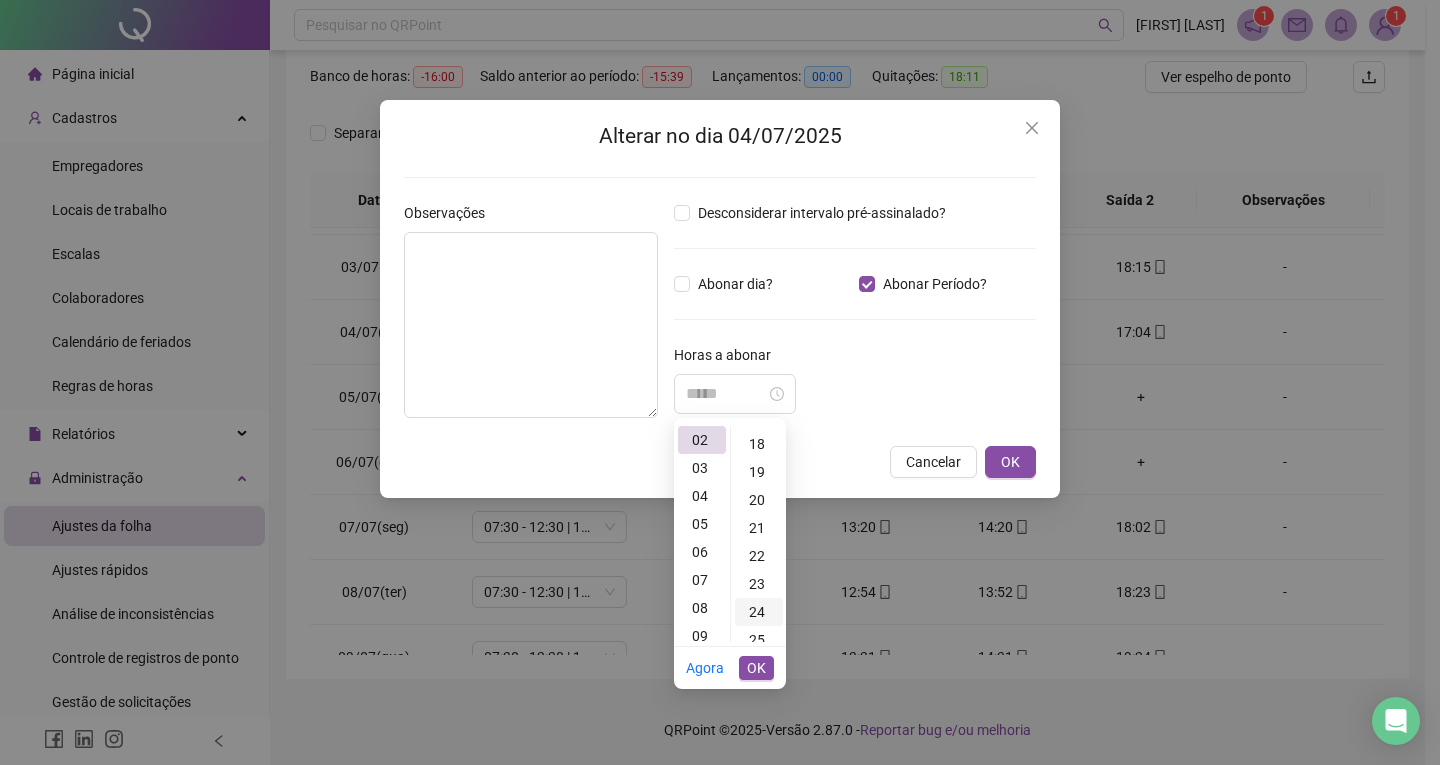 drag, startPoint x: 760, startPoint y: 535, endPoint x: 754, endPoint y: 521, distance: 15.231546 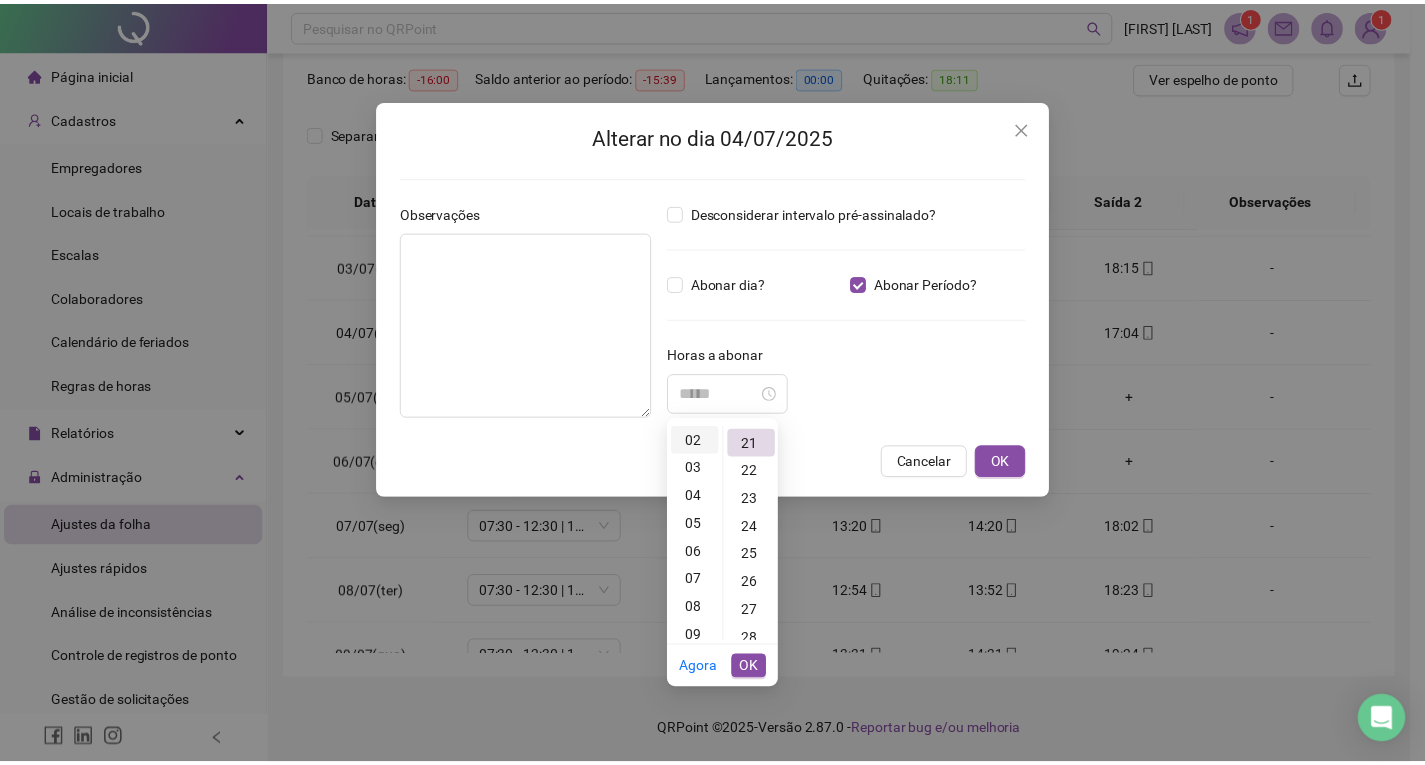 scroll, scrollTop: 588, scrollLeft: 0, axis: vertical 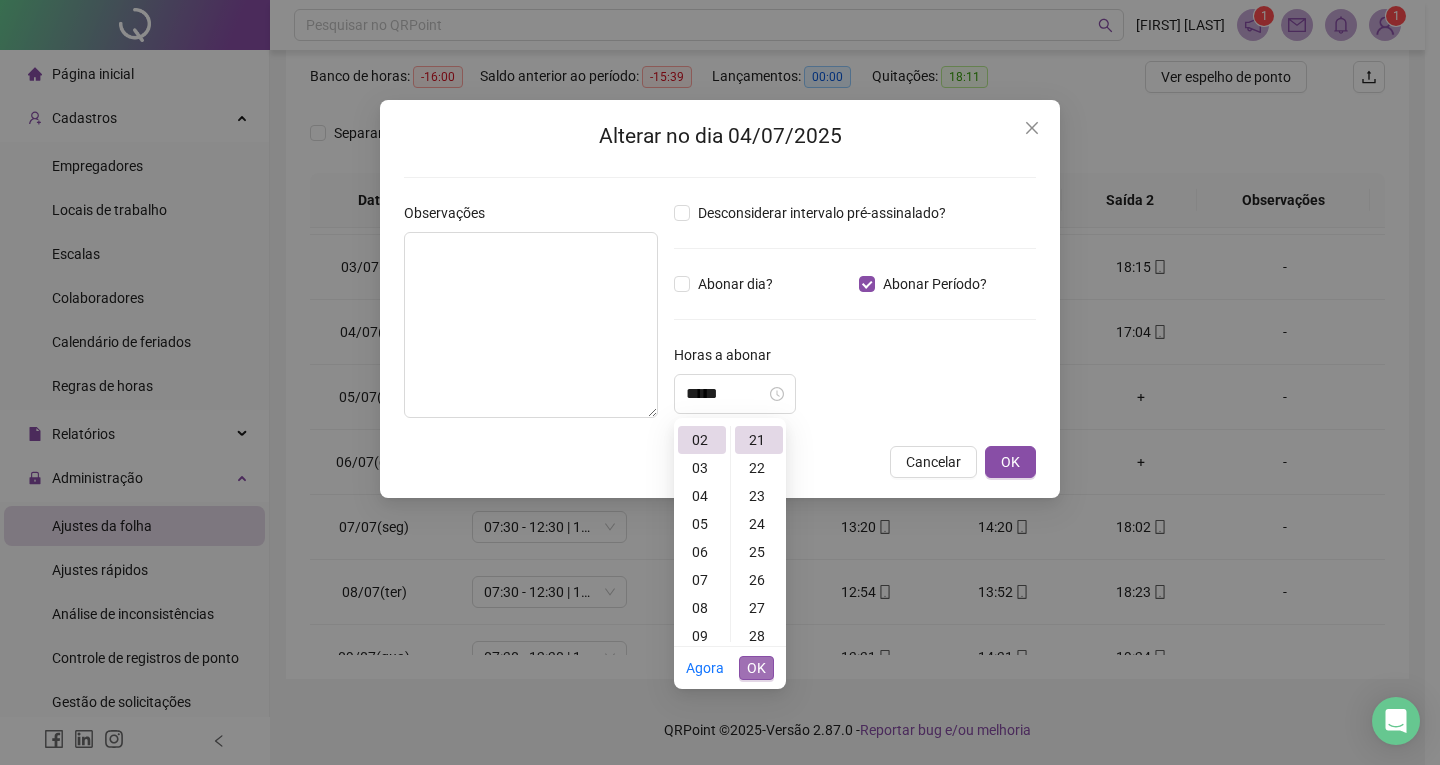 type on "*****" 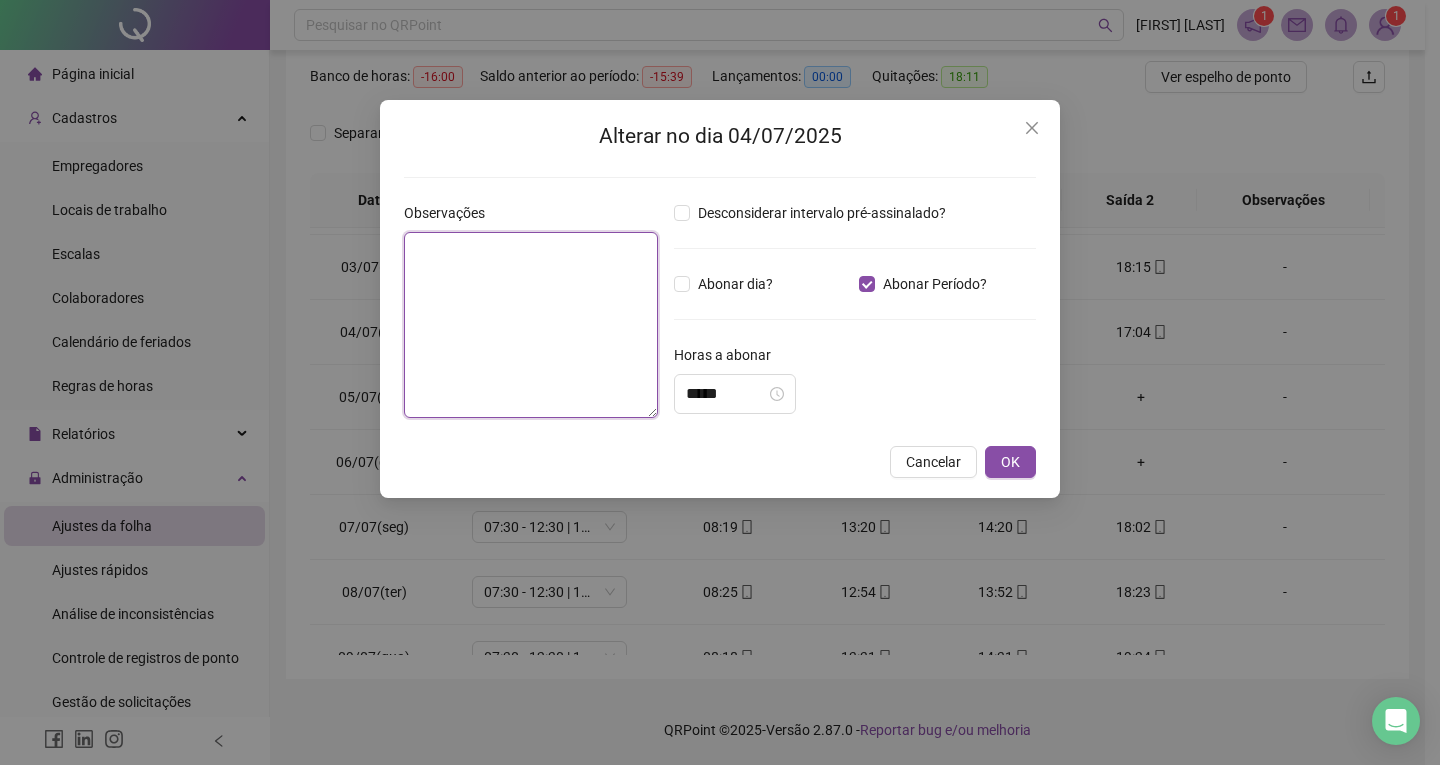 click at bounding box center [531, 325] 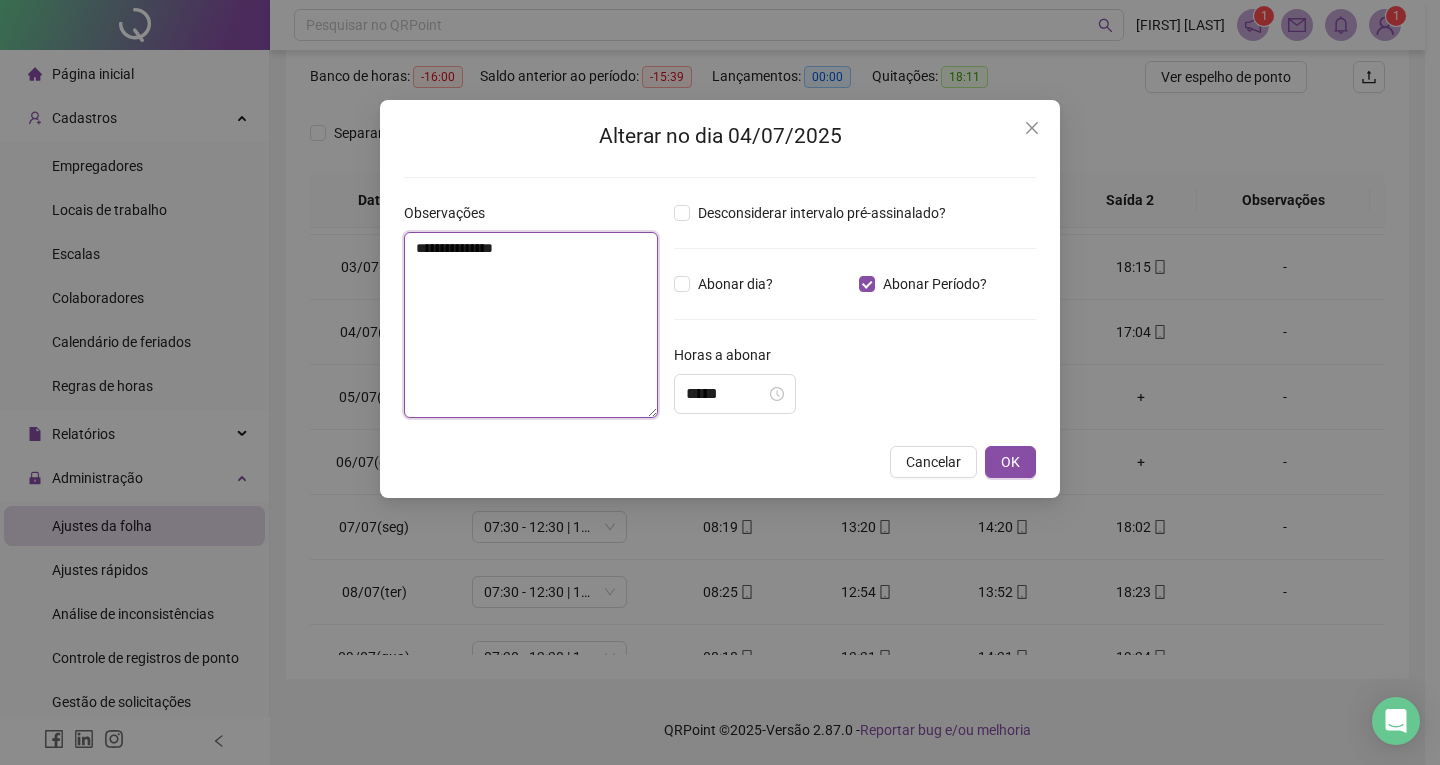 type on "**********" 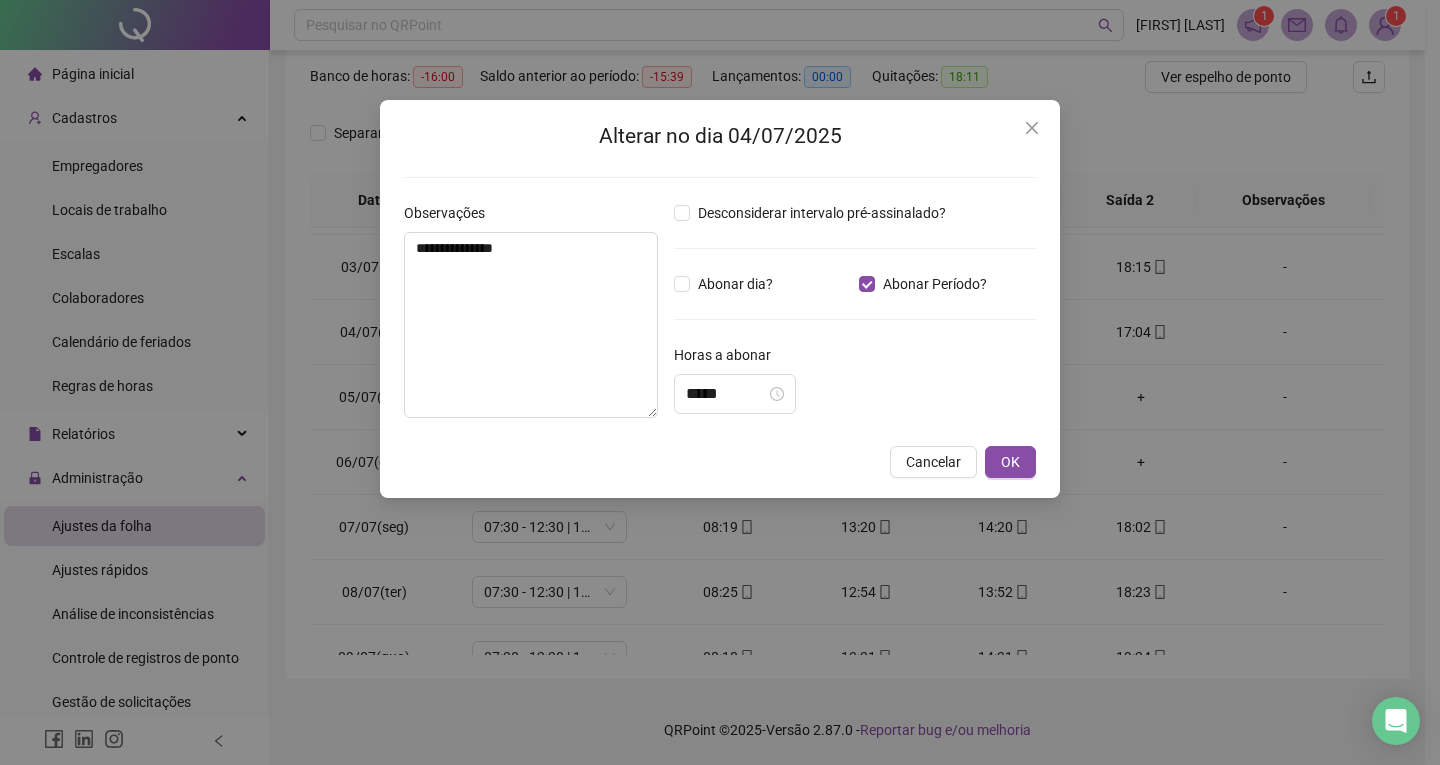 click on "*****" at bounding box center [855, 394] 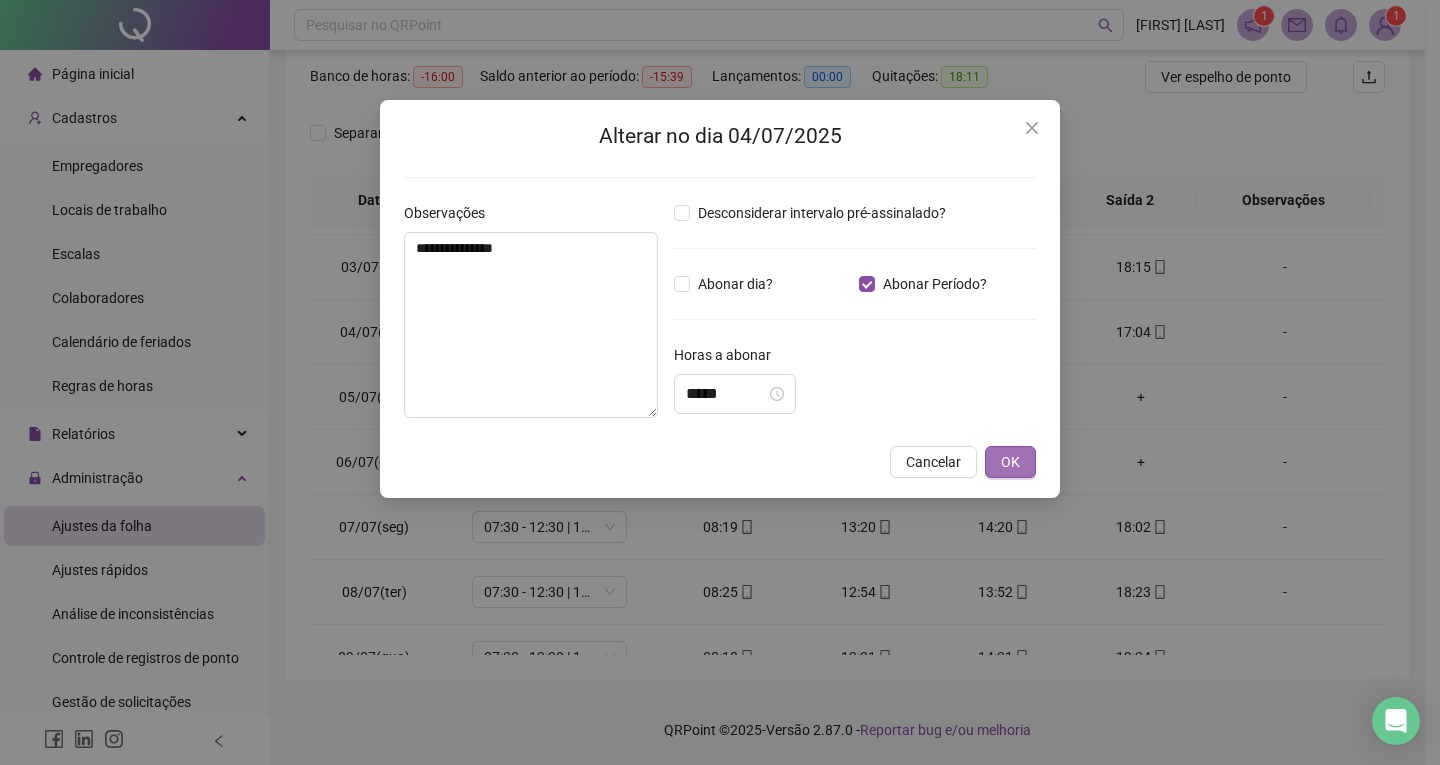 click on "OK" at bounding box center [1010, 462] 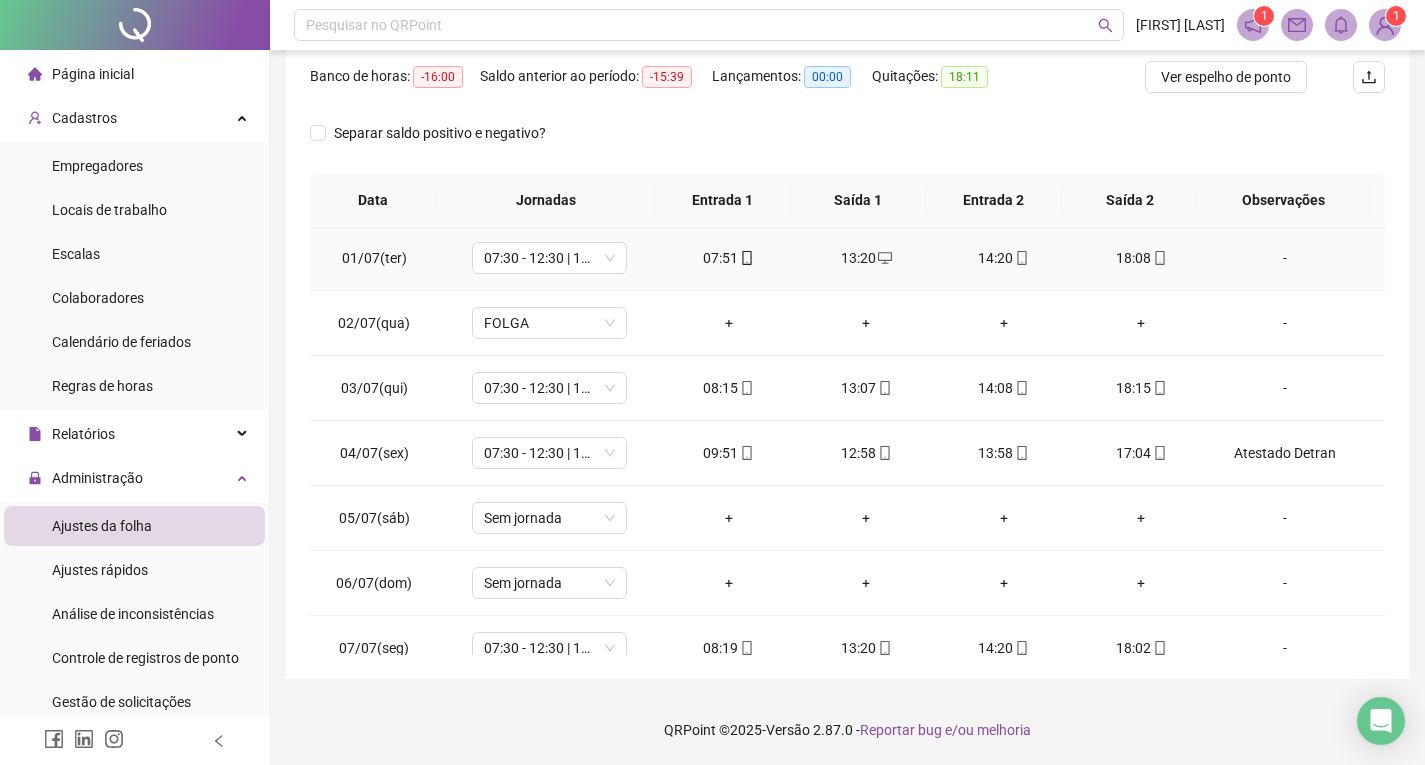 scroll, scrollTop: 0, scrollLeft: 0, axis: both 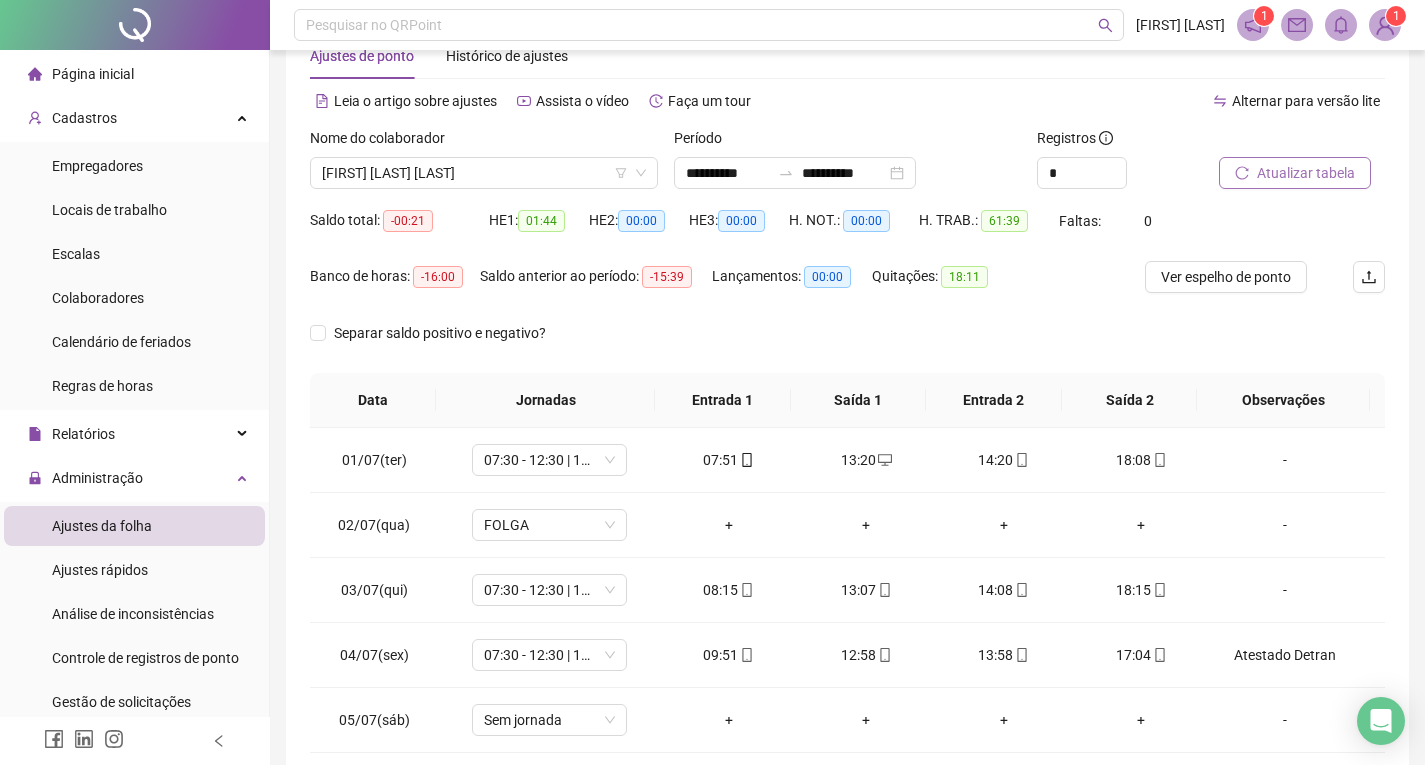 click on "Atualizar tabela" at bounding box center [1306, 173] 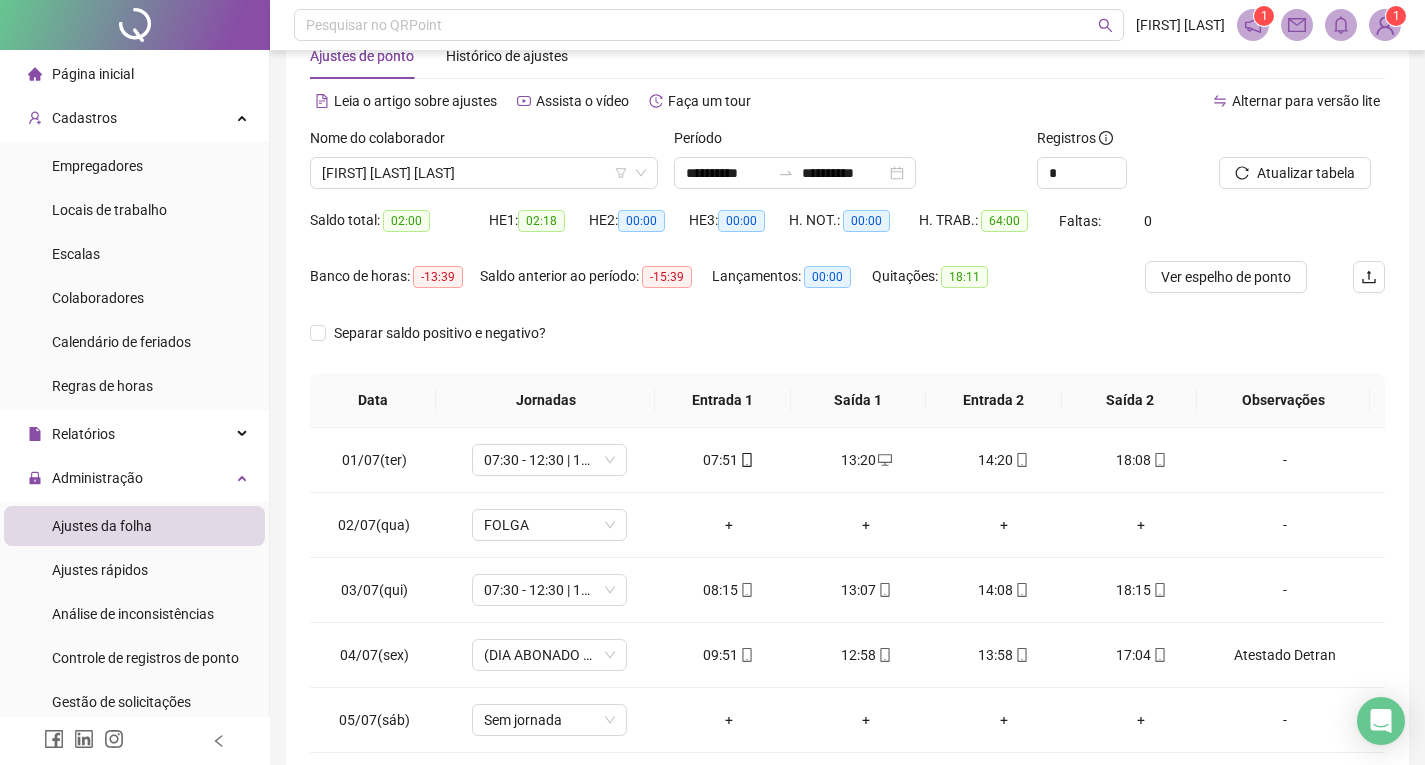 type 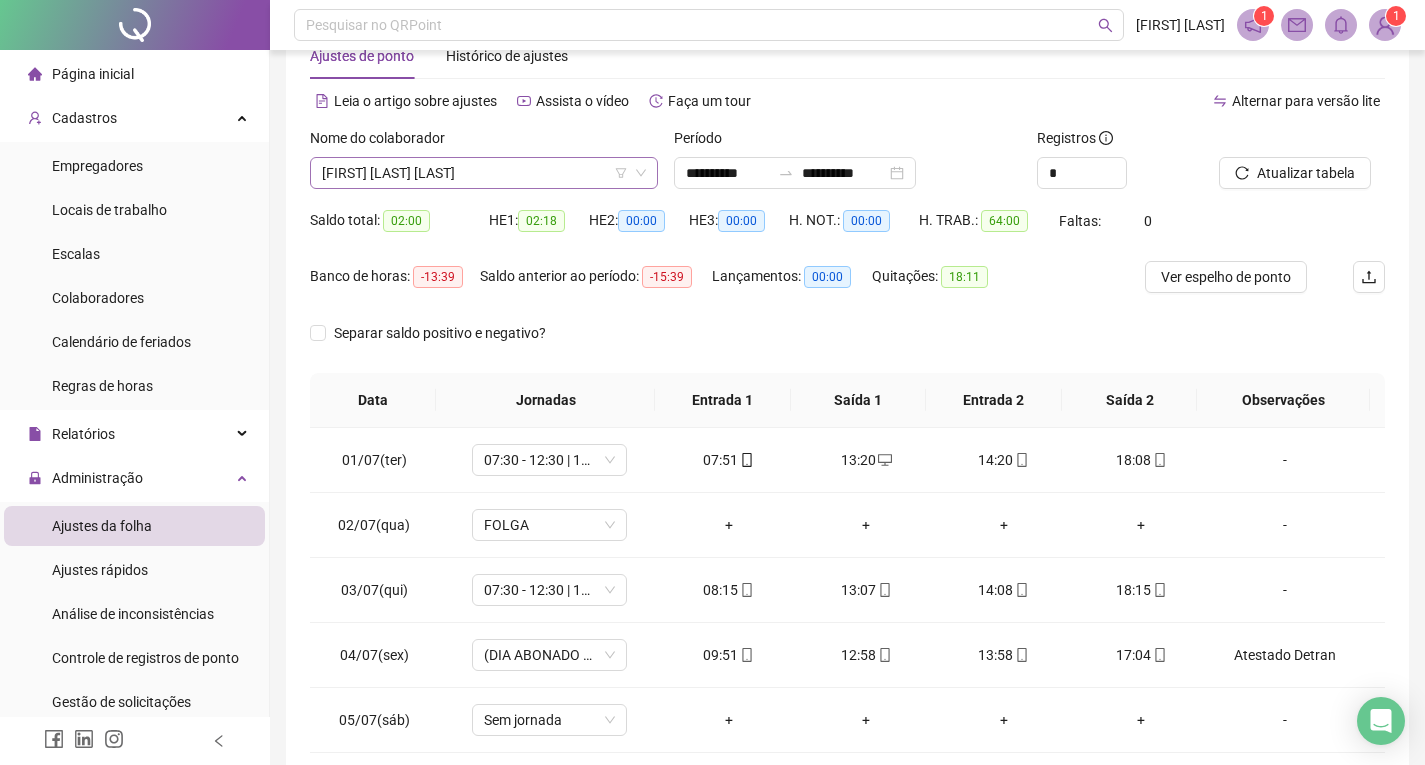 click on "[FIRST] [LAST] [LAST]" at bounding box center [484, 173] 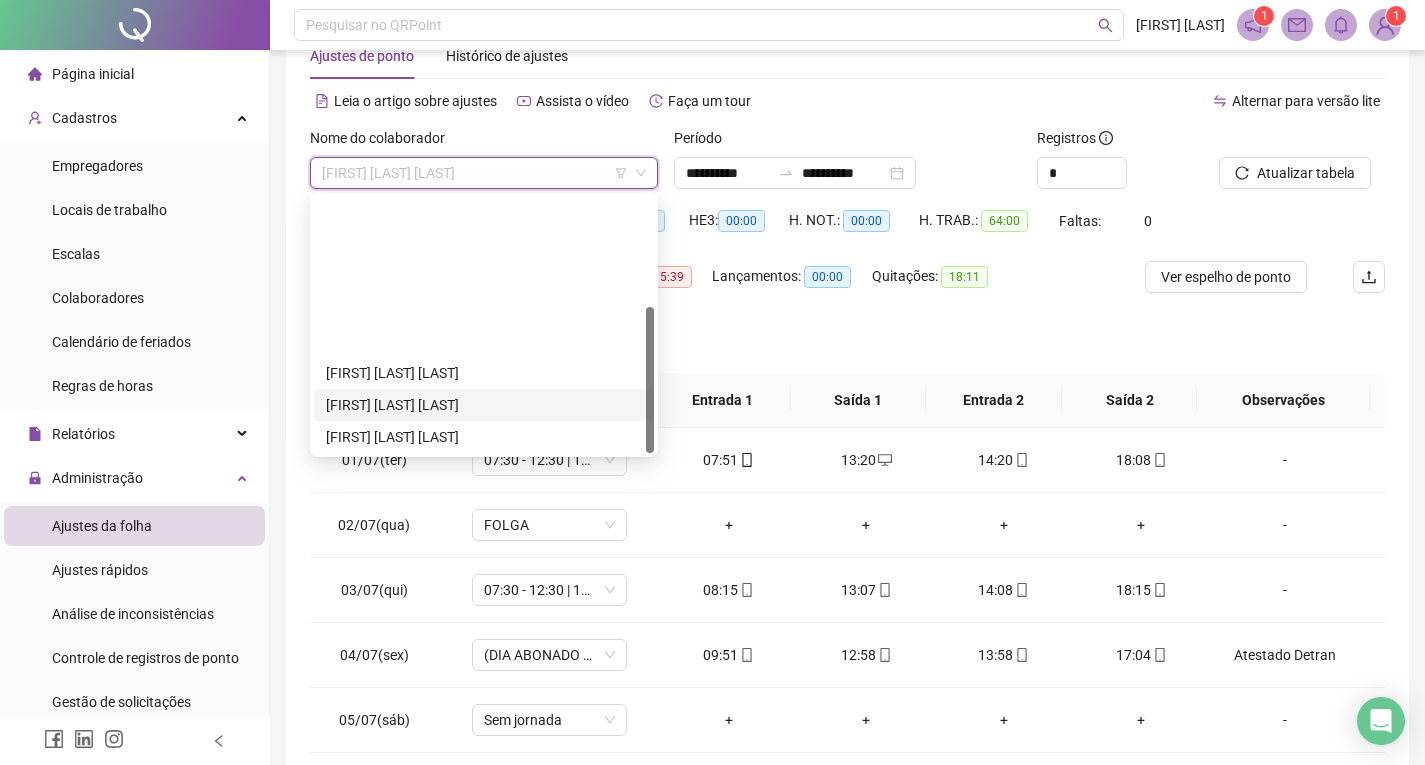 click on "[FIRST] [LAST] [LAST]" at bounding box center [484, 405] 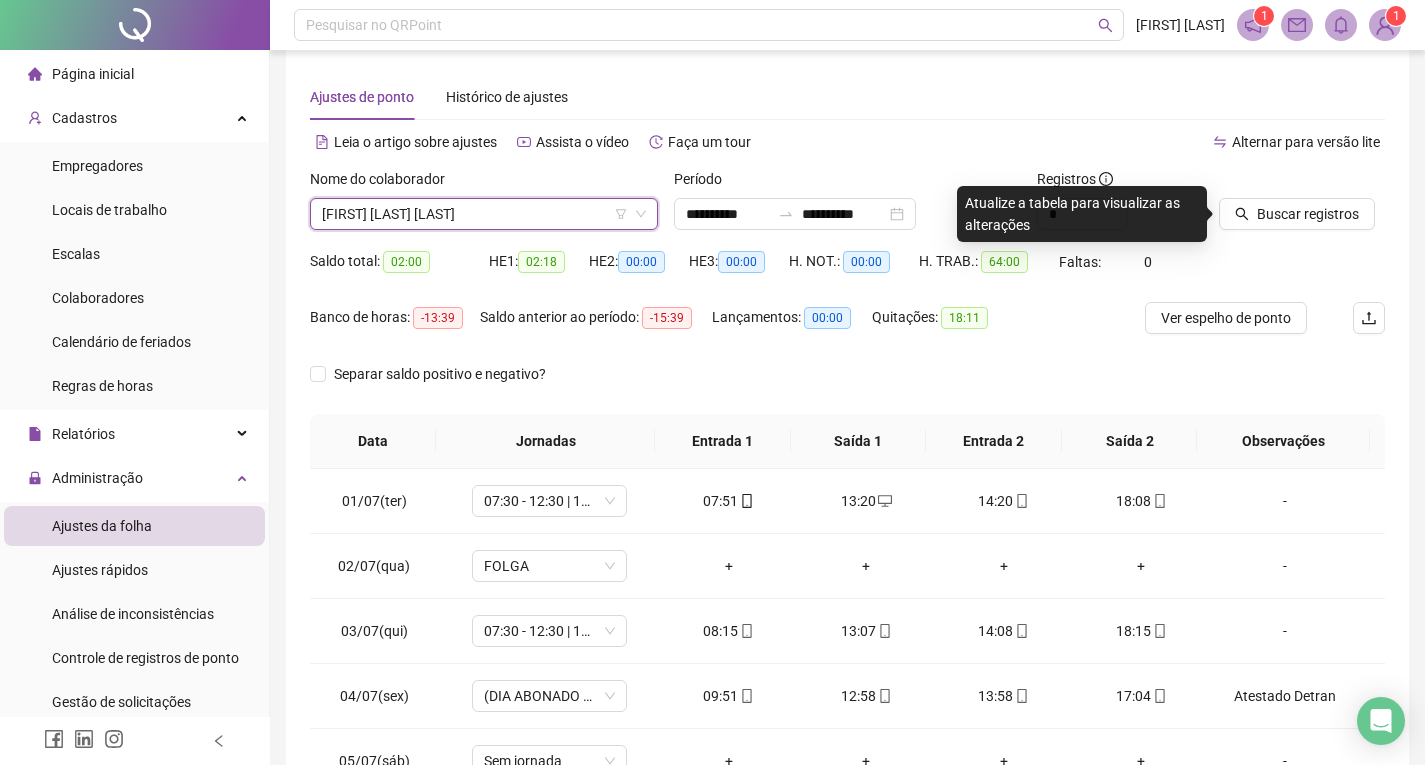 scroll, scrollTop: 0, scrollLeft: 0, axis: both 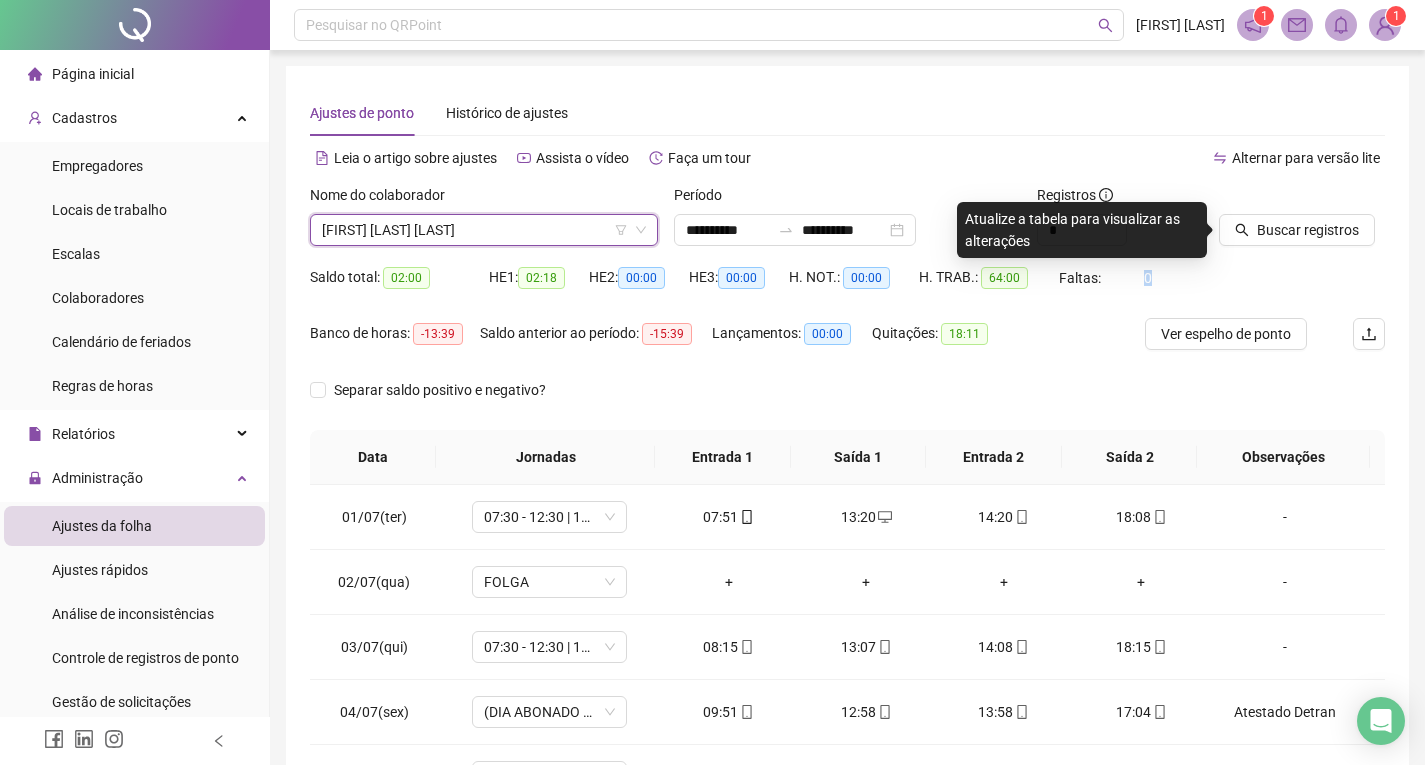 click on "**********" at bounding box center [847, 307] 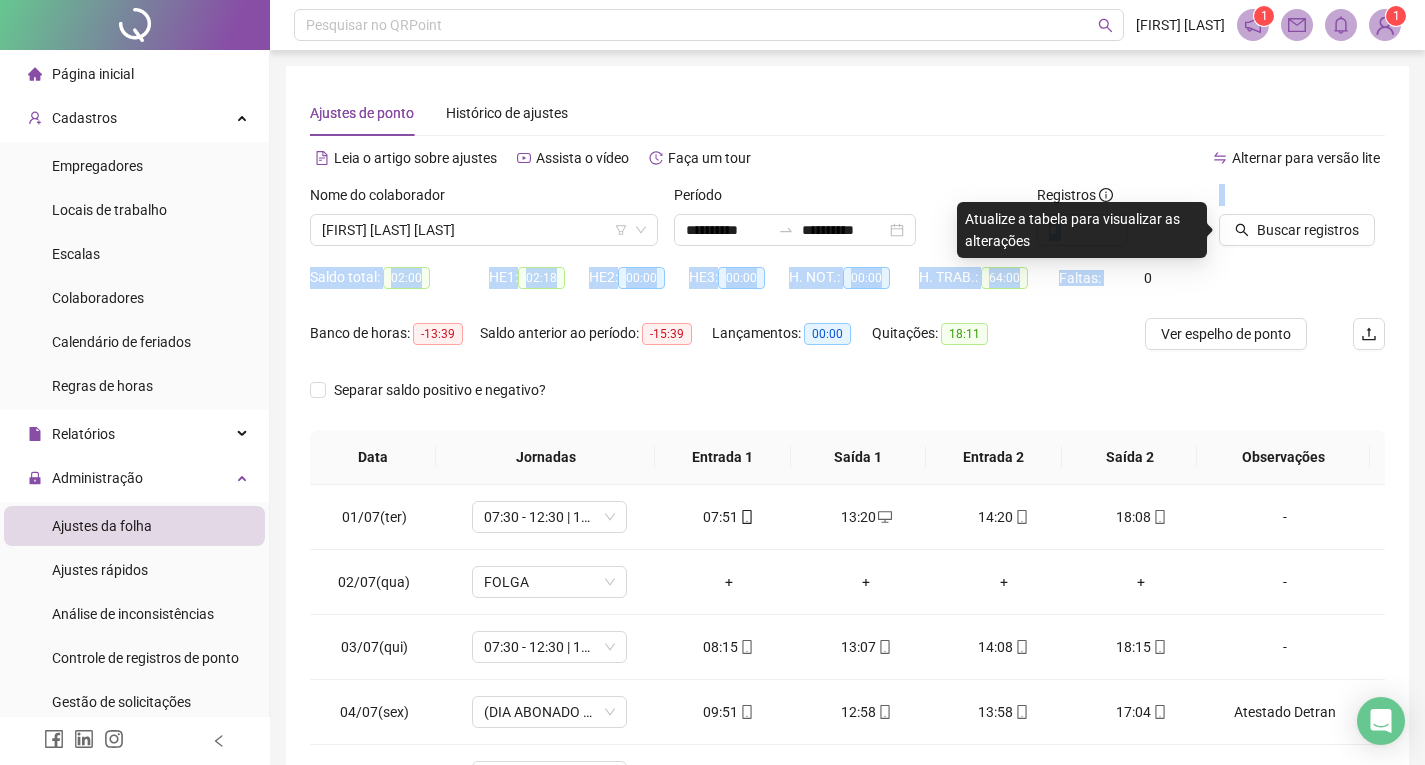 click on "Buscar registros" at bounding box center (1302, 223) 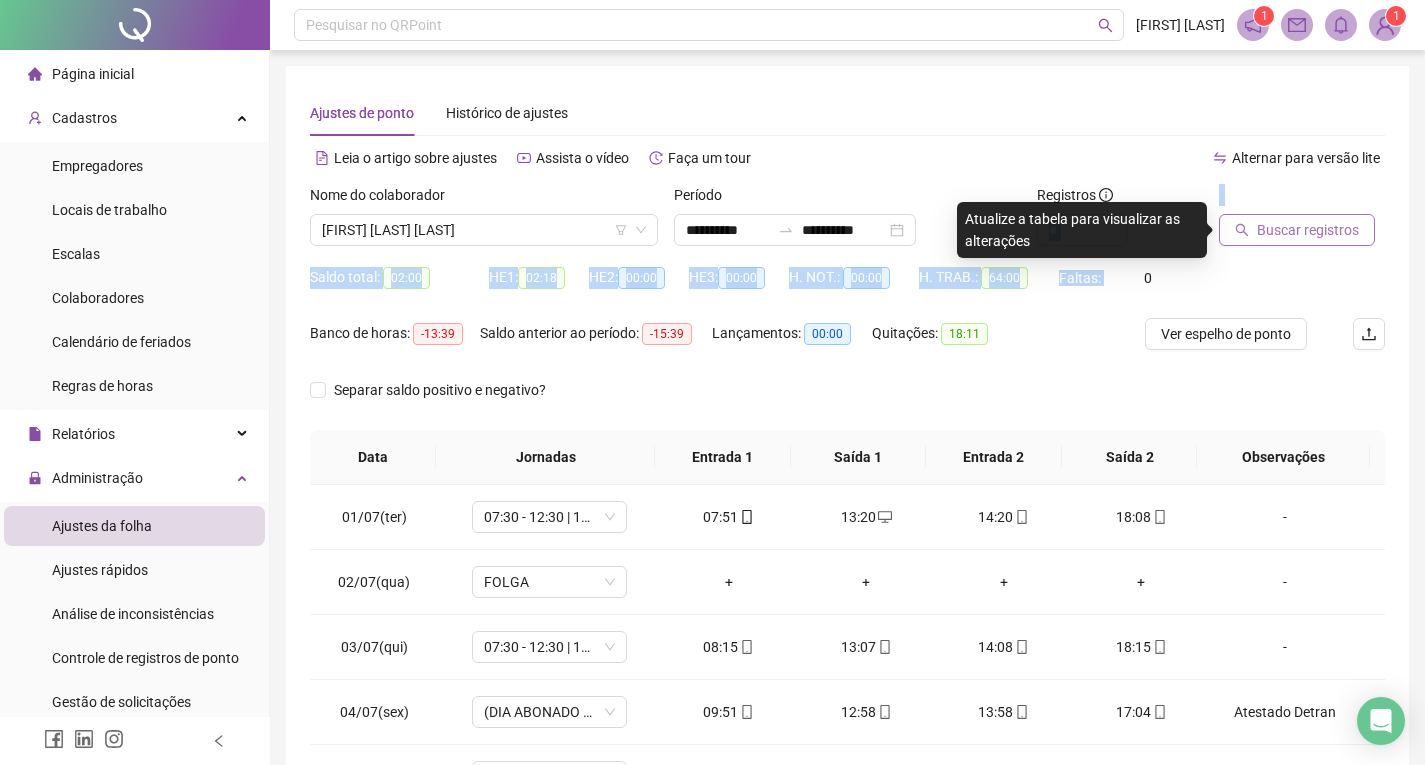 click on "Buscar registros" at bounding box center [1297, 230] 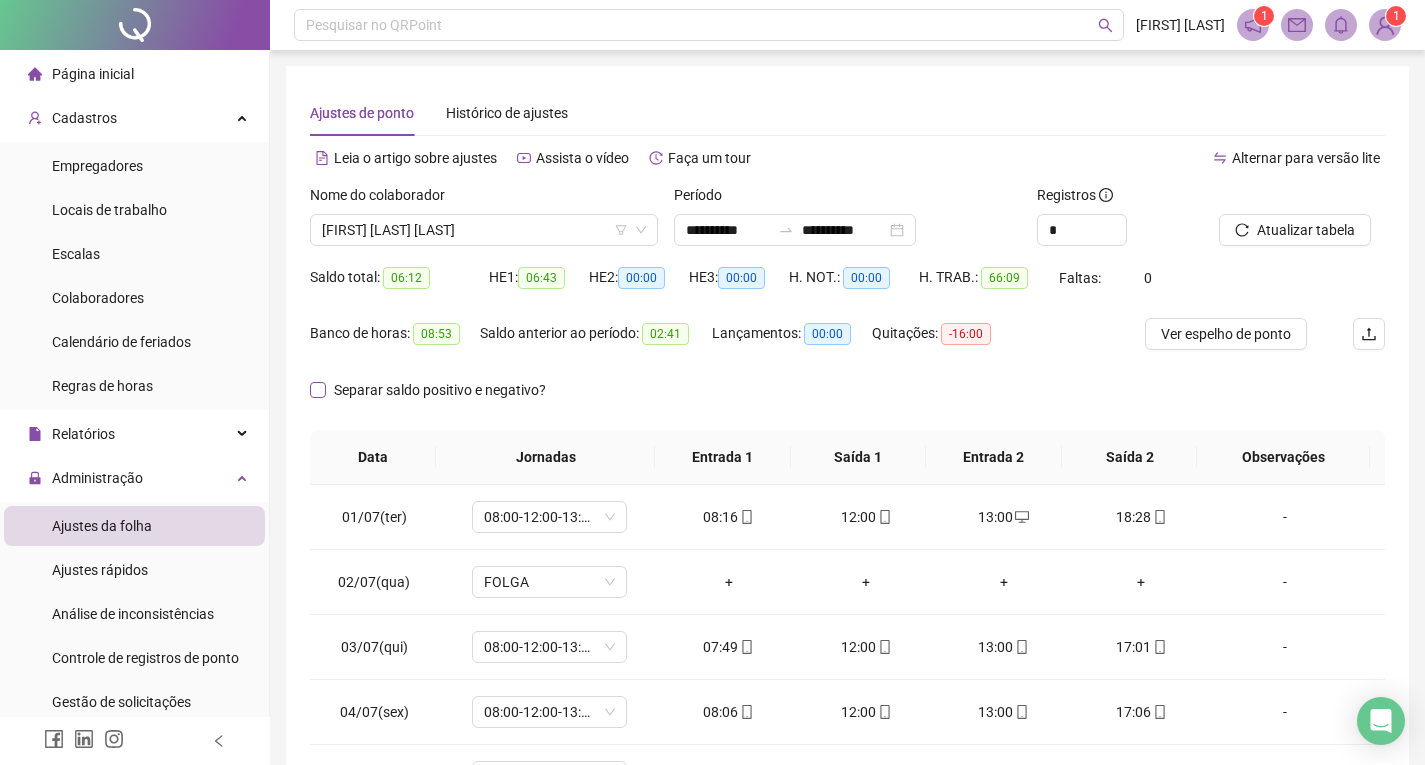 click on "Separar saldo positivo e negativo?" at bounding box center [440, 390] 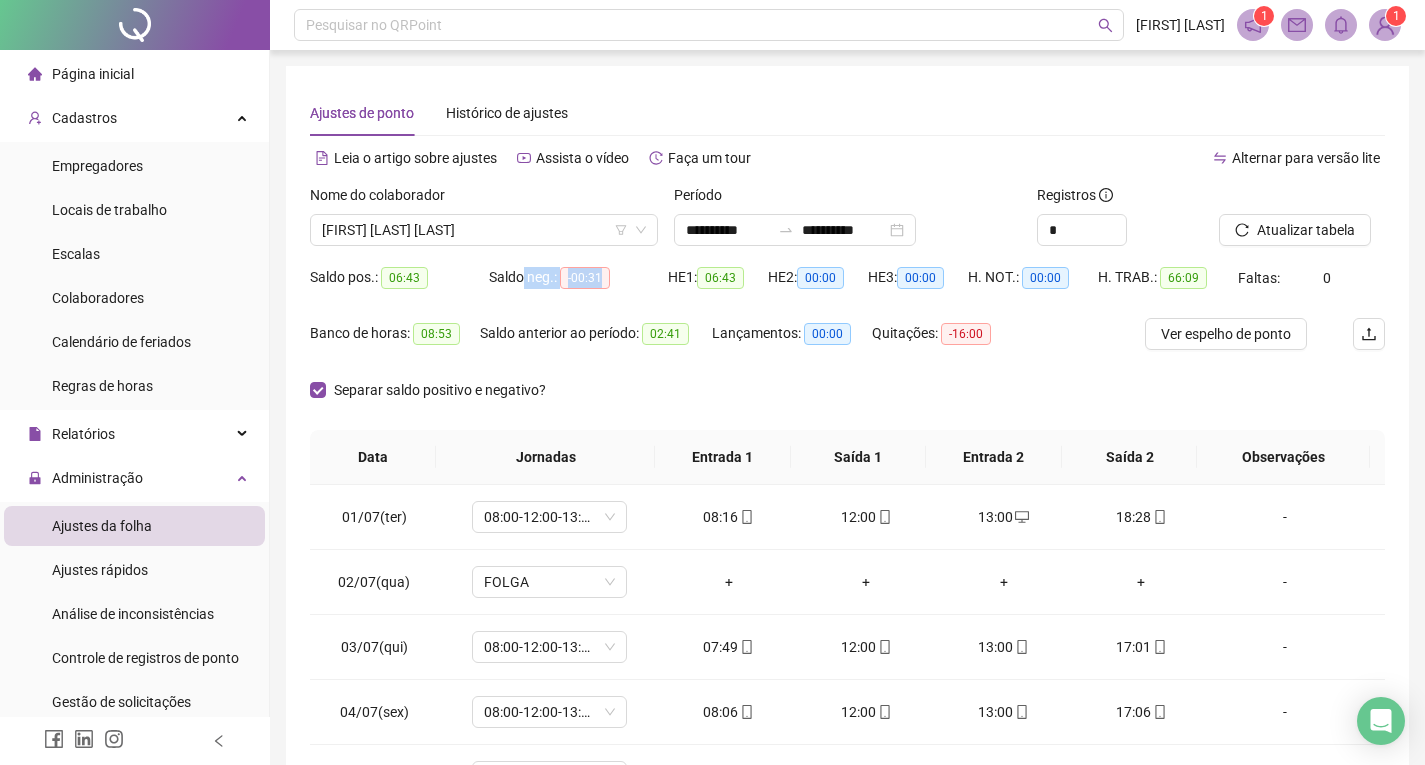 drag, startPoint x: 604, startPoint y: 283, endPoint x: 518, endPoint y: 281, distance: 86.023254 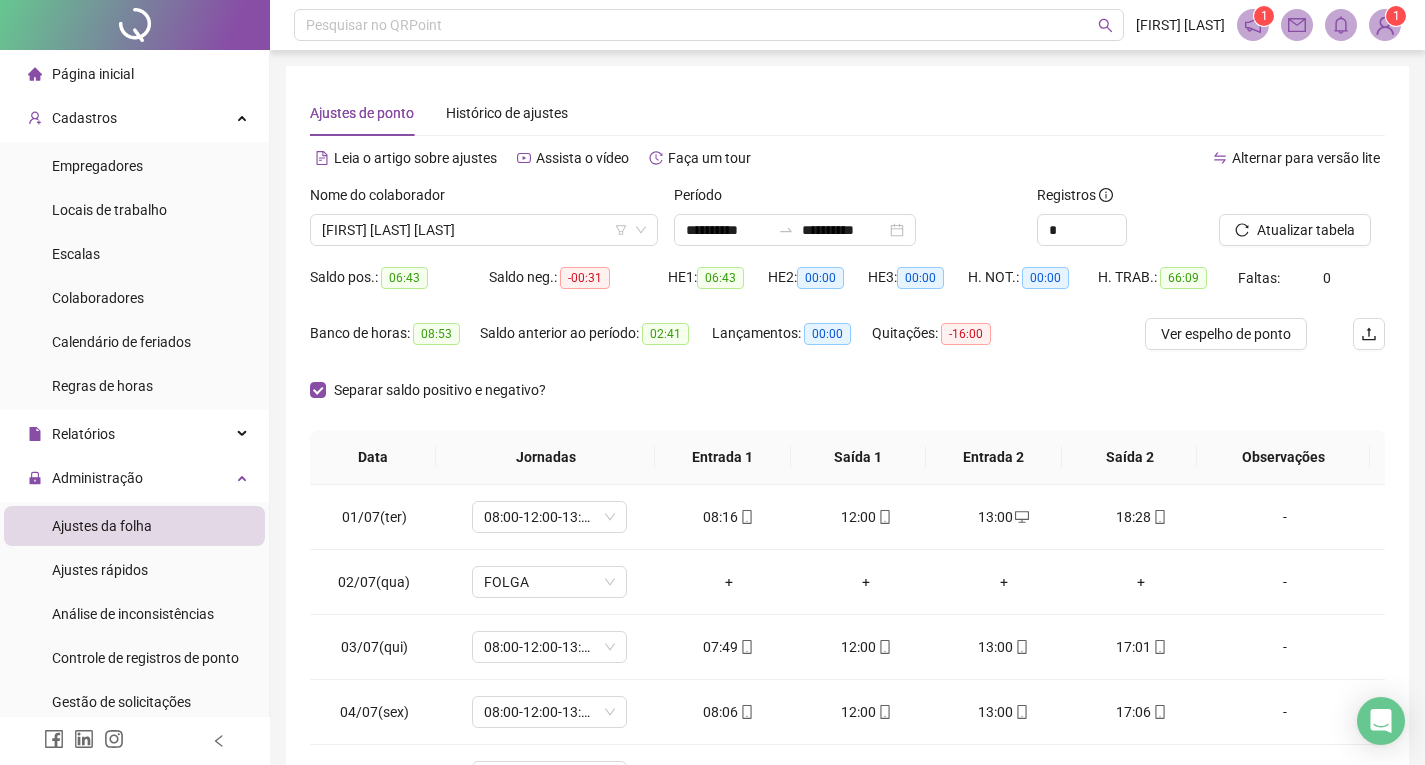click on "Separar saldo positivo e negativo?" at bounding box center [445, 390] 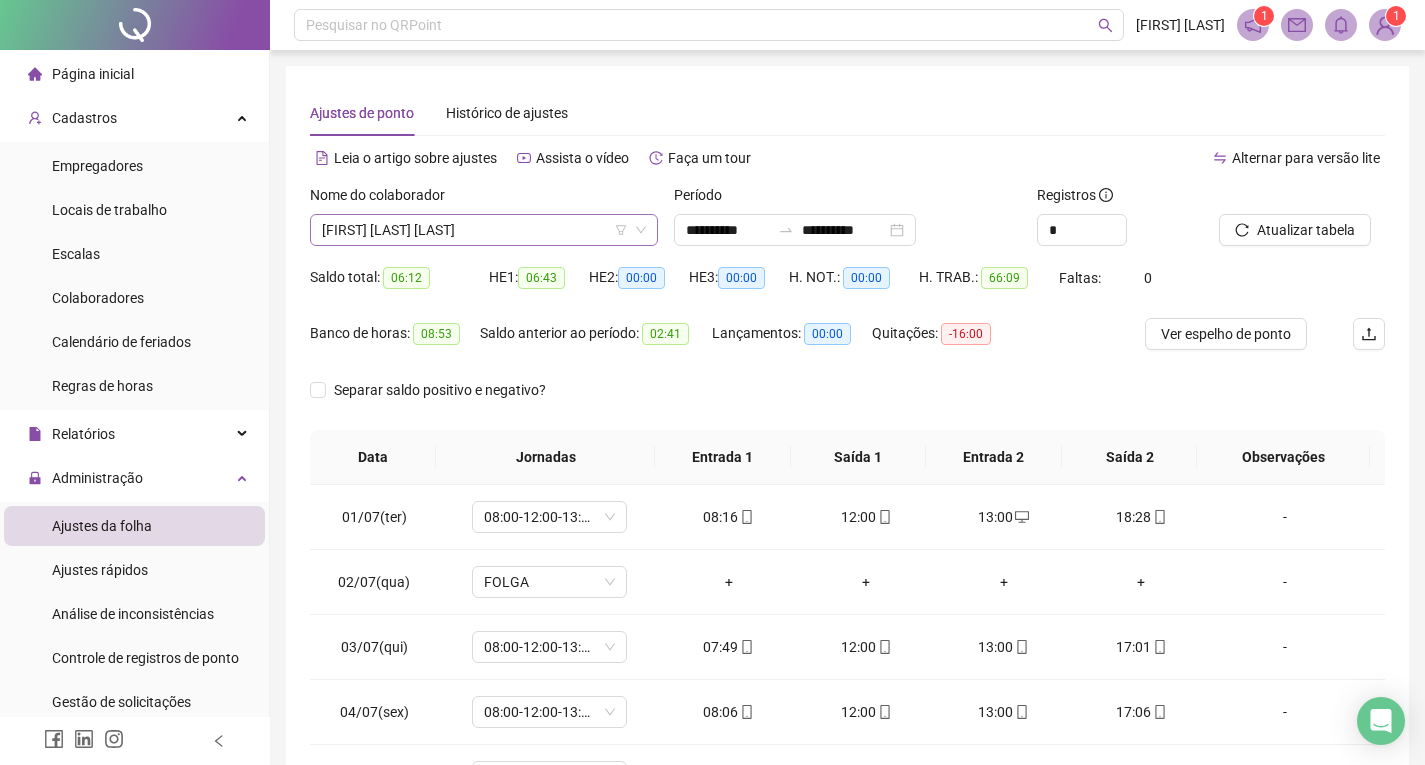 click on "[FIRST] [LAST] [LAST]" at bounding box center [484, 230] 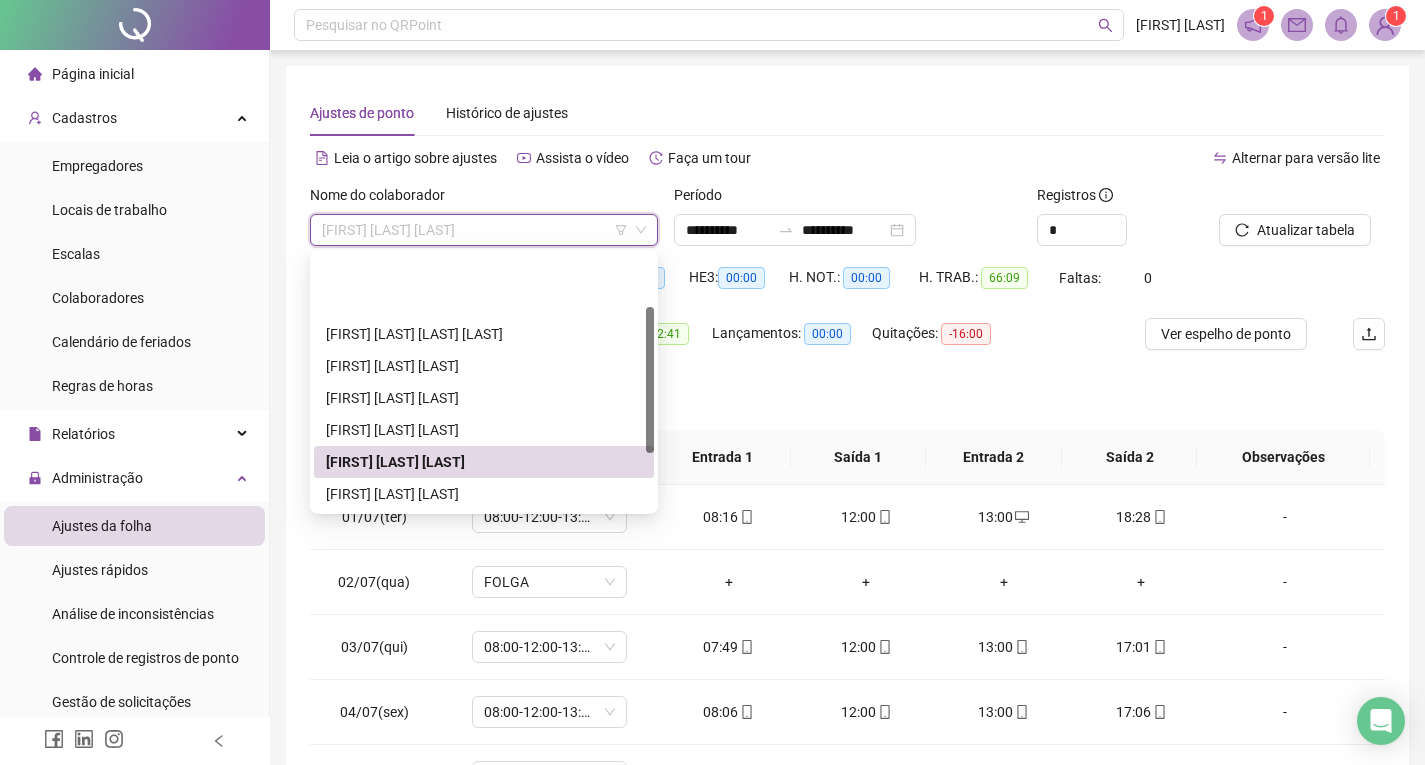 scroll, scrollTop: 92, scrollLeft: 0, axis: vertical 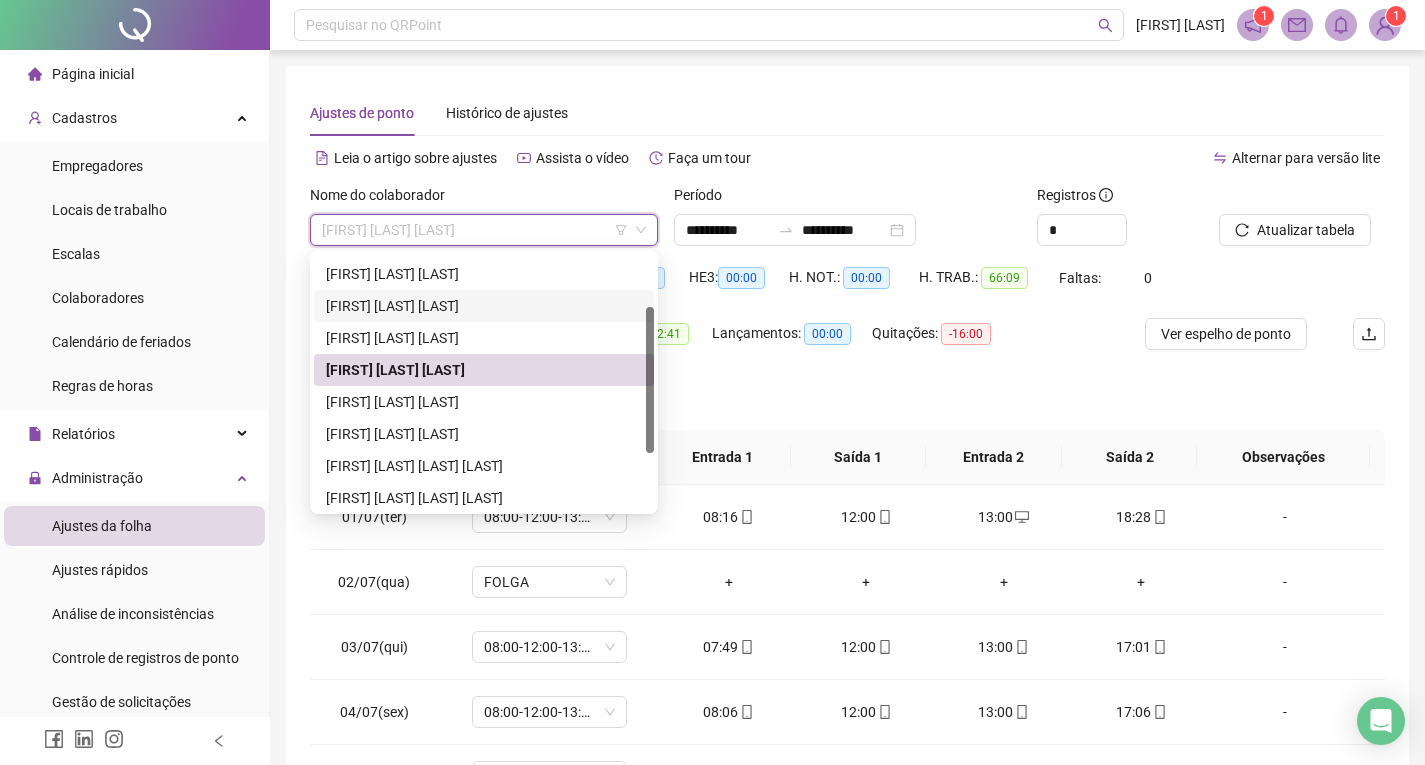 click on "[FIRST] [LAST] [LAST]" at bounding box center (484, 306) 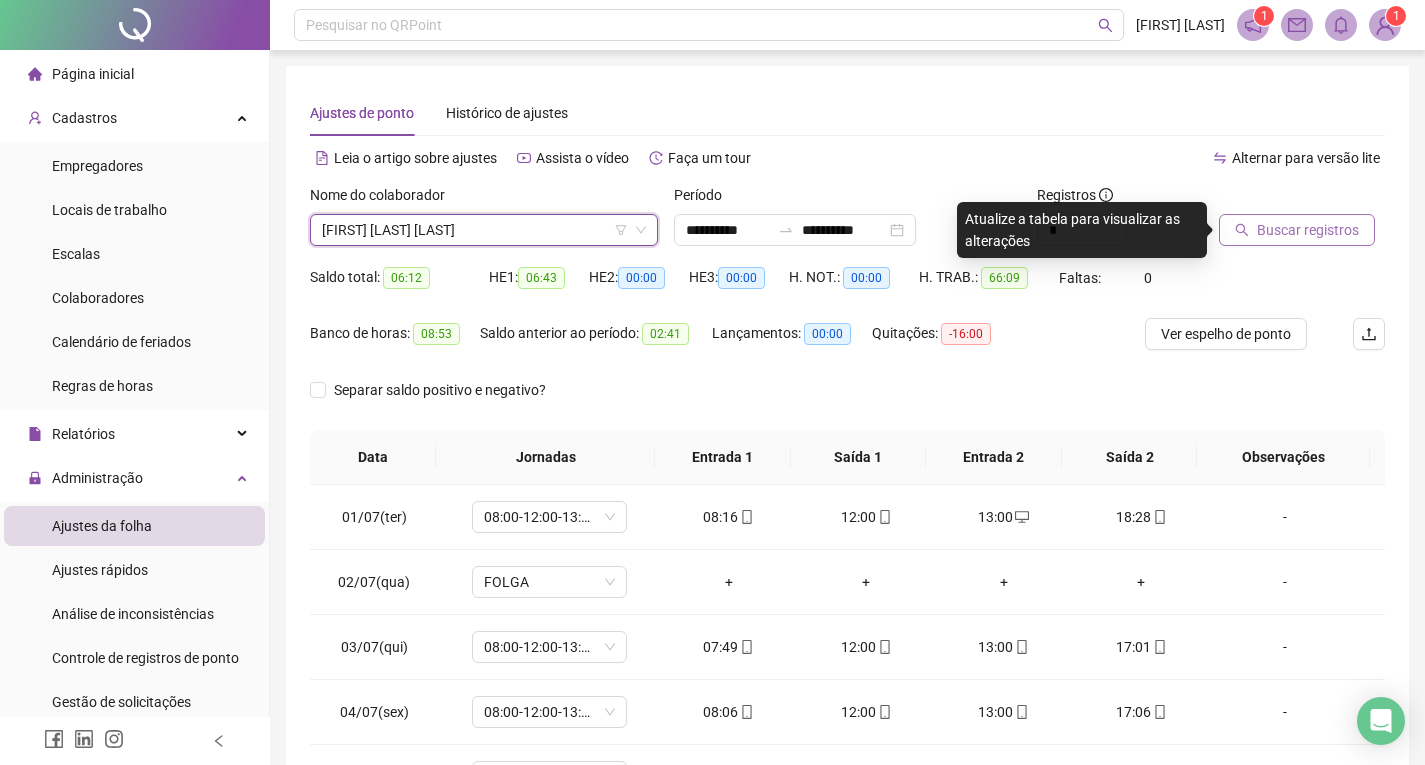 click on "Buscar registros" at bounding box center (1308, 230) 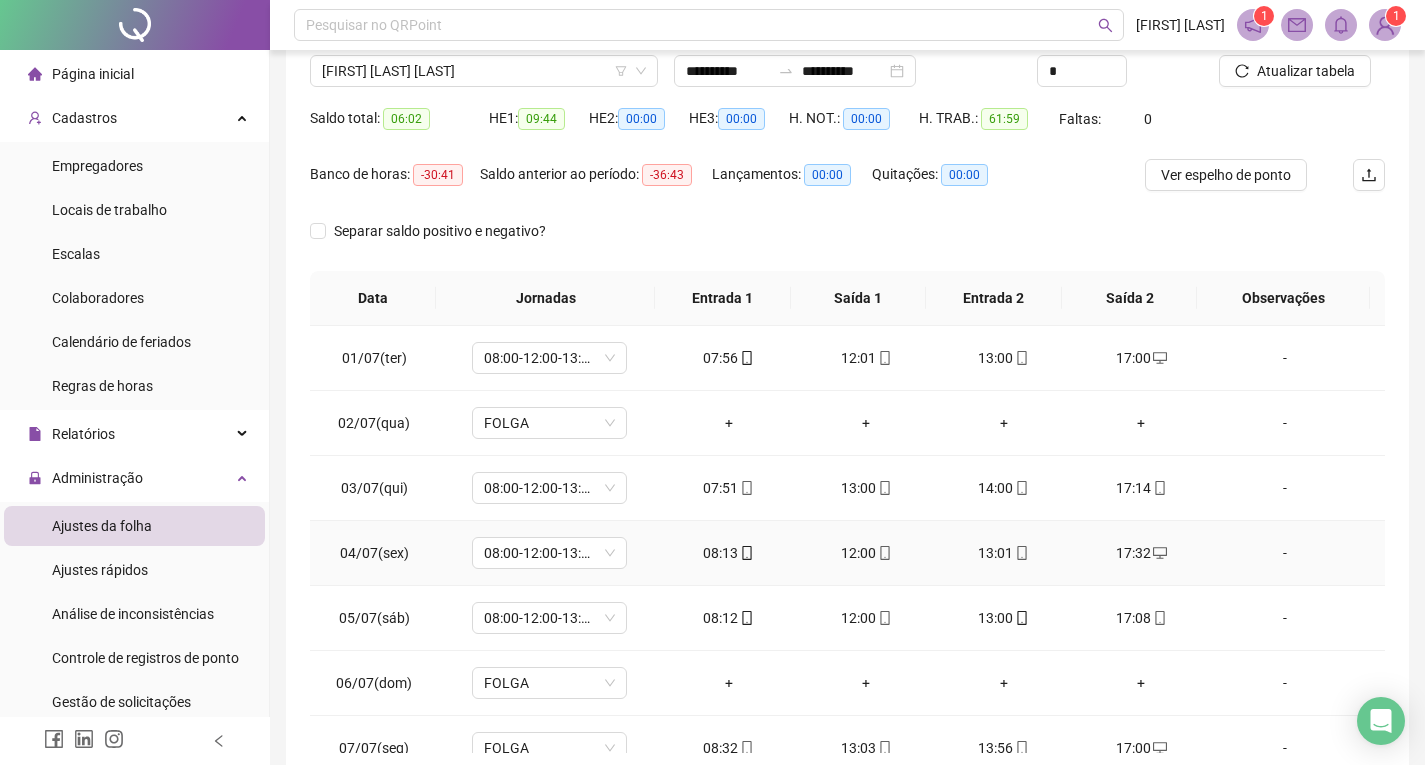 scroll, scrollTop: 257, scrollLeft: 0, axis: vertical 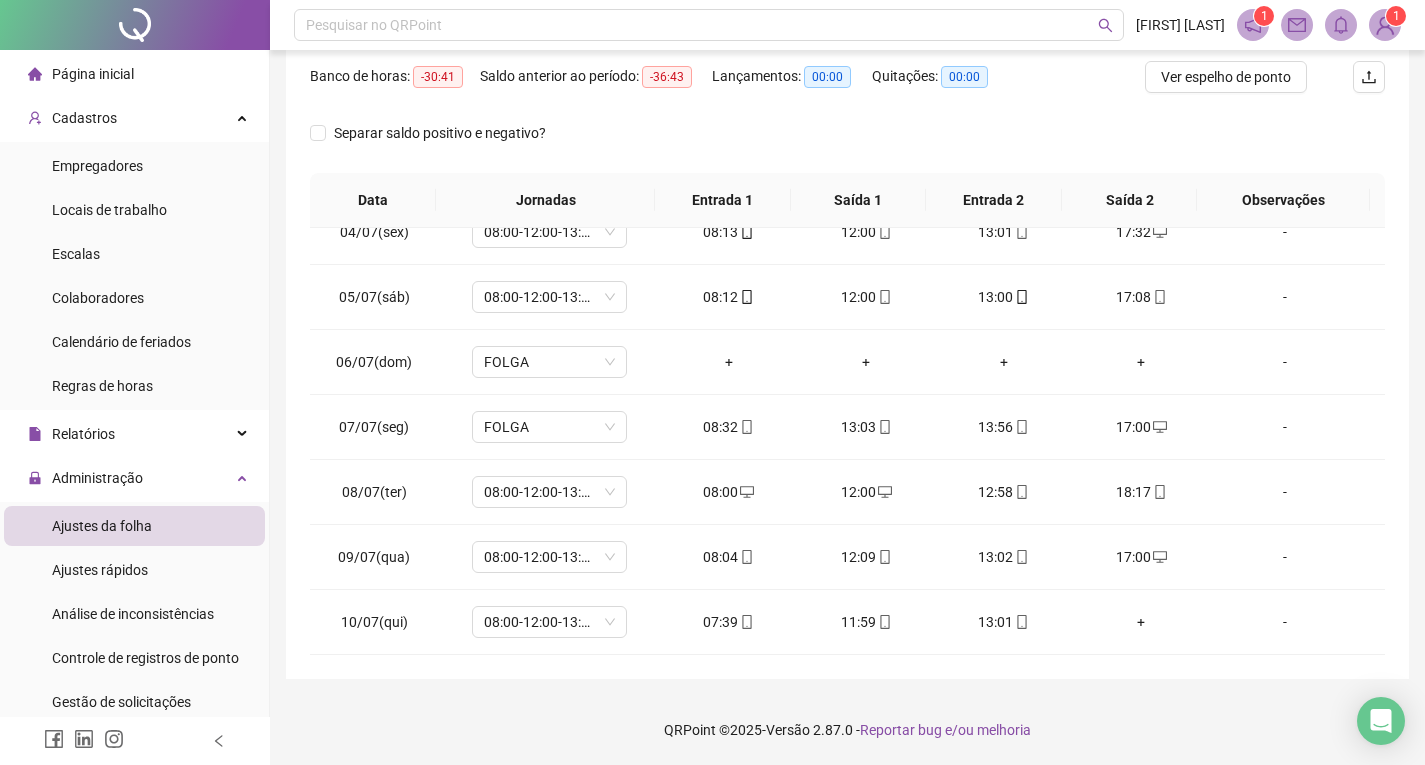 drag, startPoint x: 137, startPoint y: 690, endPoint x: 254, endPoint y: 597, distance: 149.45903 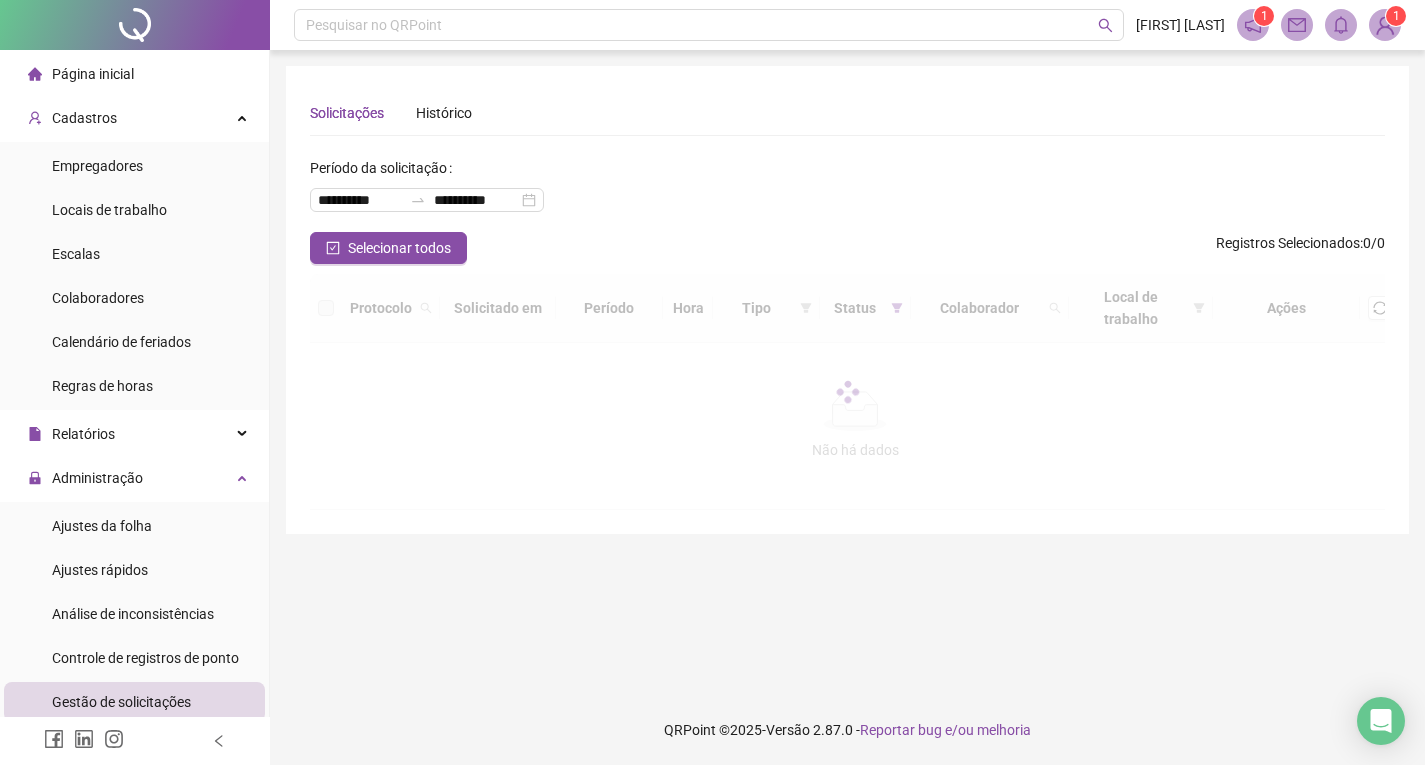 scroll, scrollTop: 0, scrollLeft: 0, axis: both 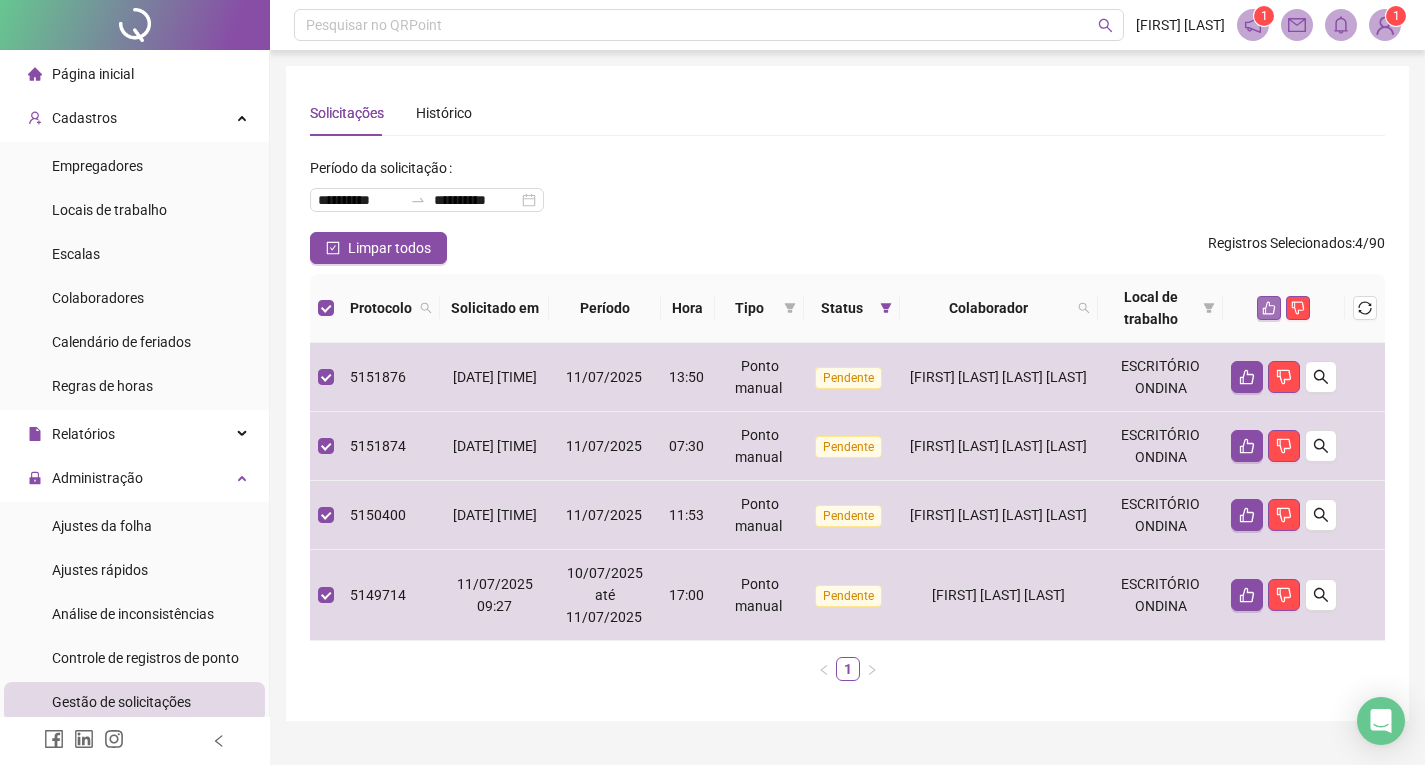 click 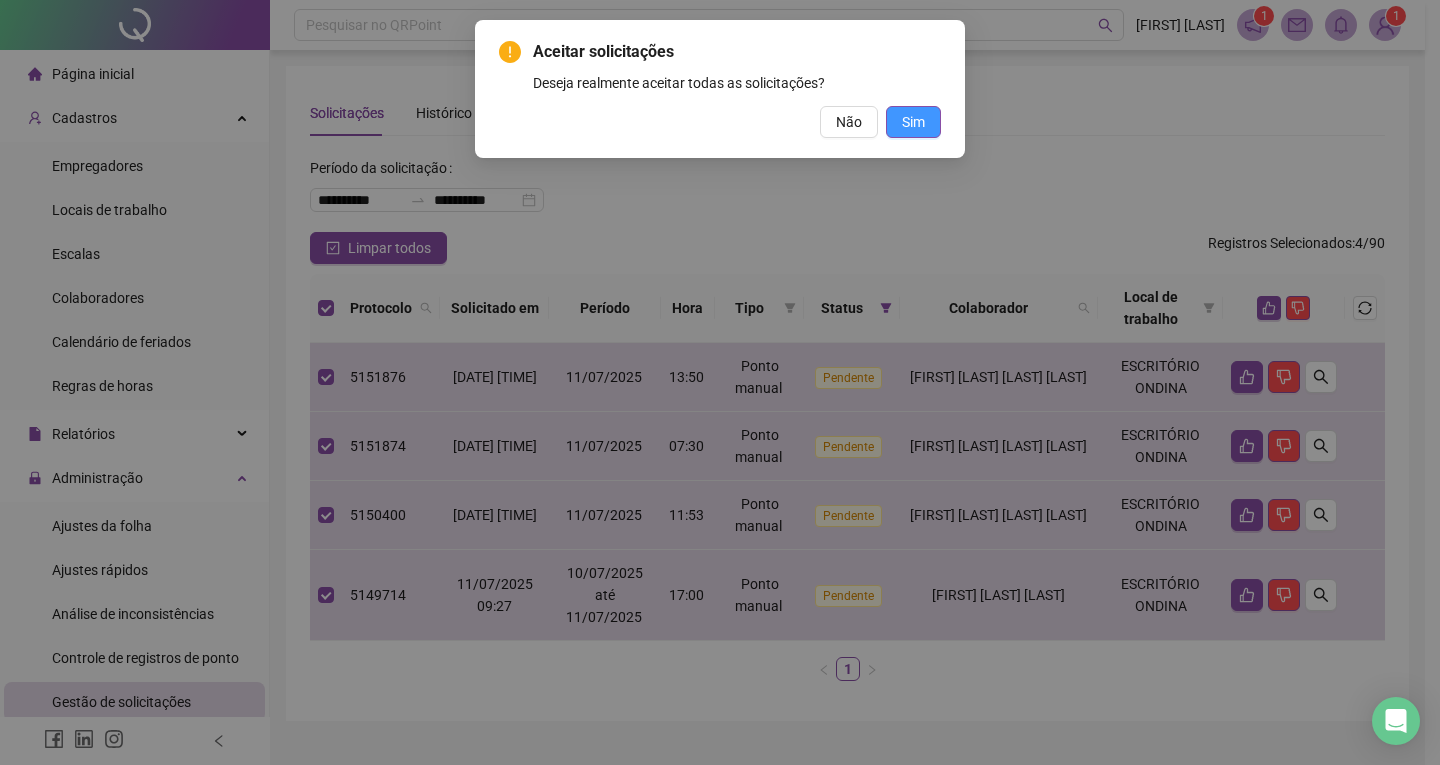 click on "Sim" at bounding box center [913, 122] 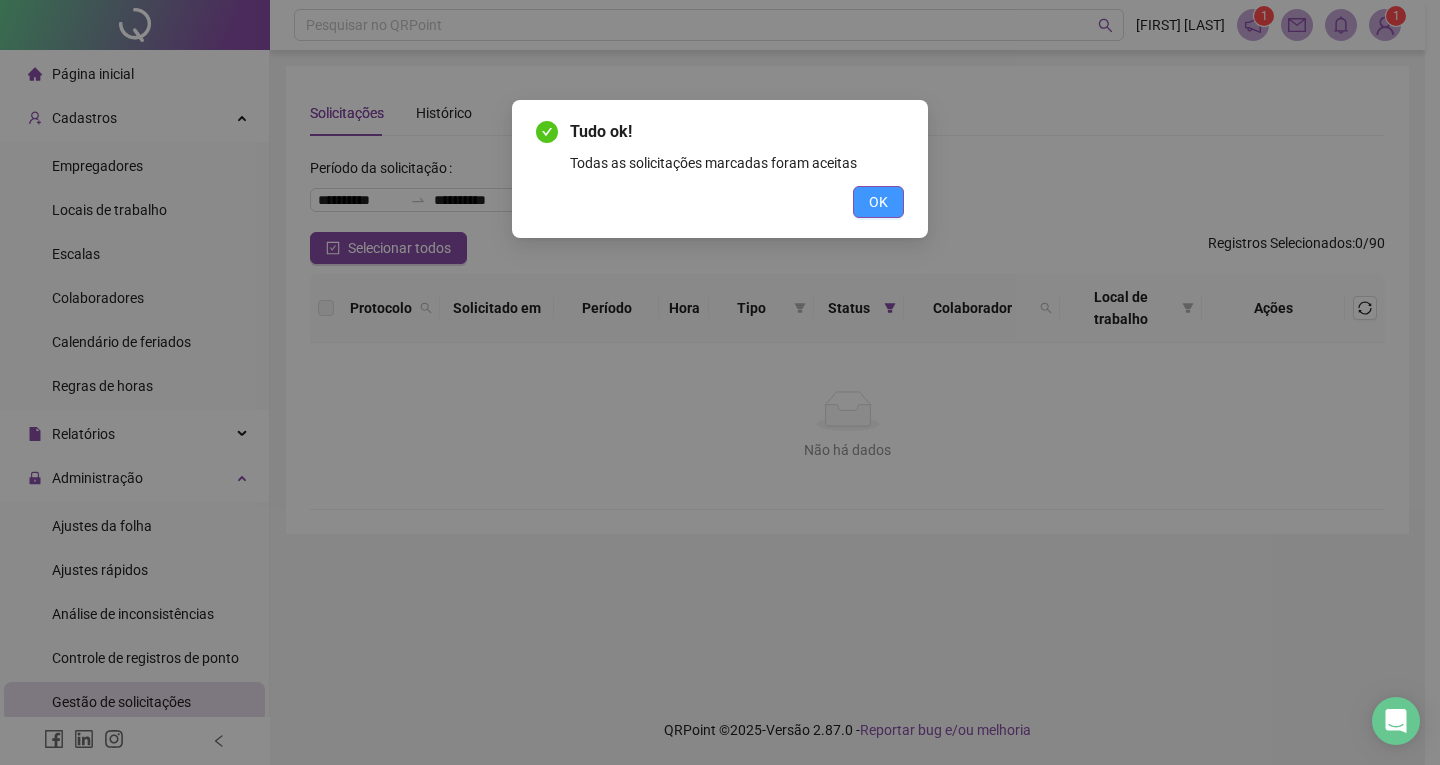click on "OK" at bounding box center (878, 202) 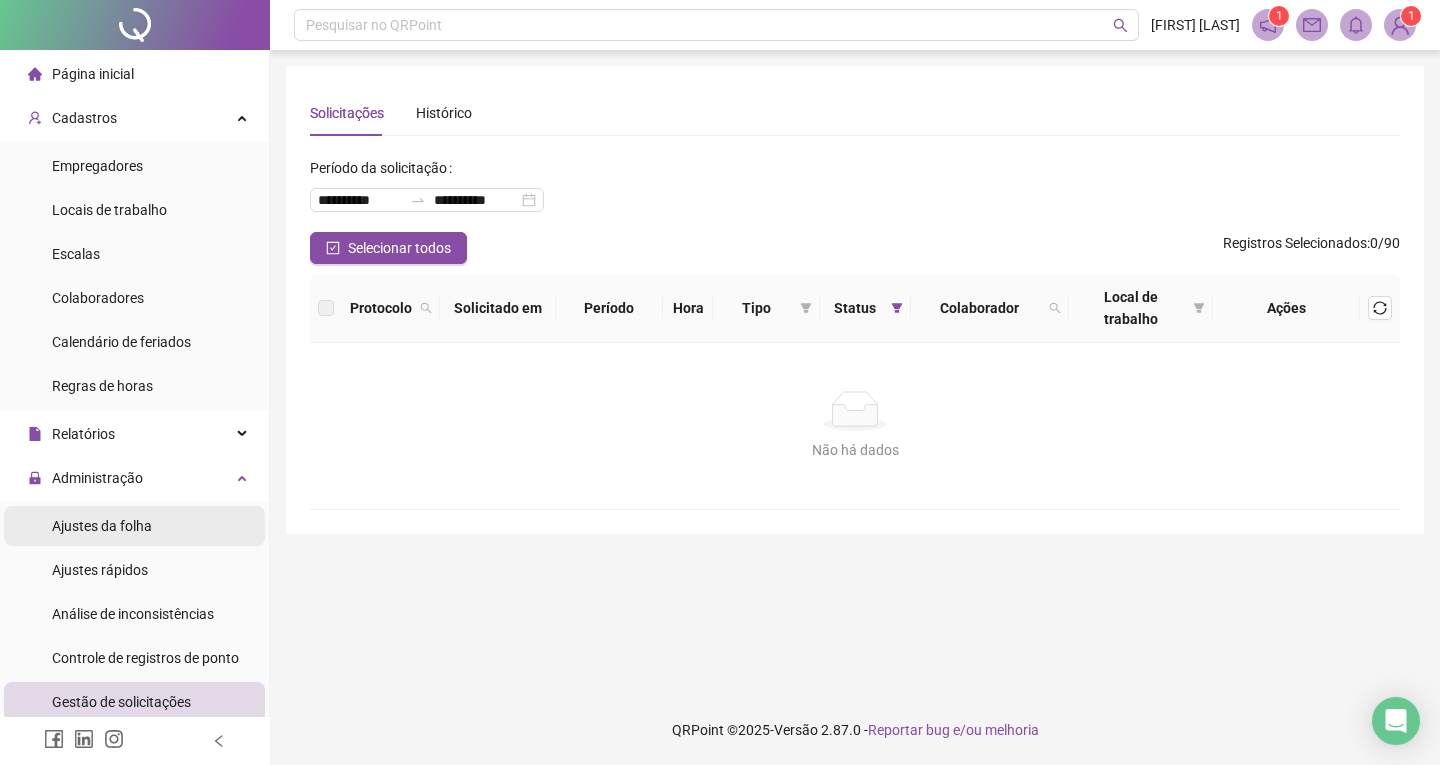 click on "Ajustes da folha" at bounding box center (102, 526) 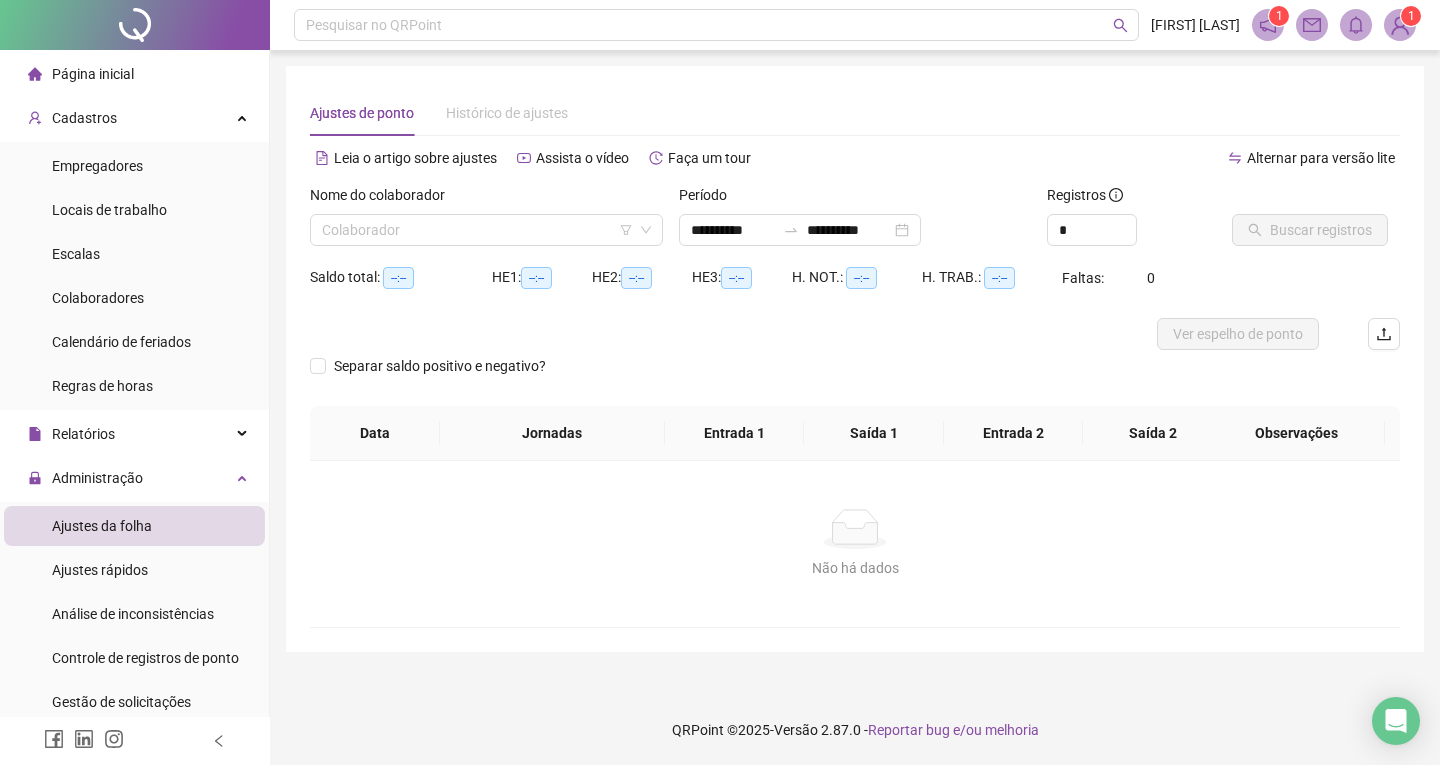 click on "**********" at bounding box center (855, 223) 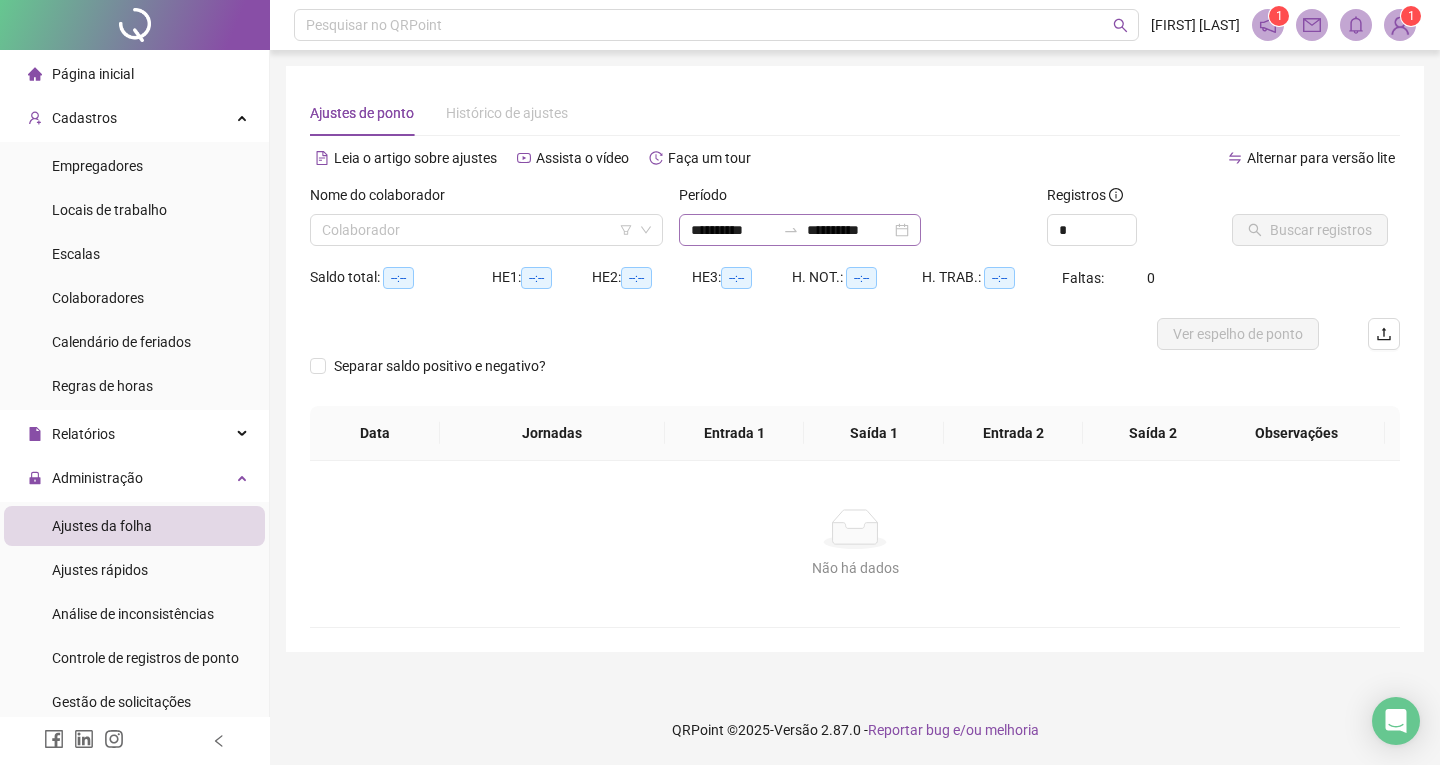 click on "**********" at bounding box center [800, 230] 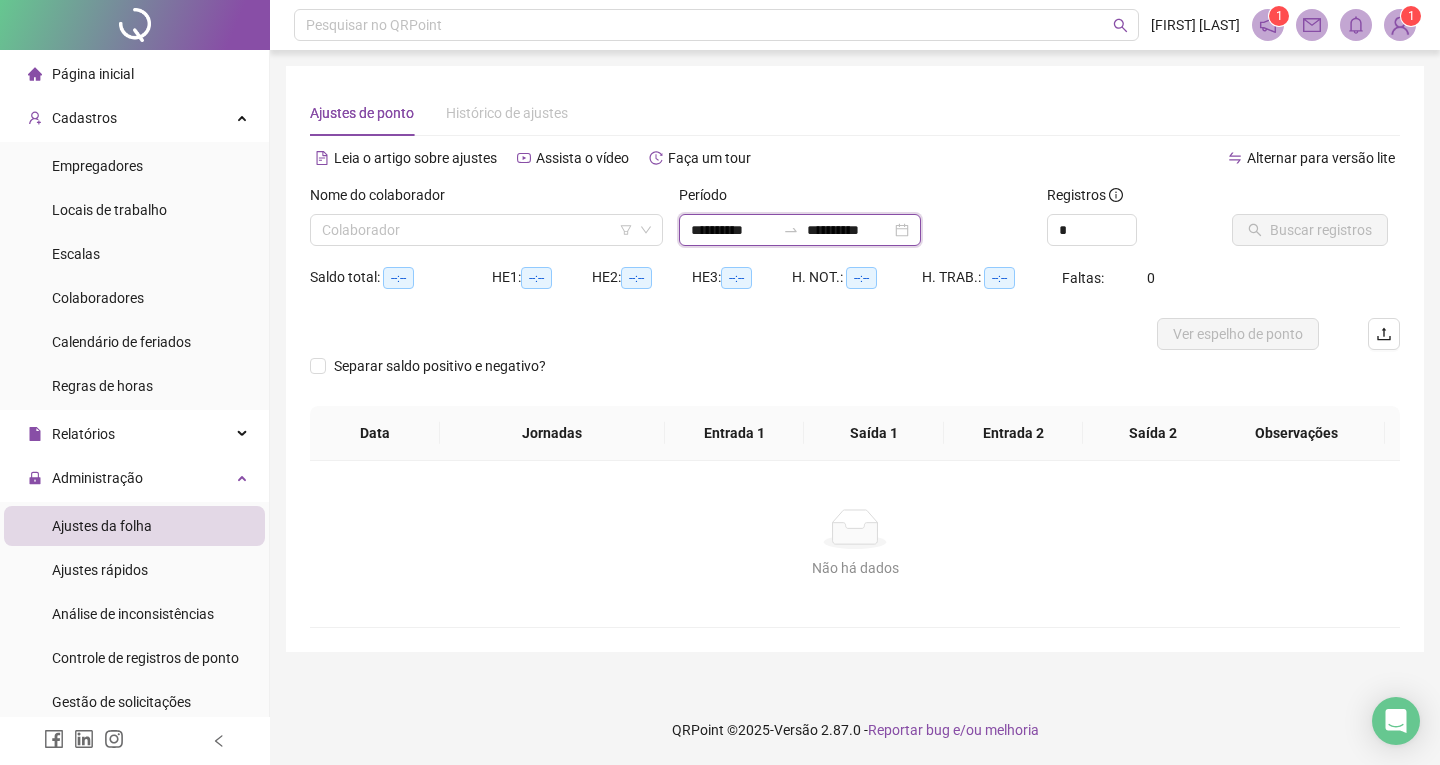 type on "**********" 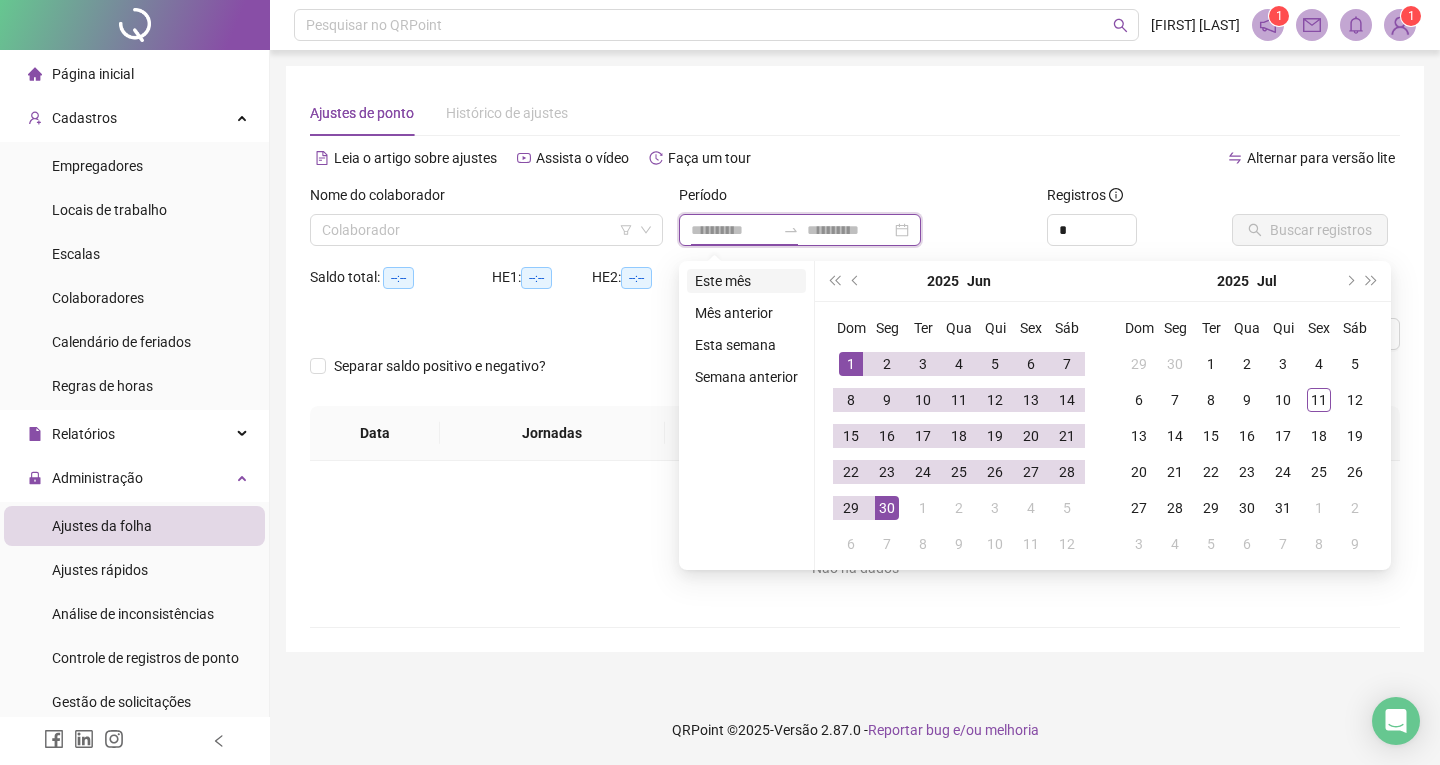 type on "**********" 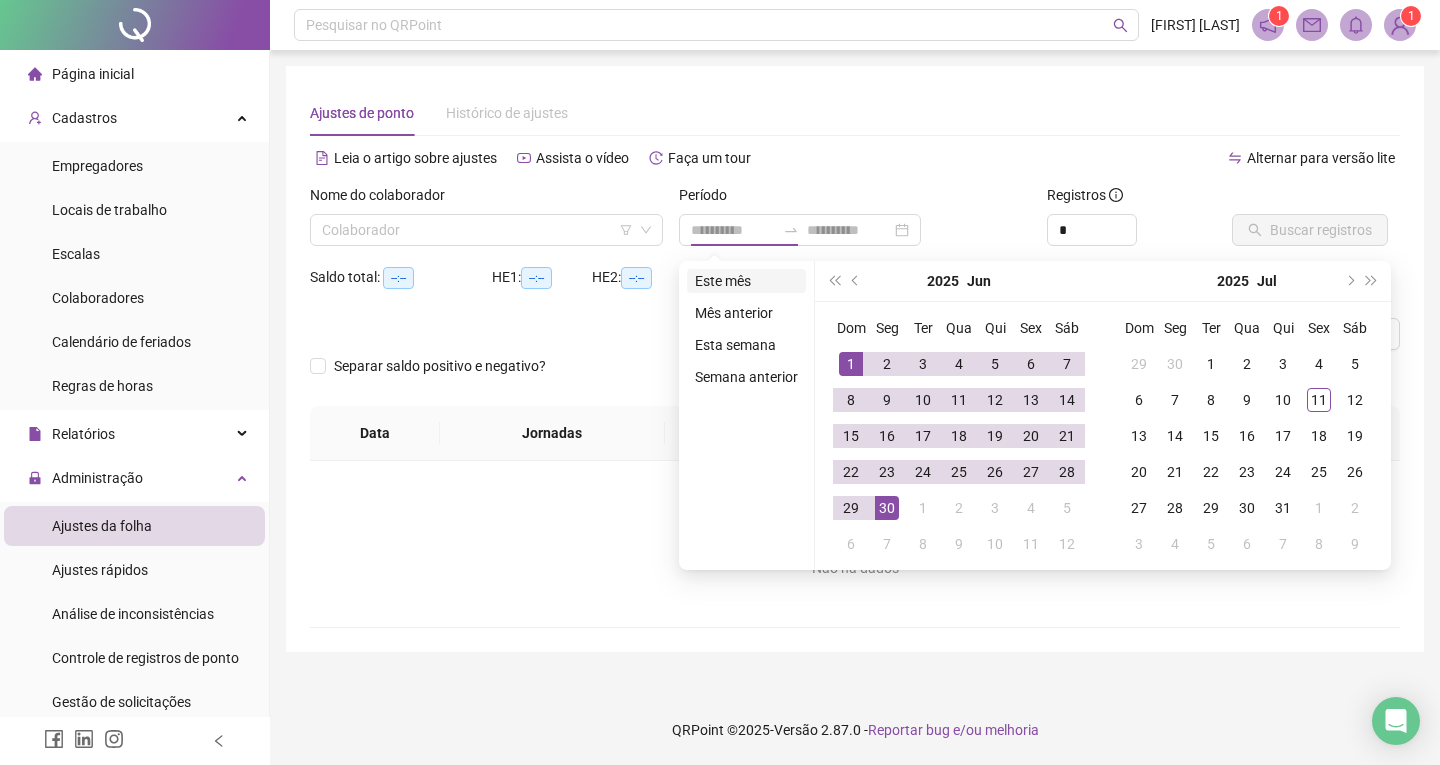 click on "Este mês" at bounding box center (746, 281) 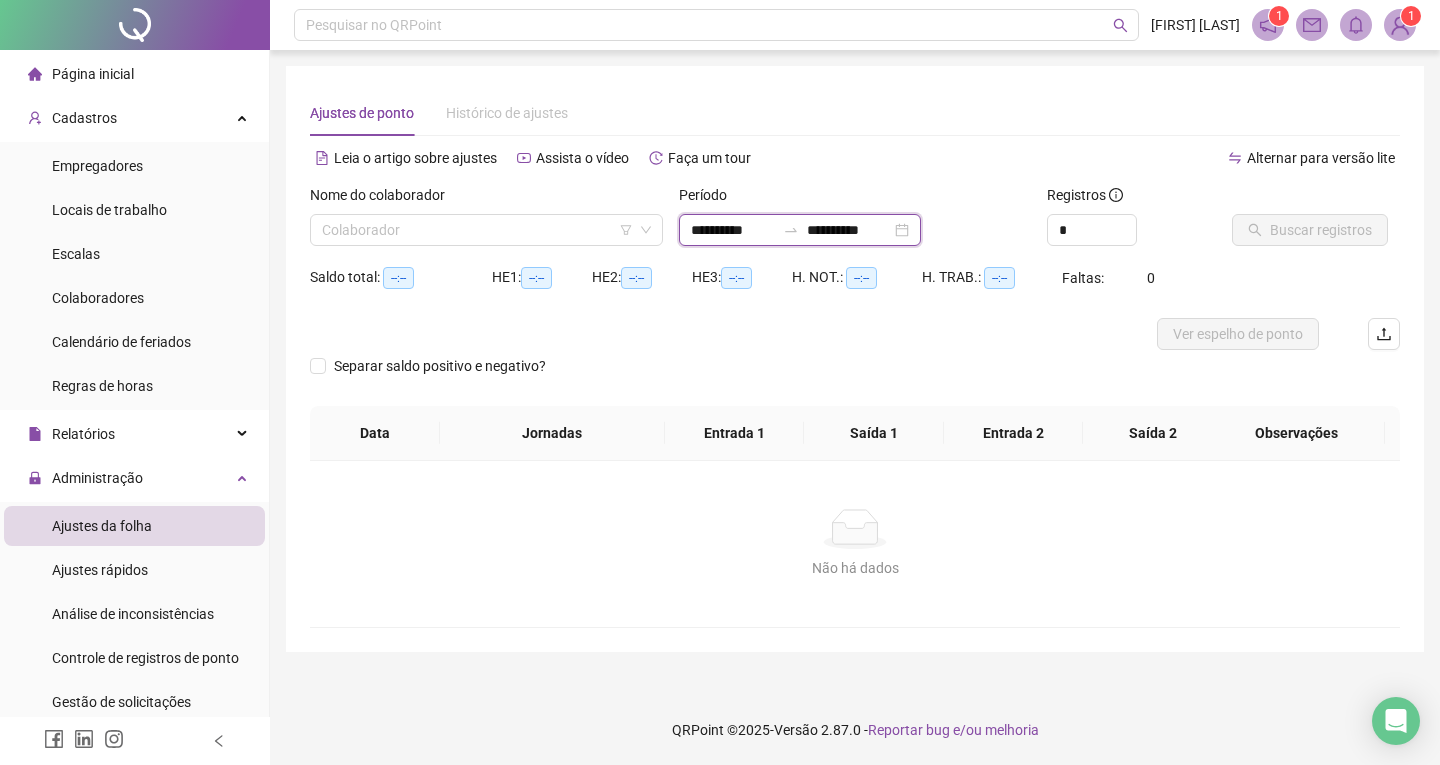 click on "**********" at bounding box center (849, 230) 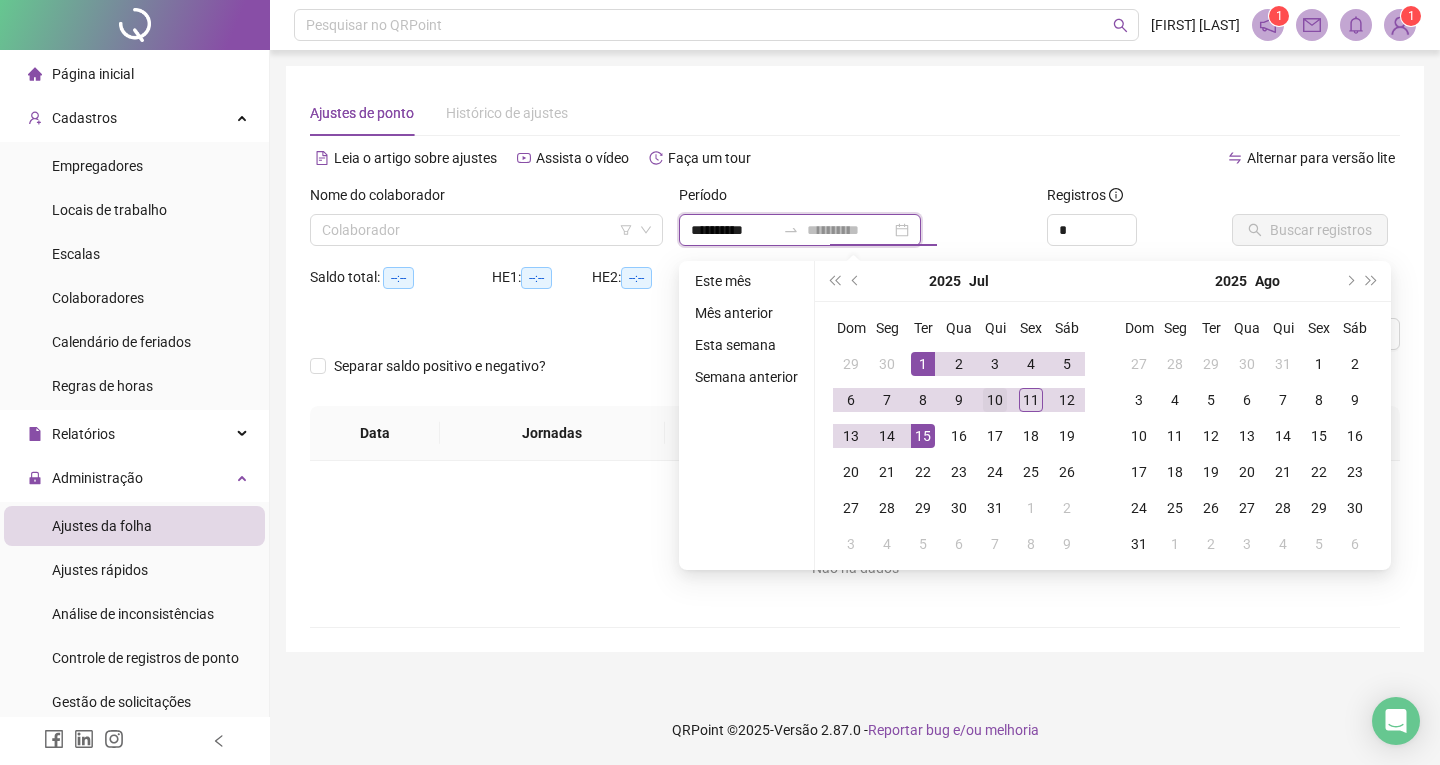 type on "**********" 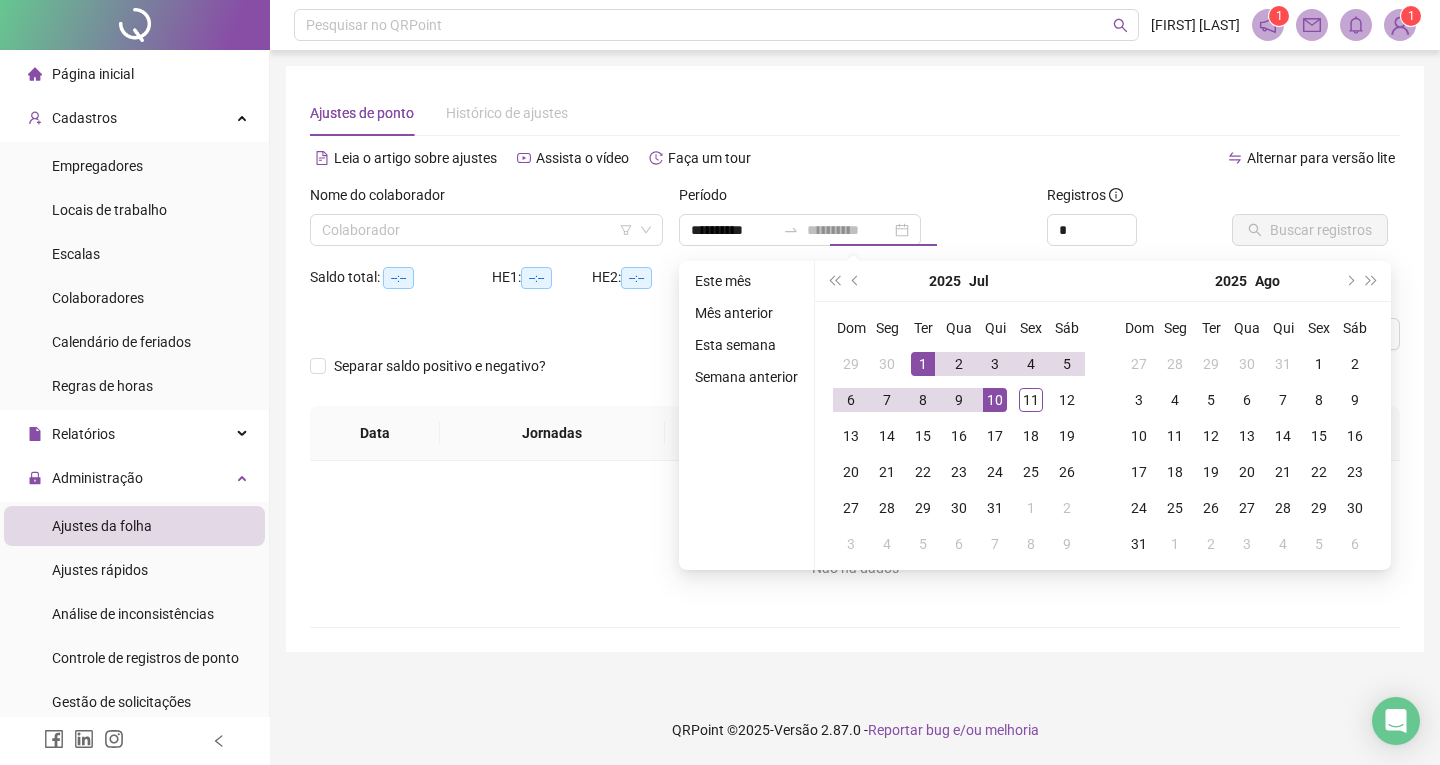 click on "10" at bounding box center (995, 400) 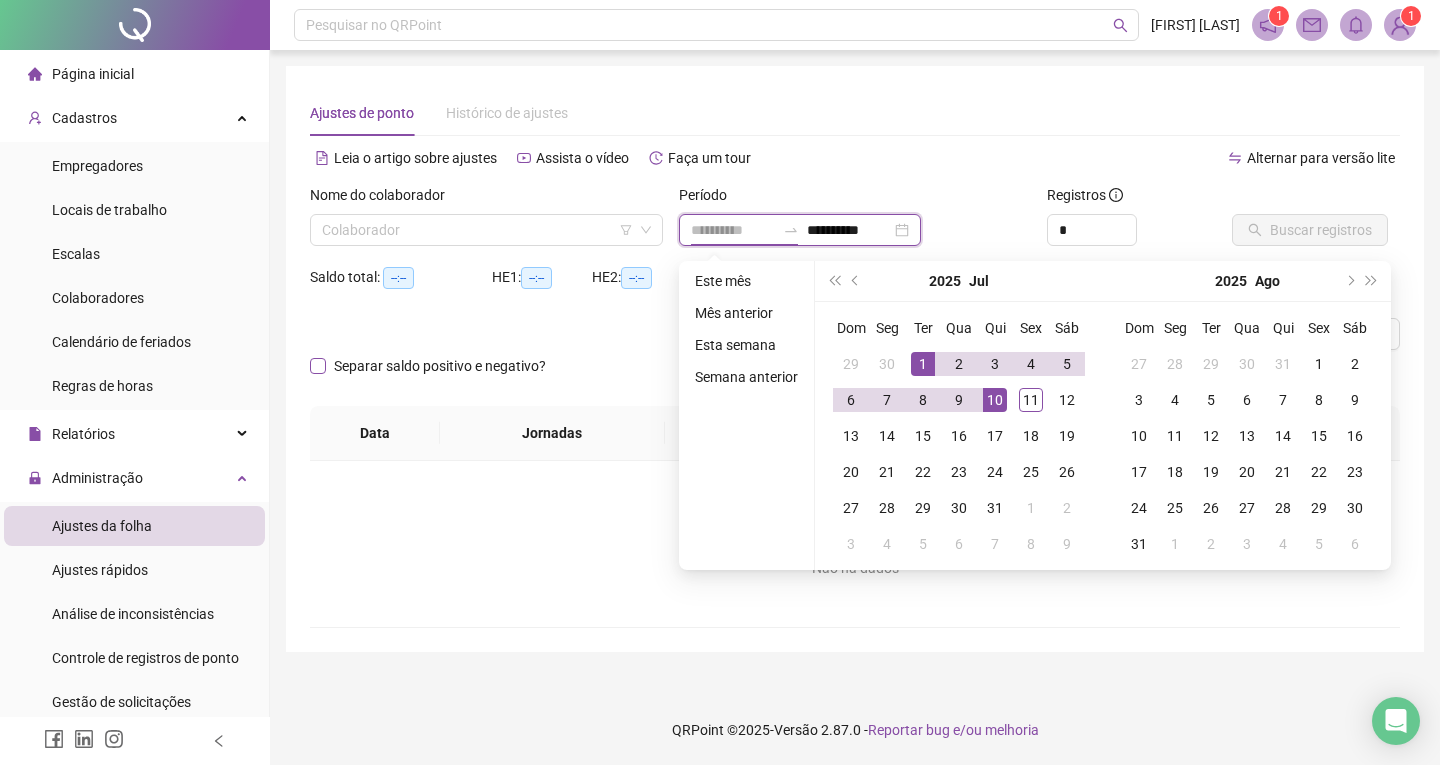 type on "**********" 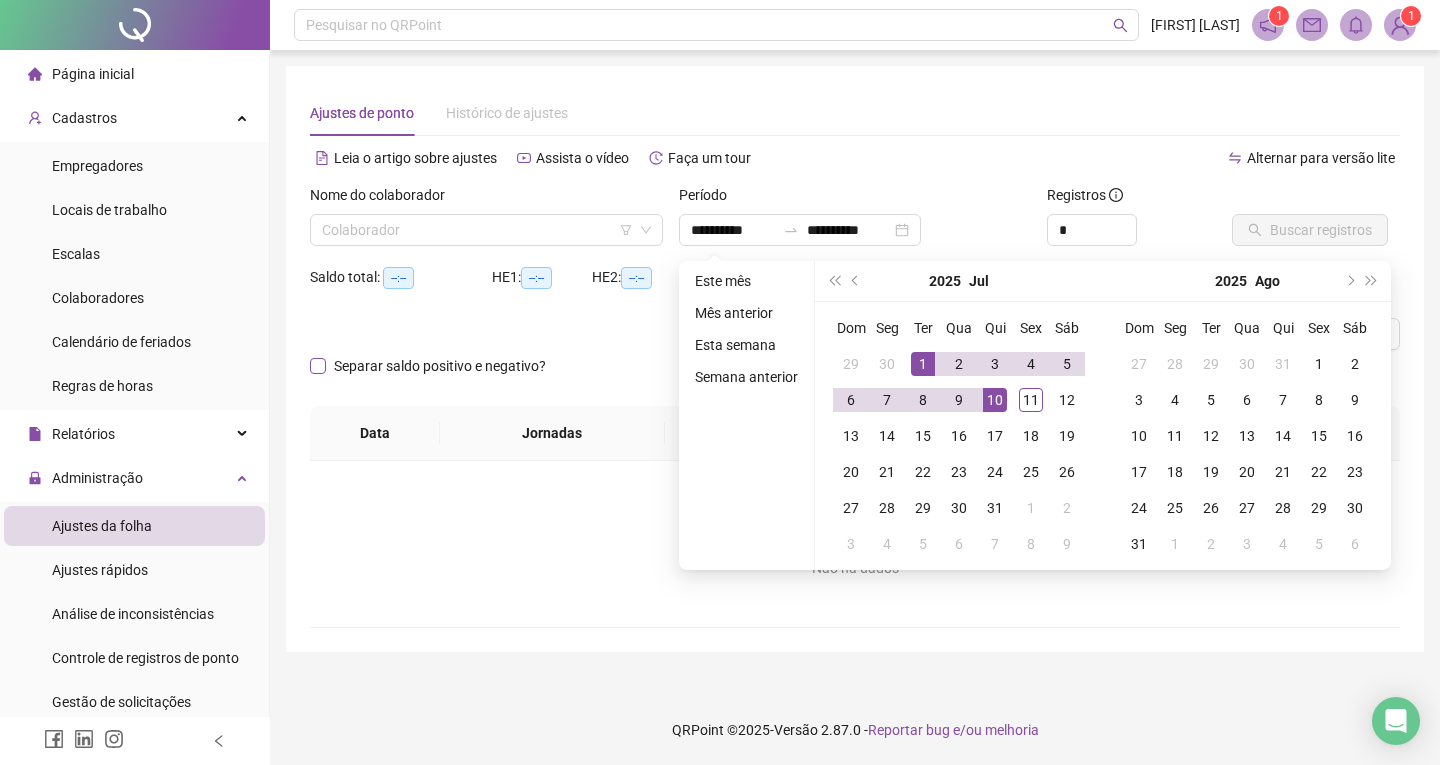 click on "Separar saldo positivo e negativo?" at bounding box center [440, 366] 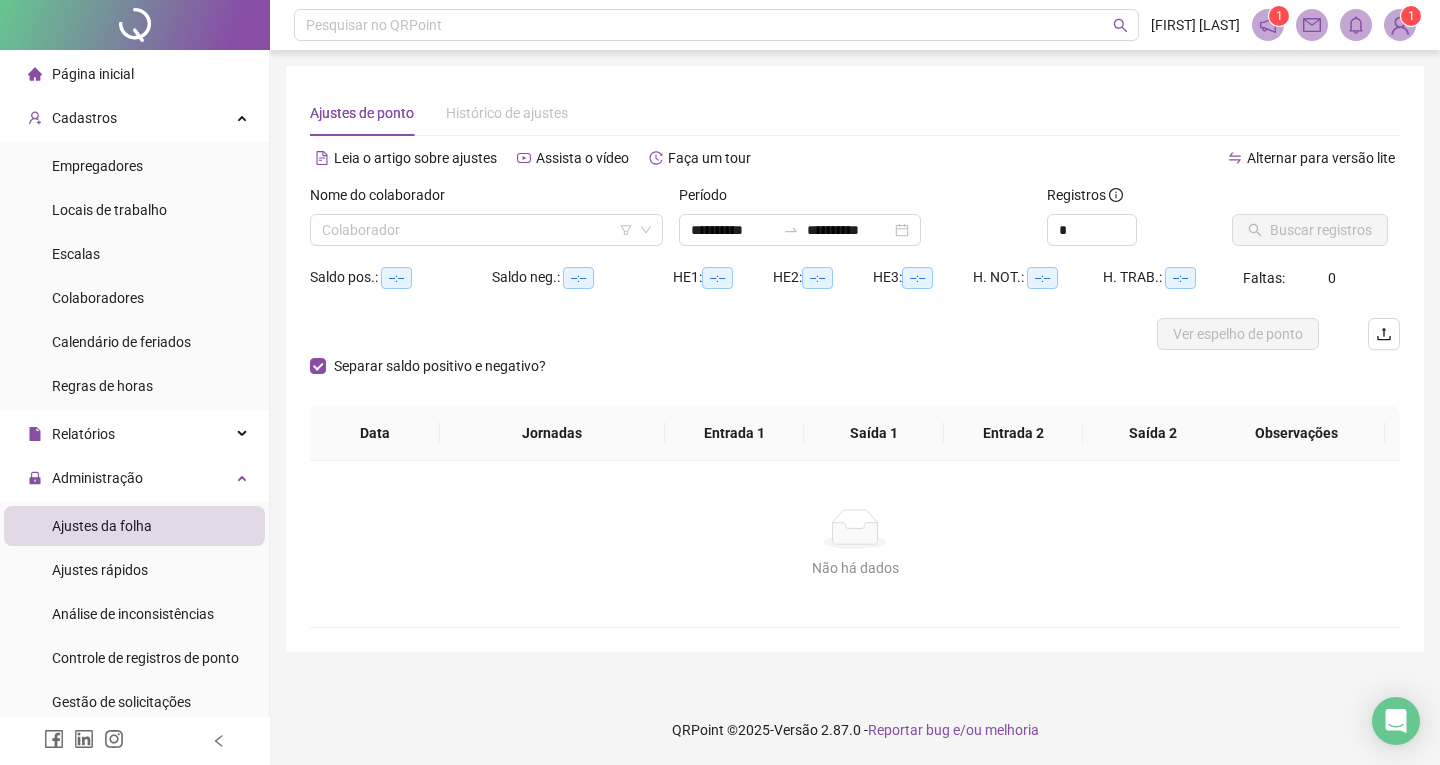 click on "Nome do colaborador" at bounding box center (486, 199) 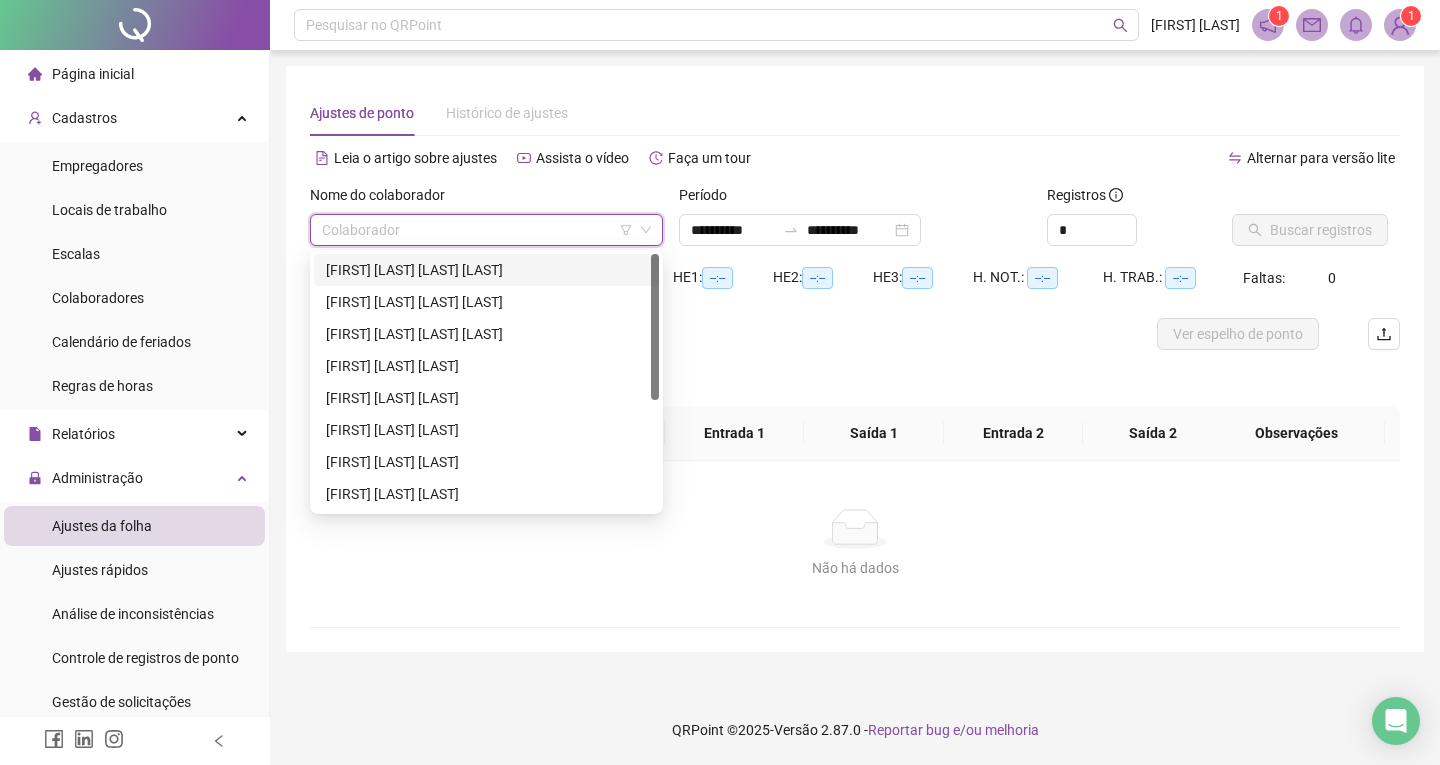 click at bounding box center (480, 230) 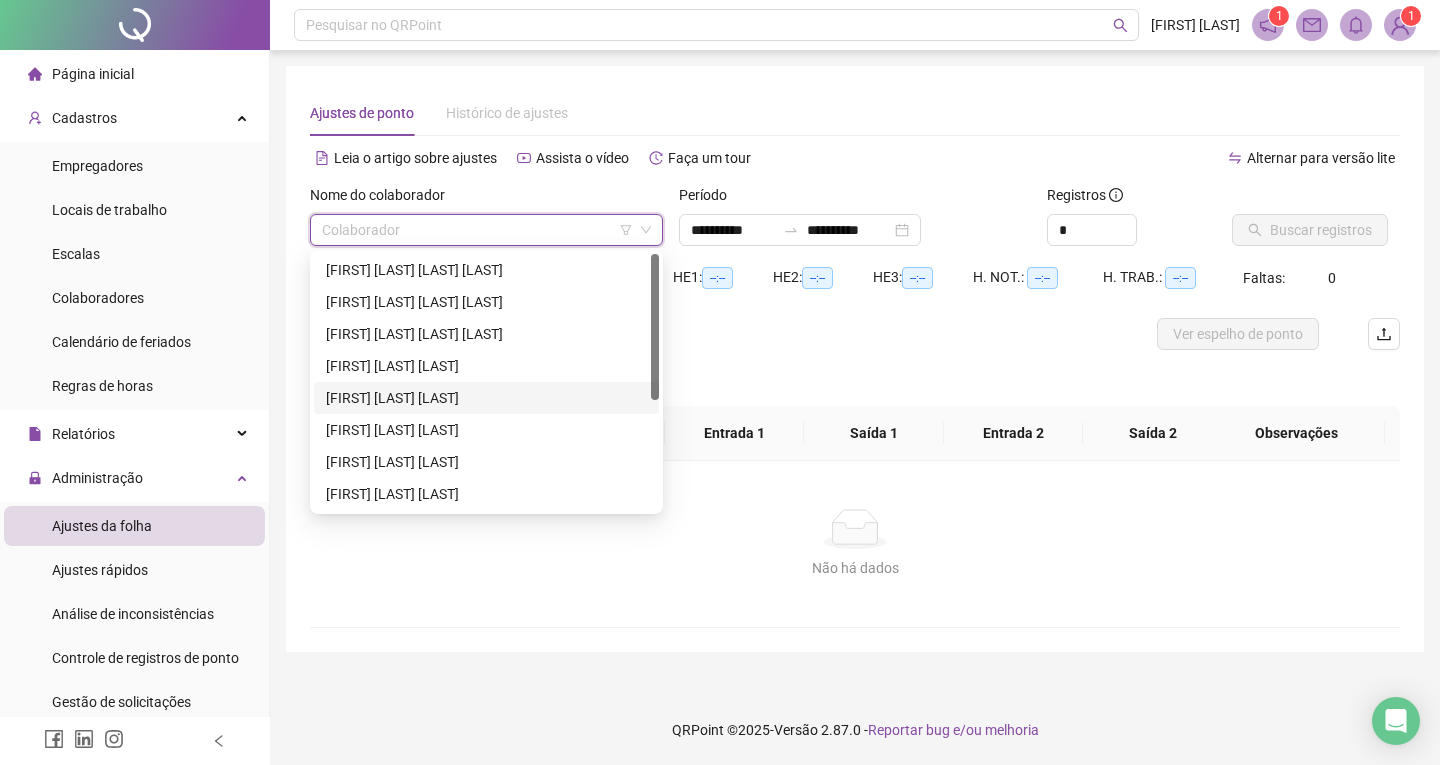 click on "[FIRST] [LAST] [LAST]" at bounding box center [486, 398] 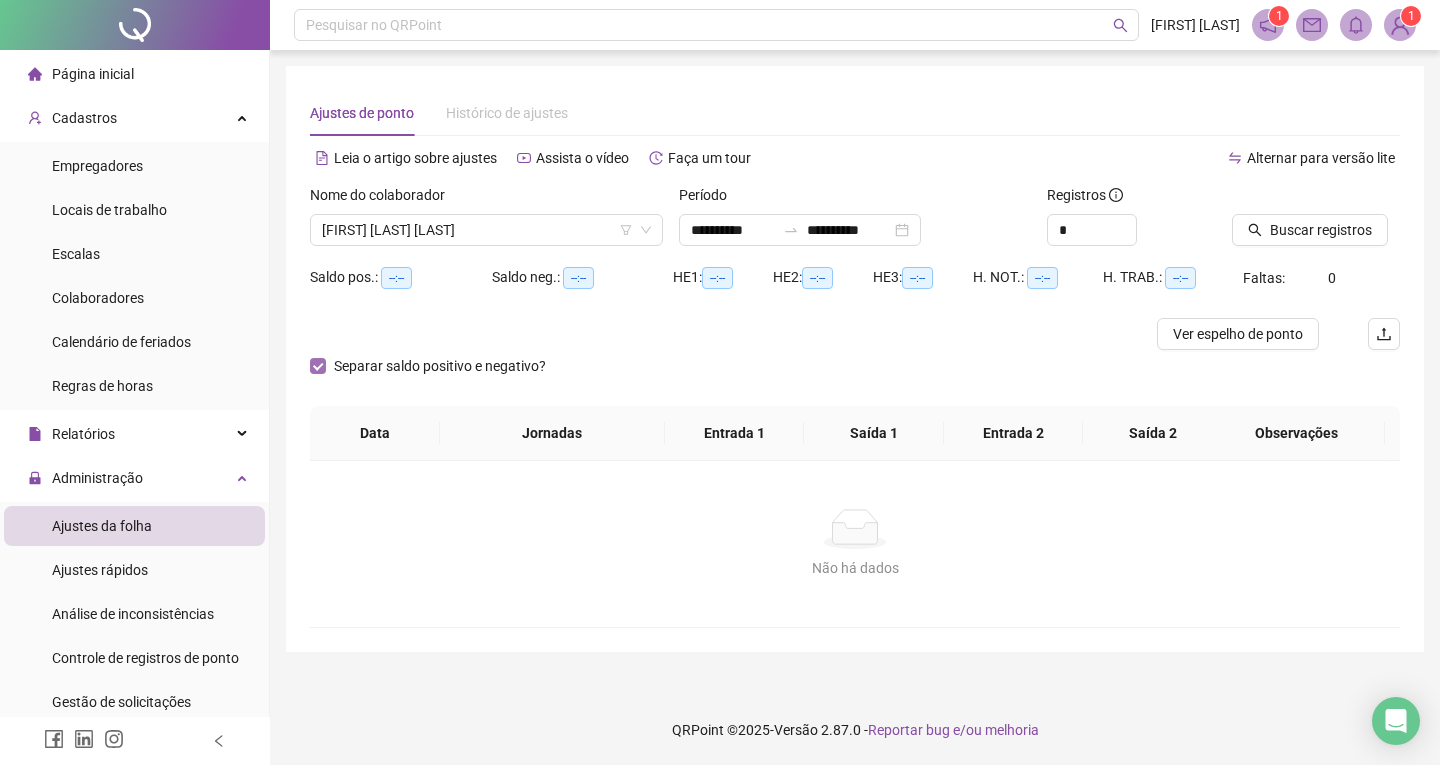 click on "Separar saldo positivo e negativo?" at bounding box center (432, 366) 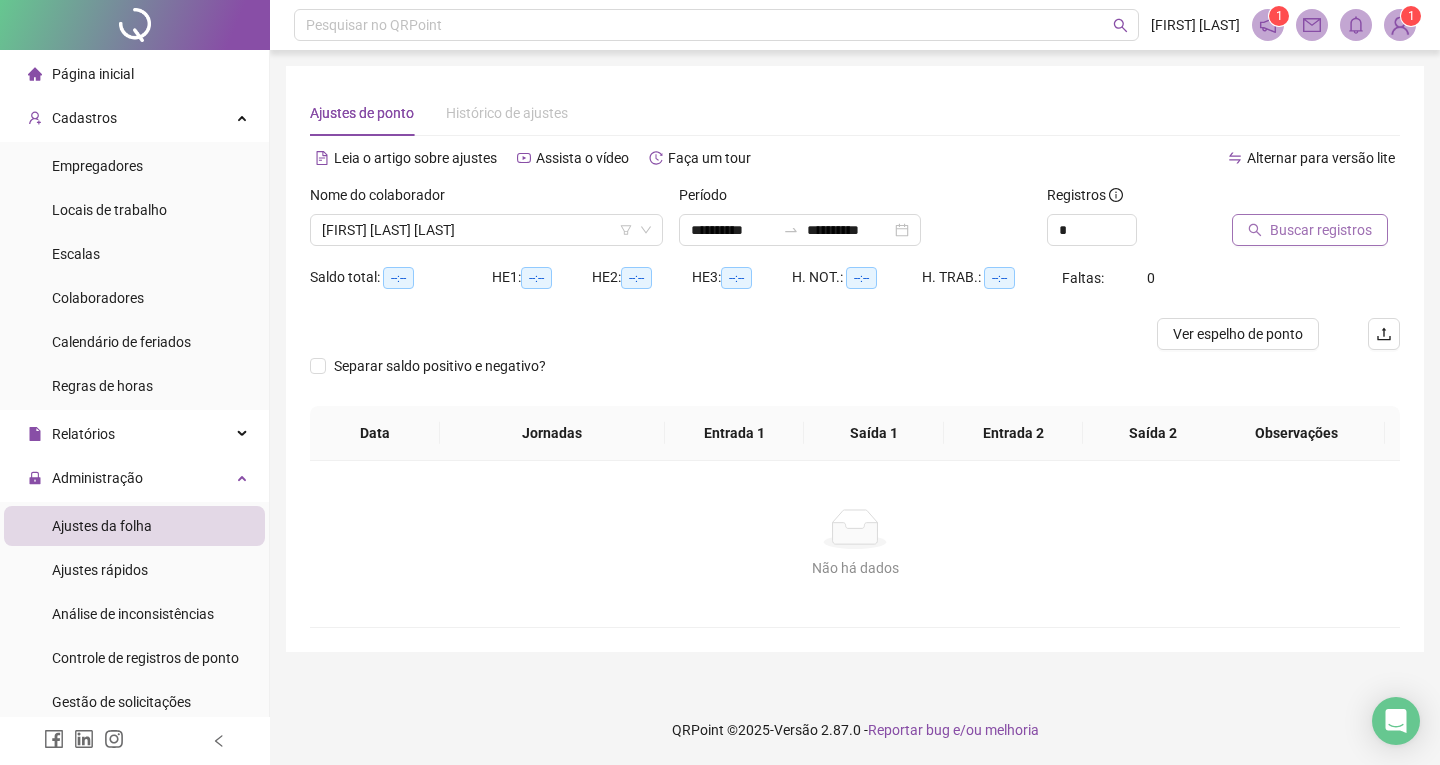 click on "Buscar registros" at bounding box center (1321, 230) 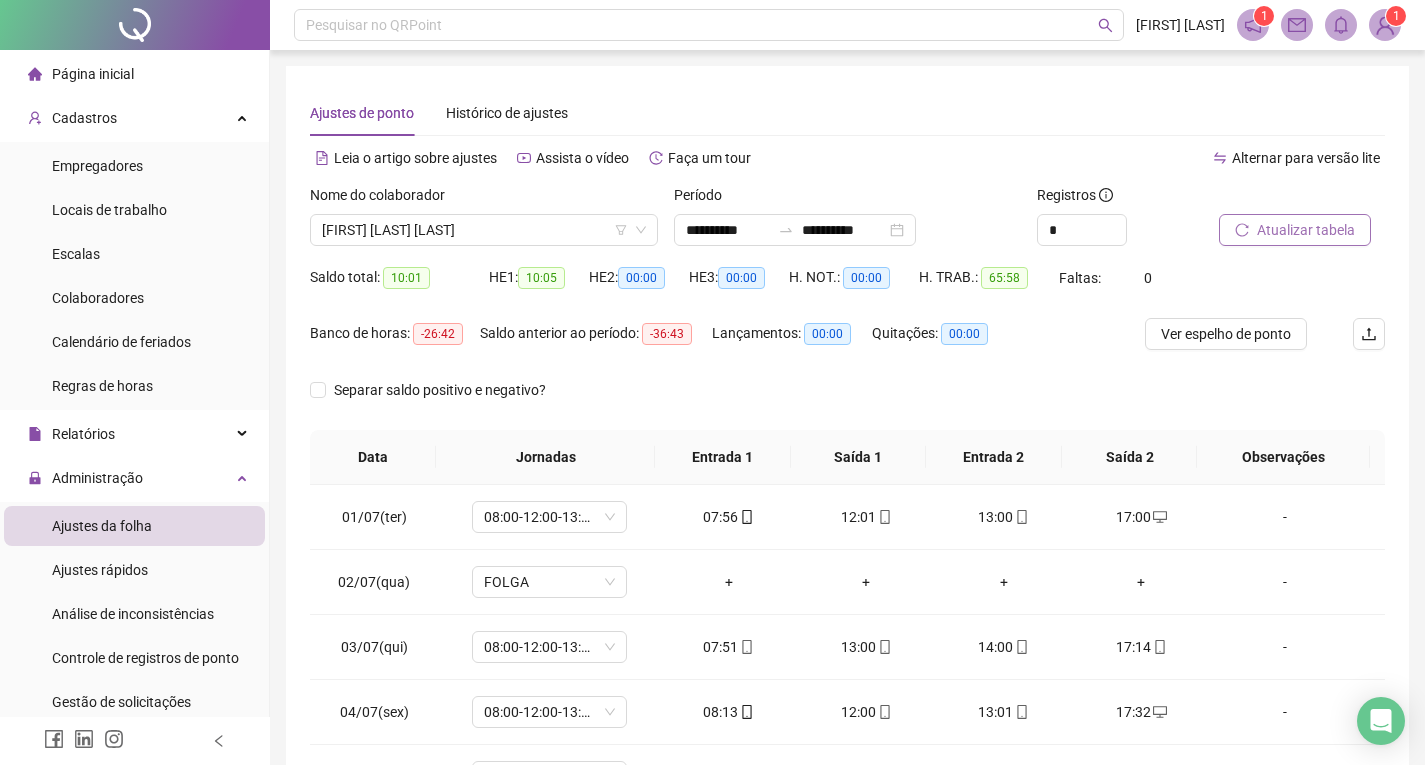 click on "Banco de horas:   -26:42" at bounding box center (395, 334) 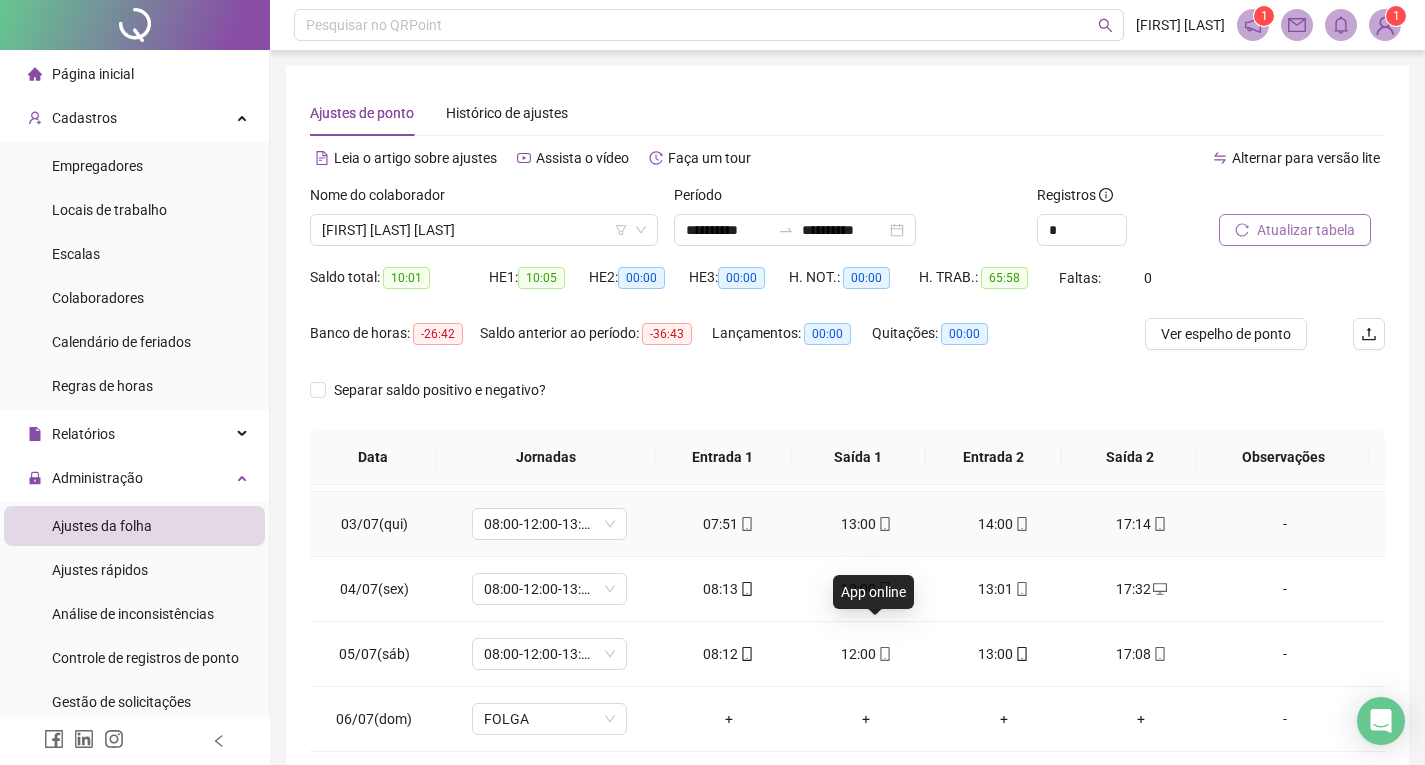 scroll, scrollTop: 223, scrollLeft: 0, axis: vertical 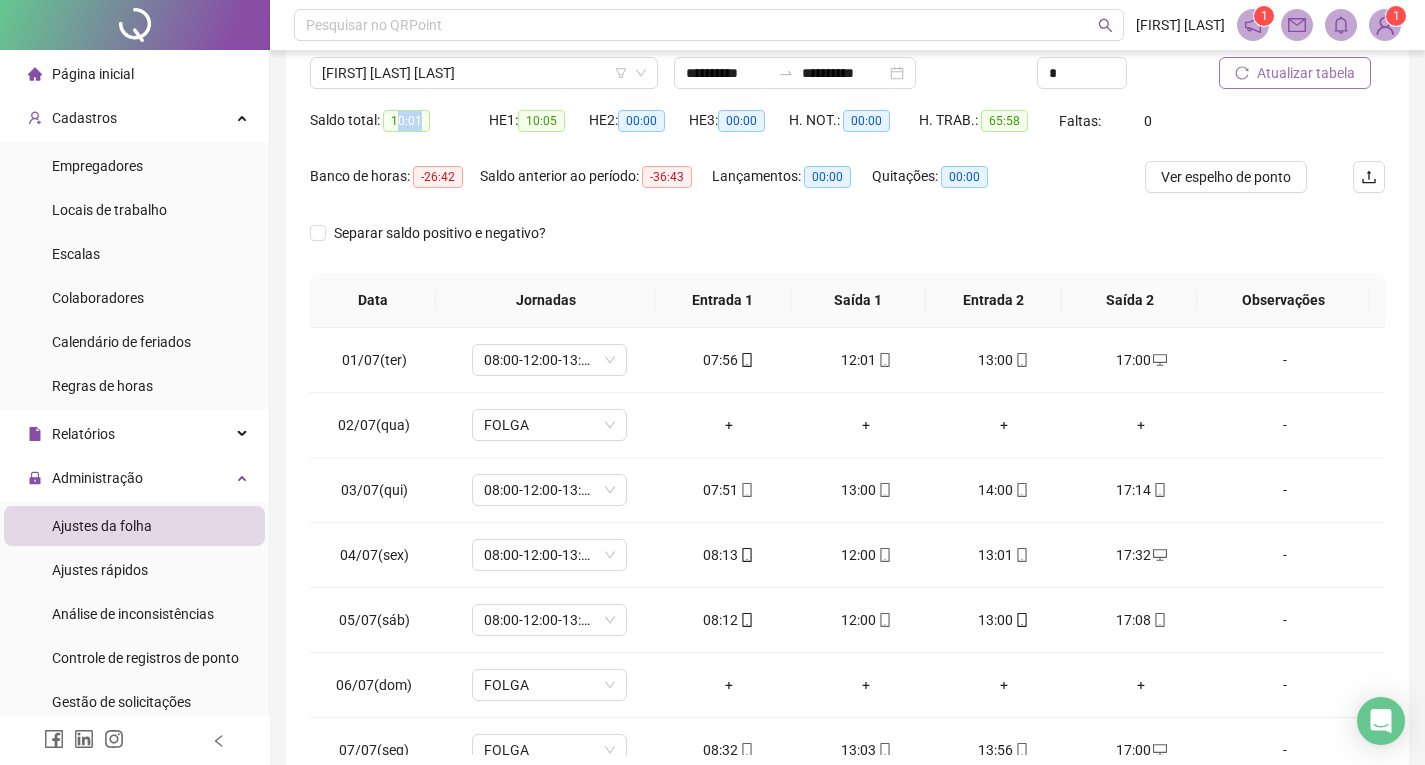 drag, startPoint x: 395, startPoint y: 123, endPoint x: 435, endPoint y: 124, distance: 40.012497 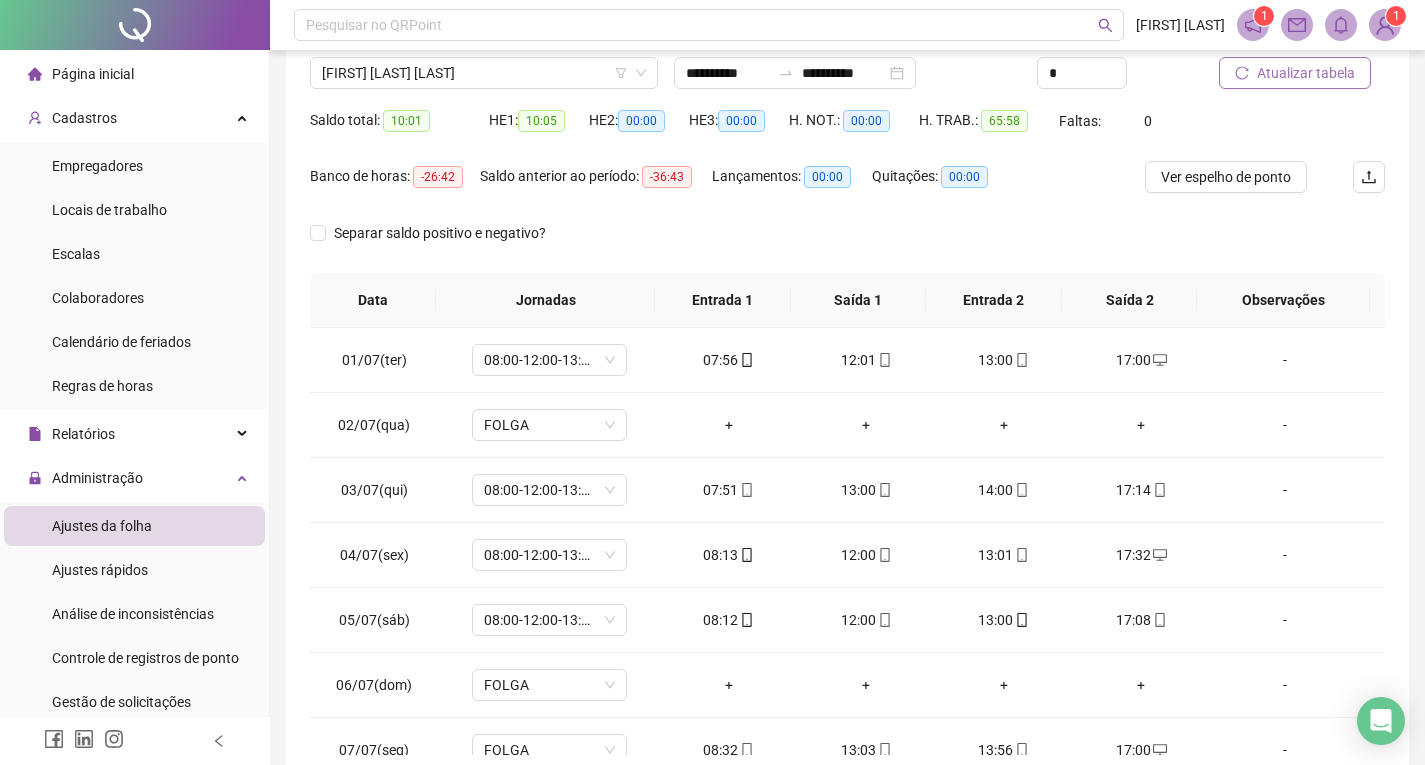click on "Separar saldo positivo e negativo?" at bounding box center (847, 245) 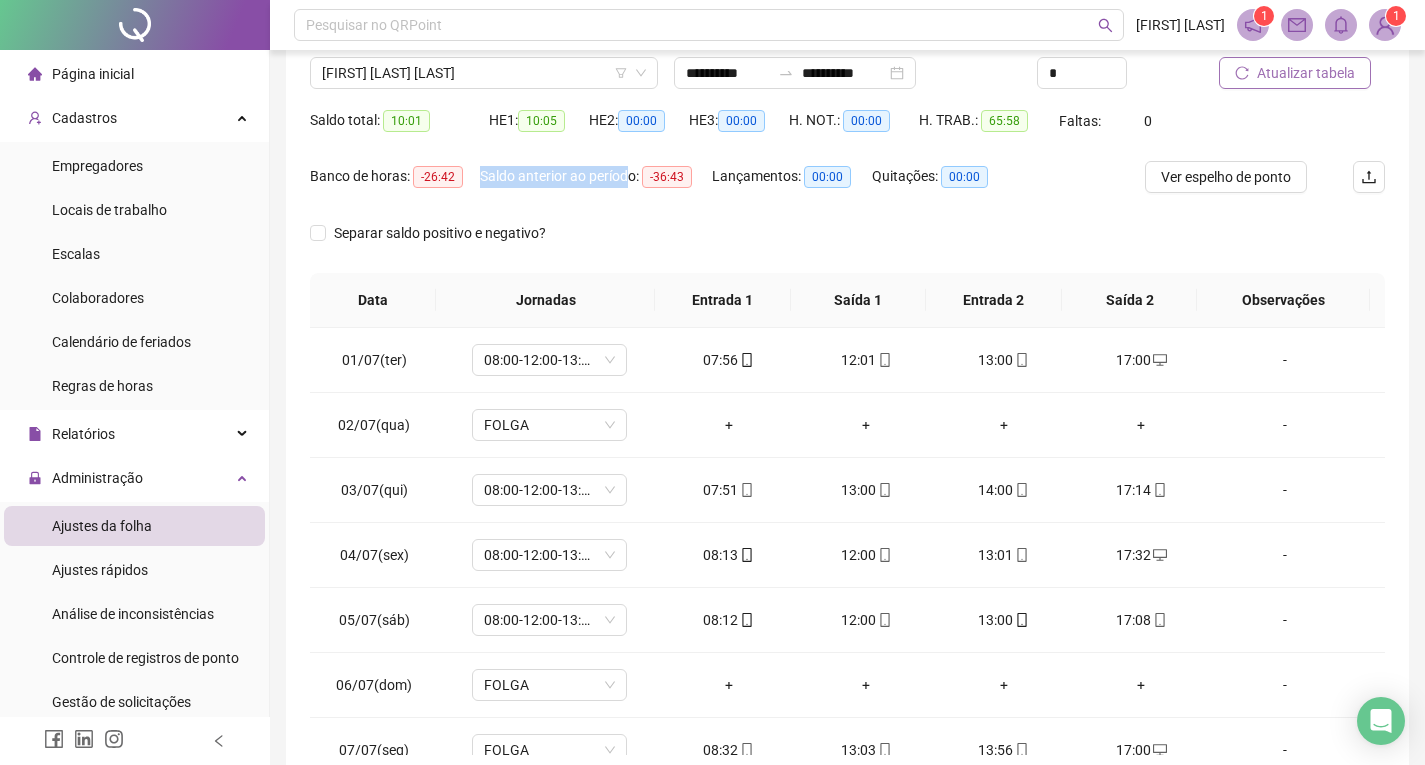 drag, startPoint x: 477, startPoint y: 176, endPoint x: 630, endPoint y: 178, distance: 153.01308 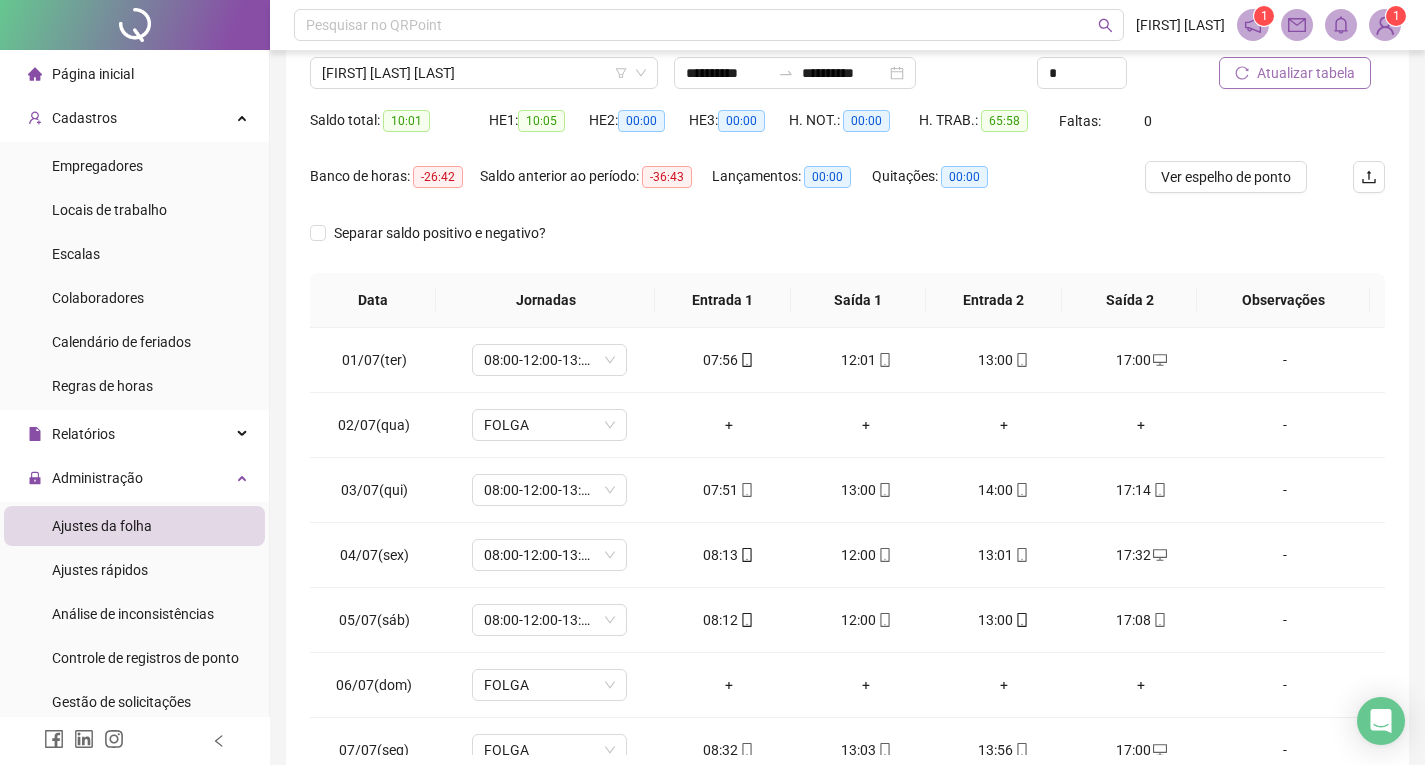 drag, startPoint x: 479, startPoint y: 147, endPoint x: 379, endPoint y: 128, distance: 101.788994 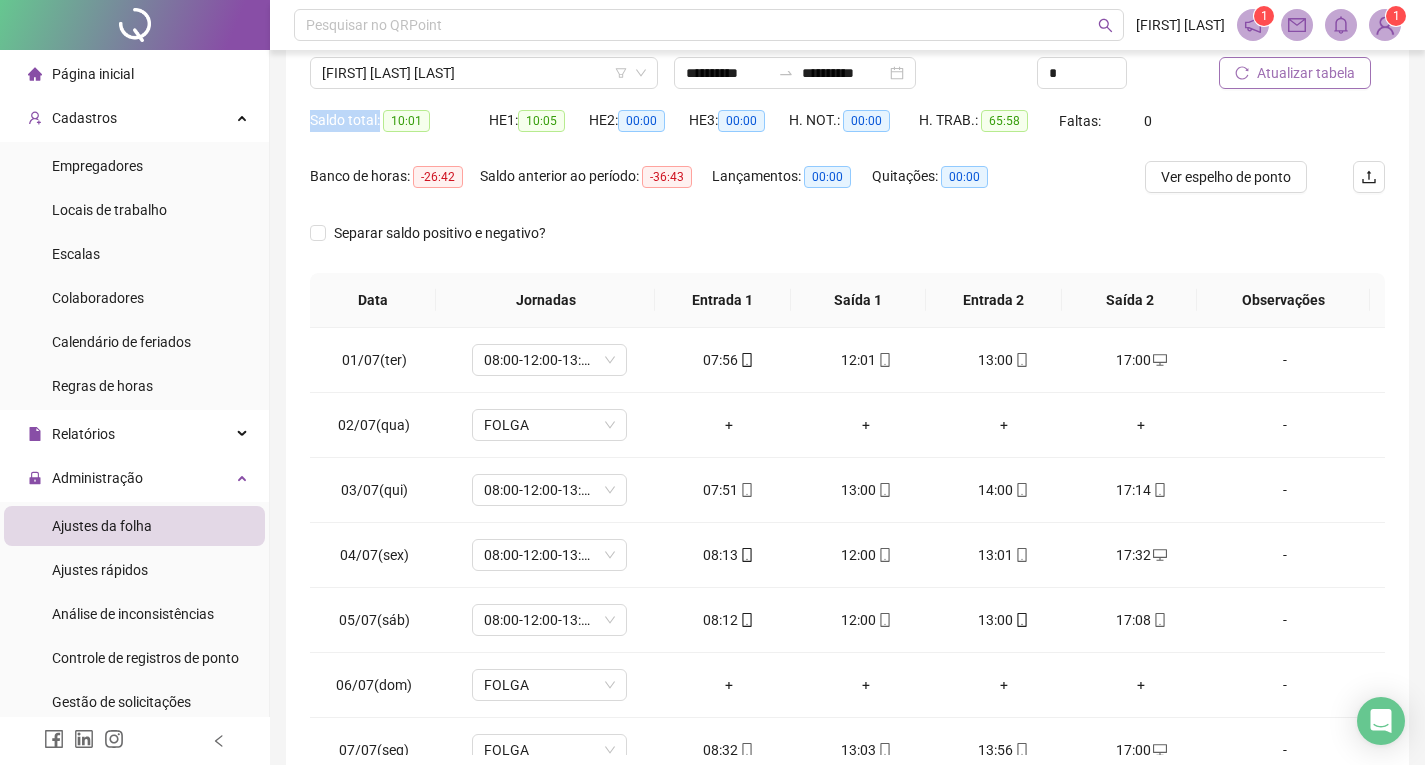 drag, startPoint x: 309, startPoint y: 125, endPoint x: 379, endPoint y: 126, distance: 70.00714 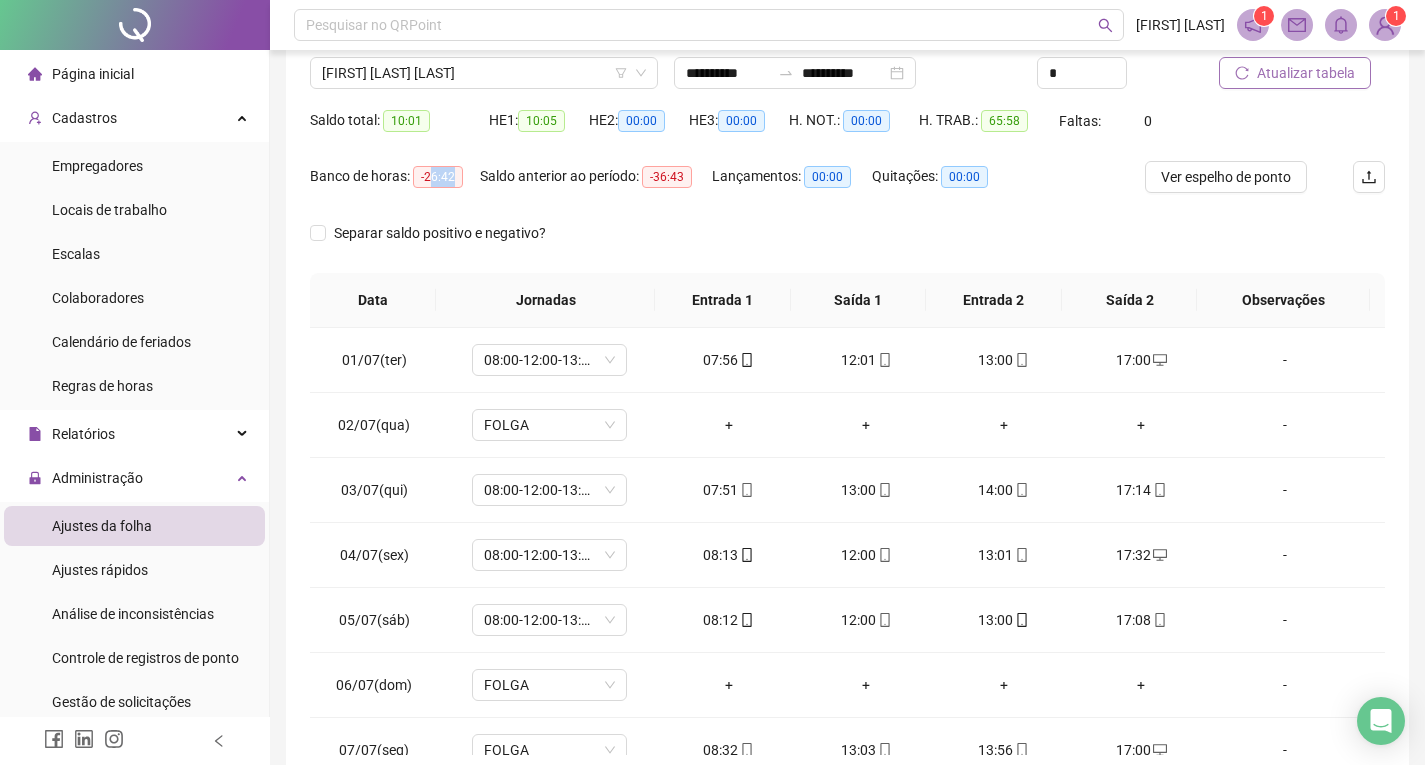 drag, startPoint x: 464, startPoint y: 175, endPoint x: 420, endPoint y: 174, distance: 44.011364 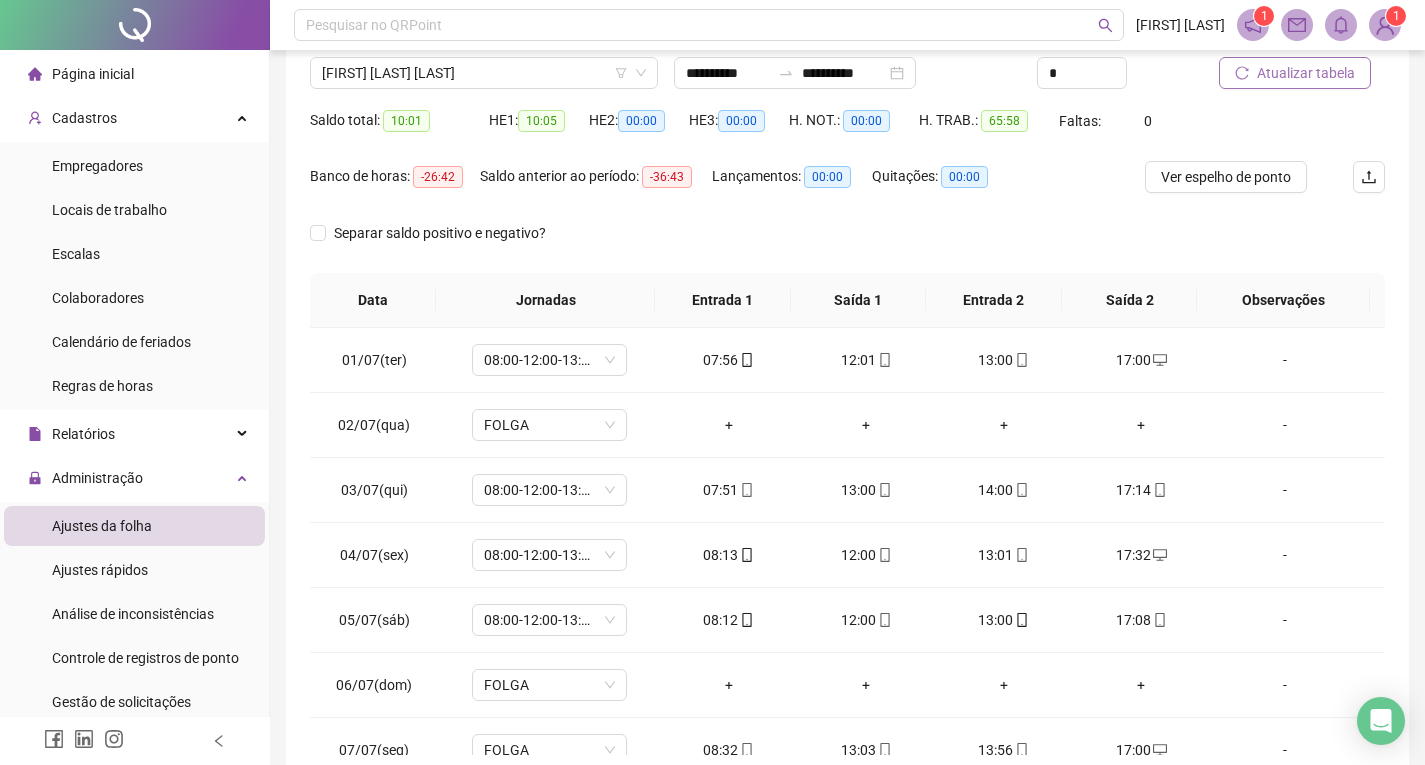 click on "Saldo anterior ao período:   -36:43" at bounding box center (596, 189) 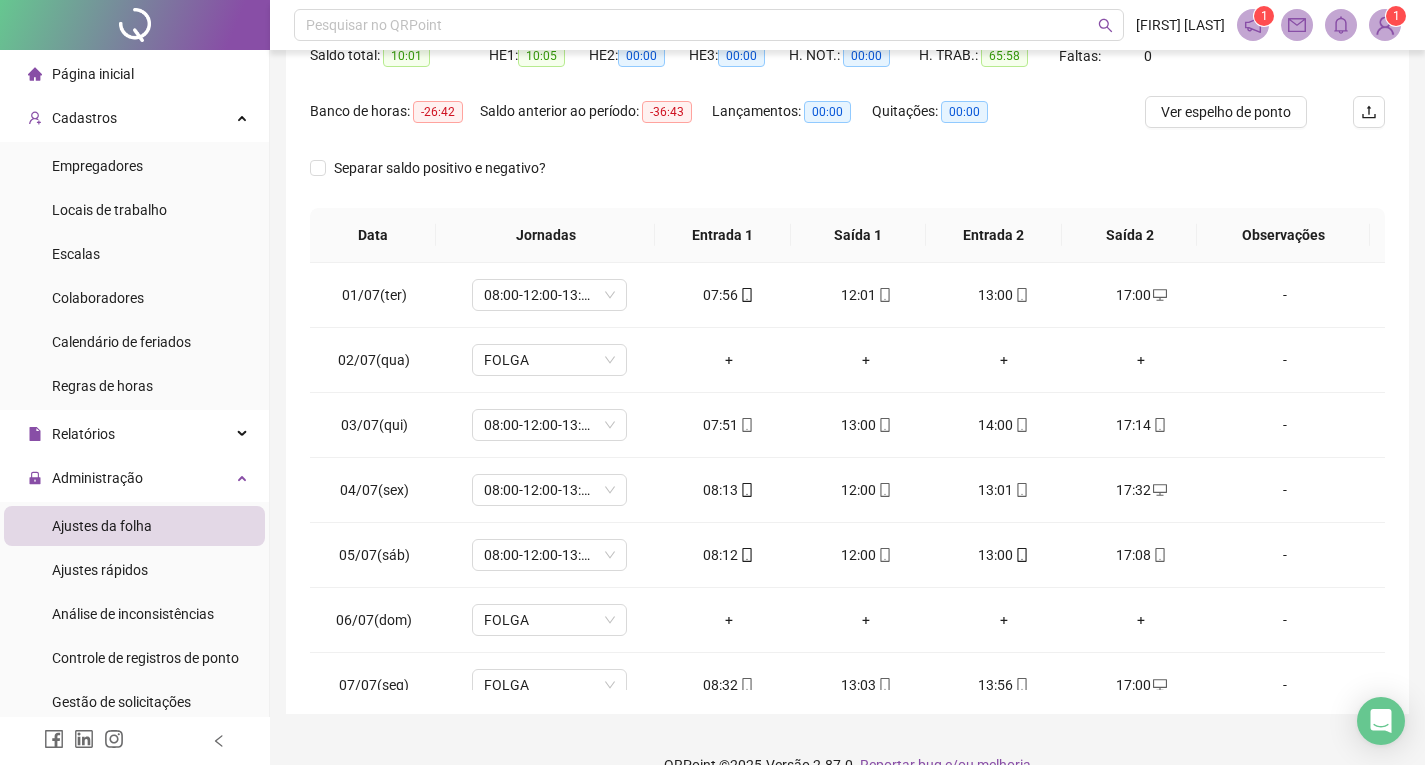 scroll, scrollTop: 257, scrollLeft: 0, axis: vertical 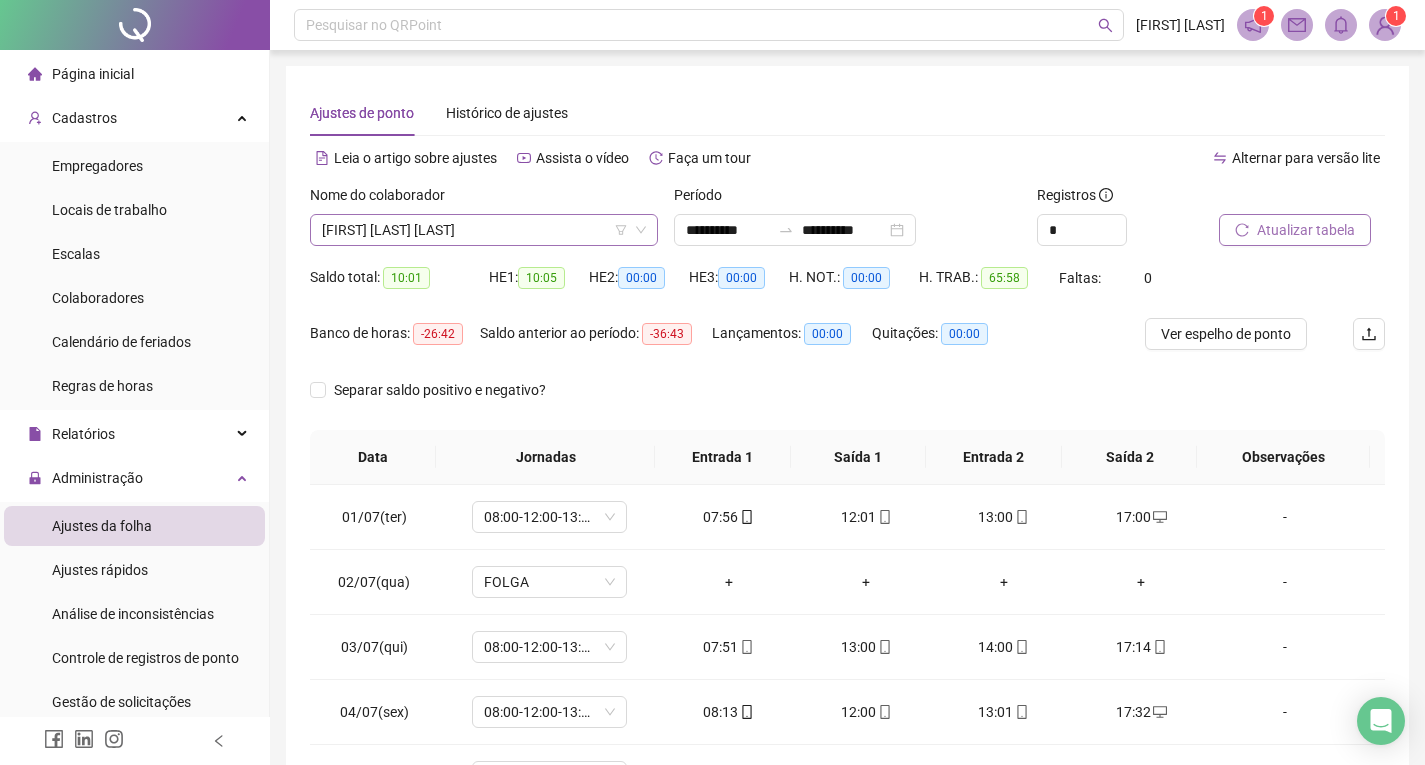 click on "[FIRST] [LAST] [LAST]" at bounding box center [484, 230] 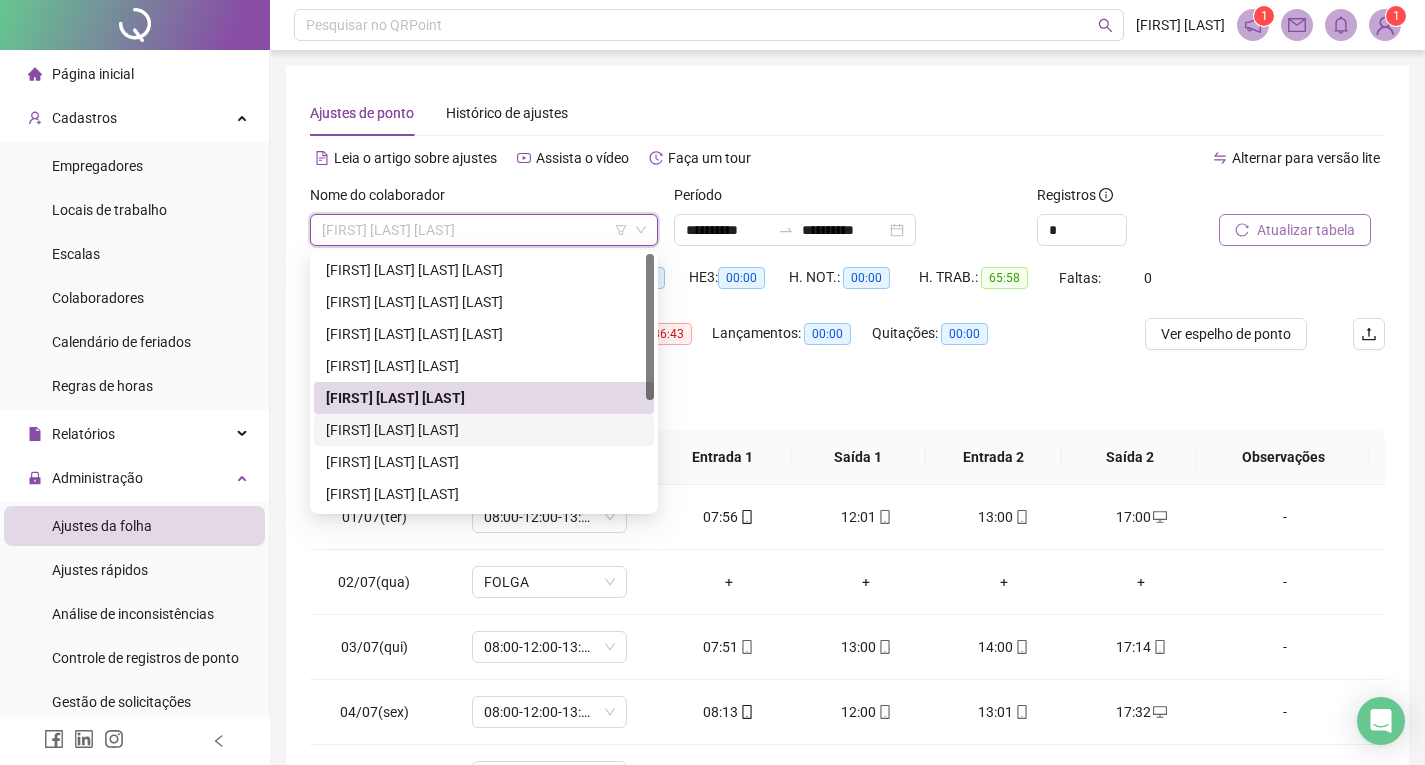 click on "[FIRST] [LAST] [LAST]" at bounding box center [484, 430] 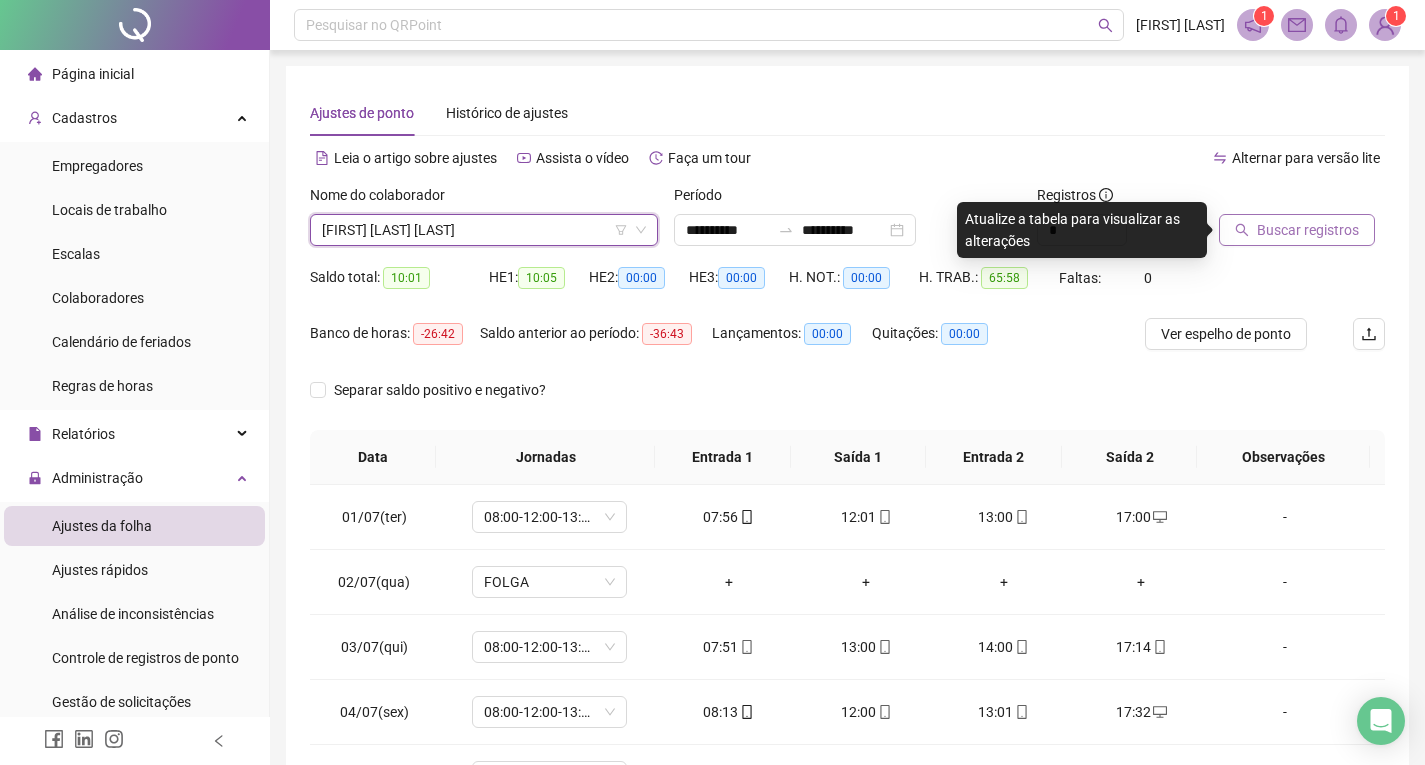click on "Buscar registros" at bounding box center [1302, 223] 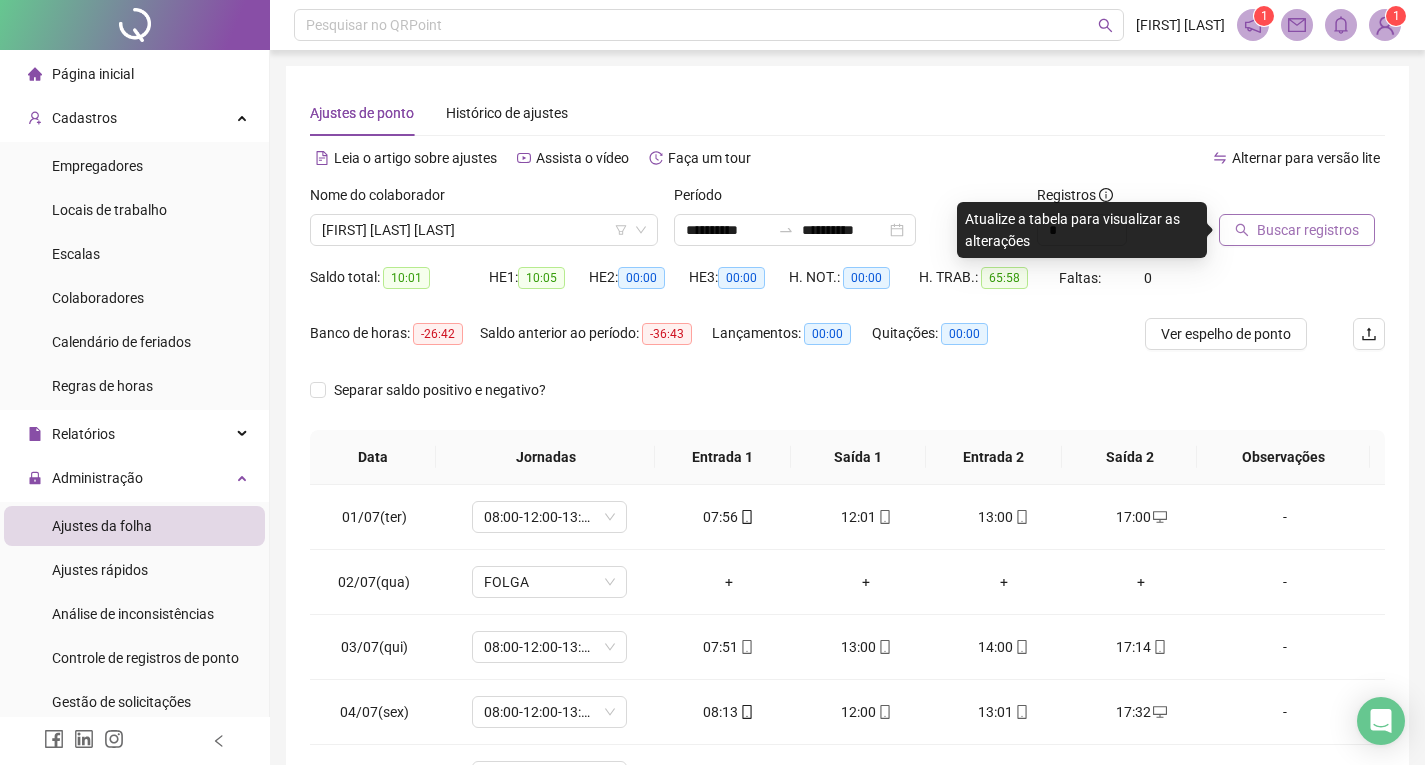 click on "Buscar registros" at bounding box center (1308, 230) 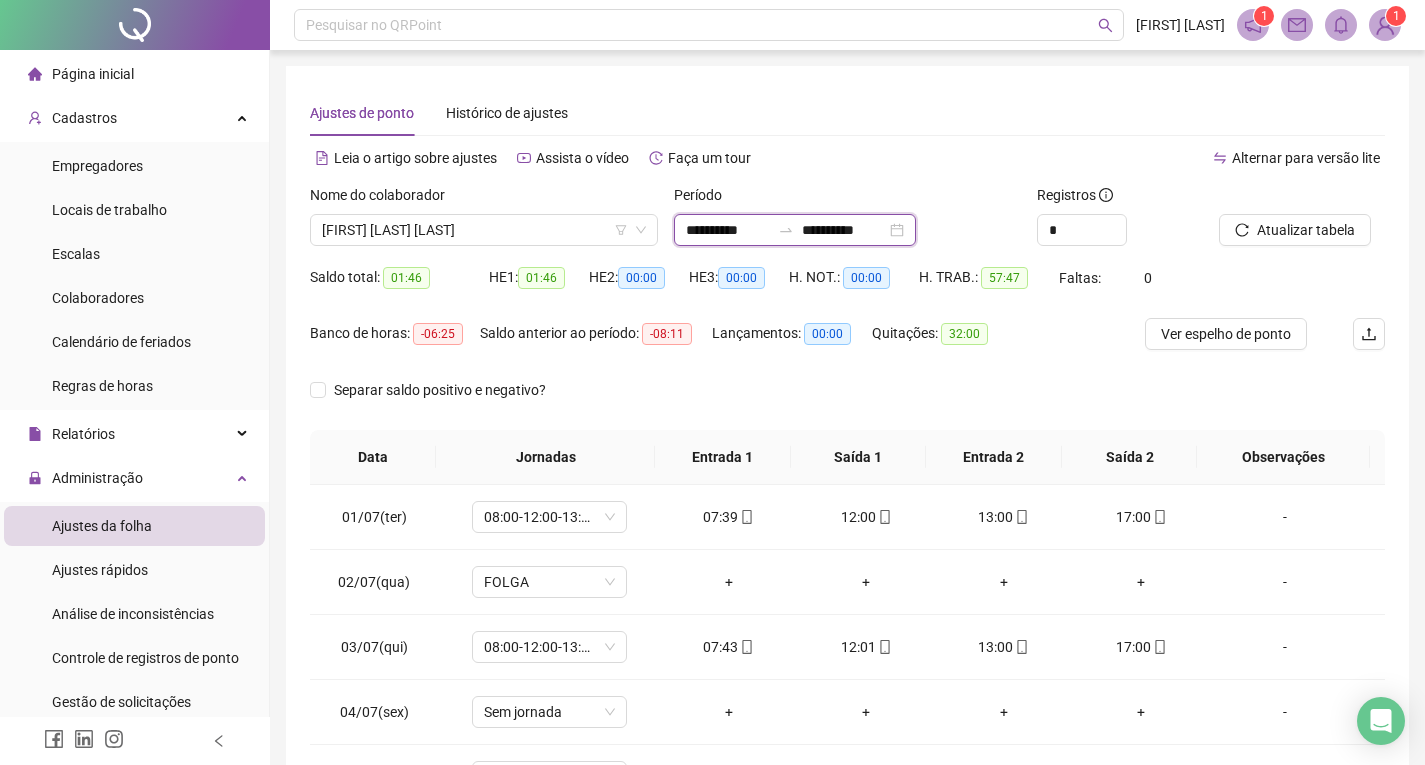 click on "**********" at bounding box center [844, 230] 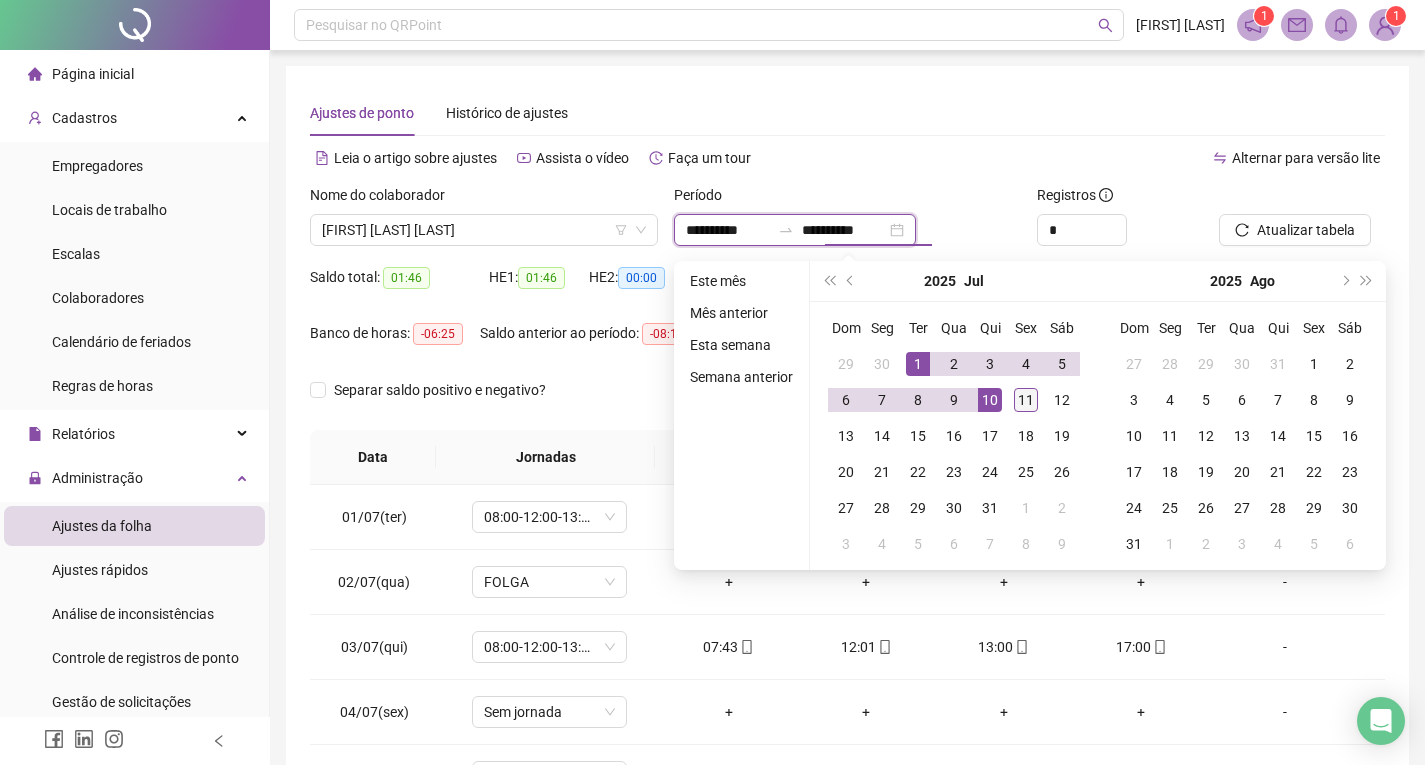 type on "**********" 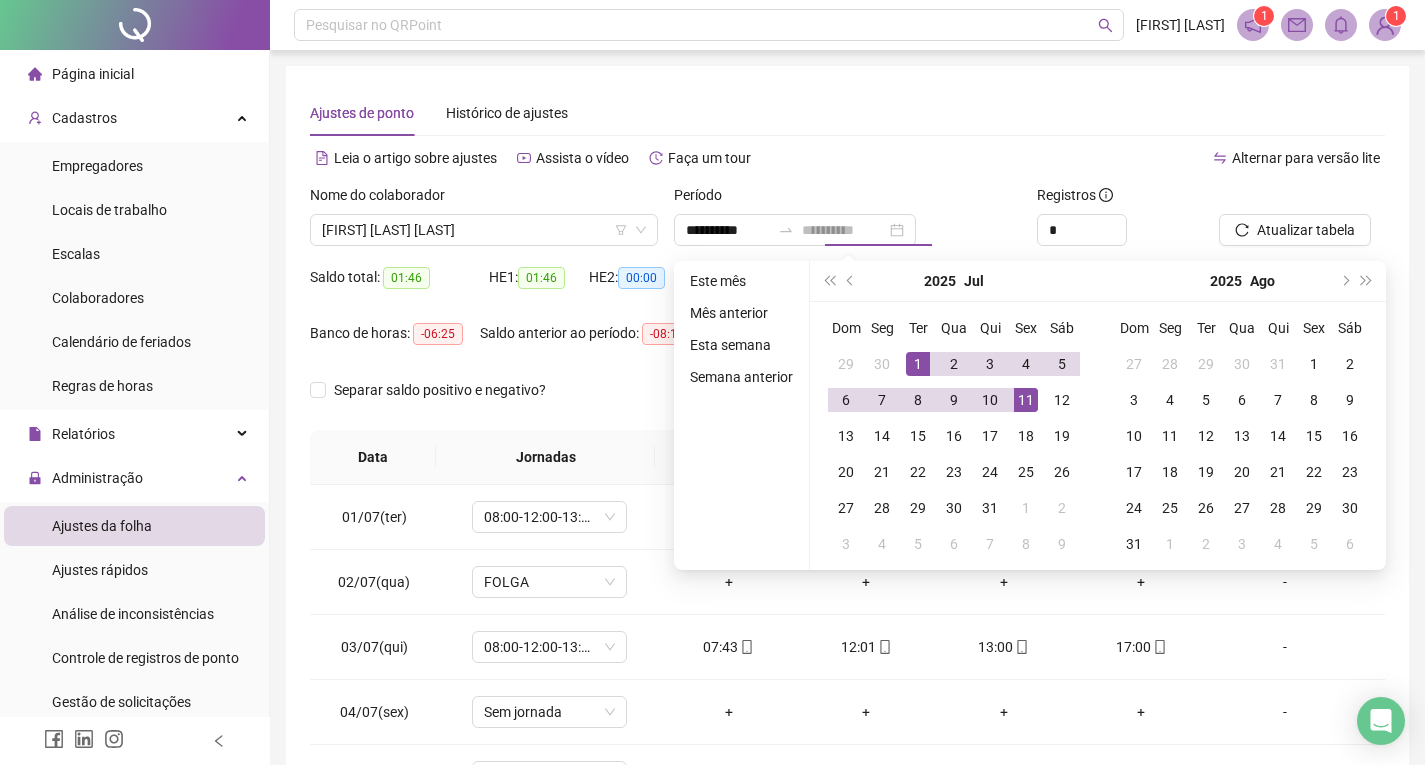 click on "11" at bounding box center [1026, 400] 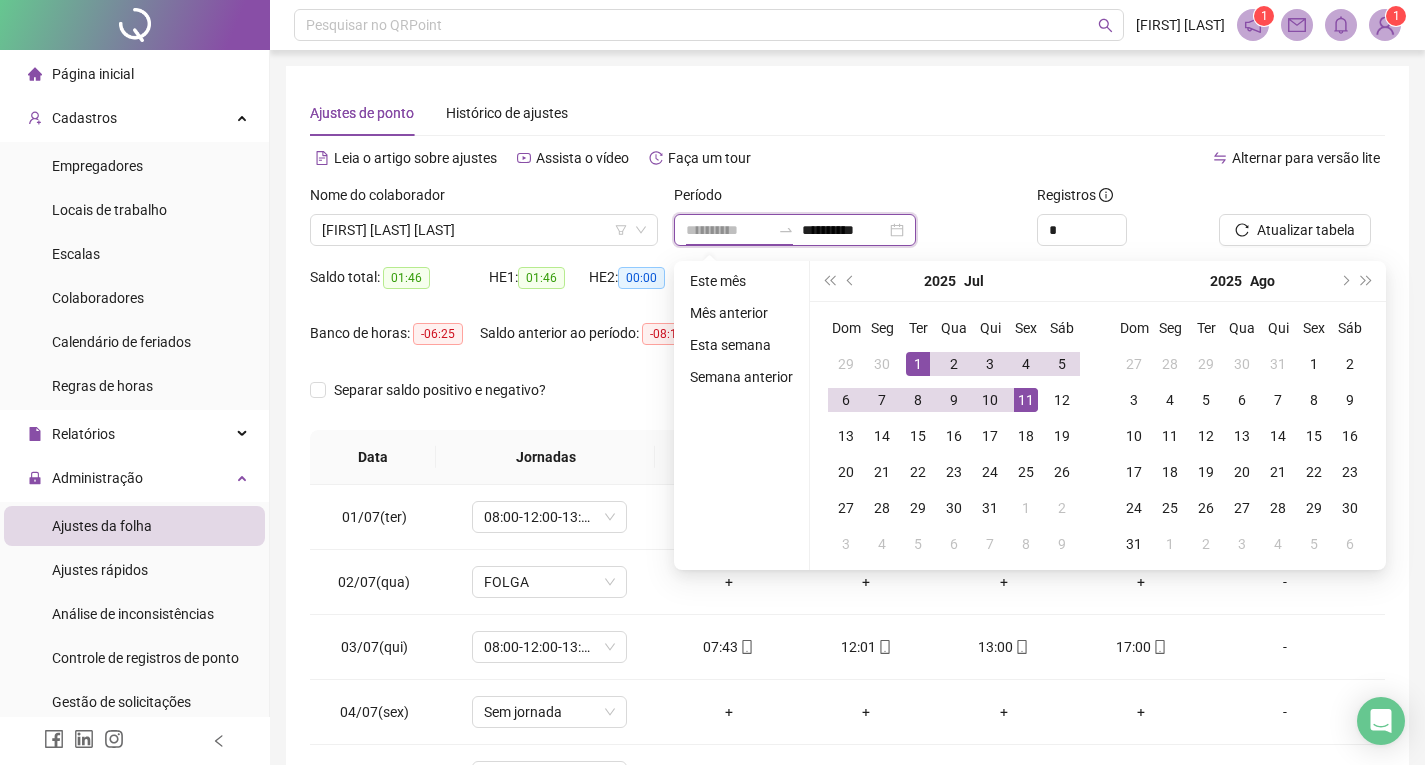 type on "**********" 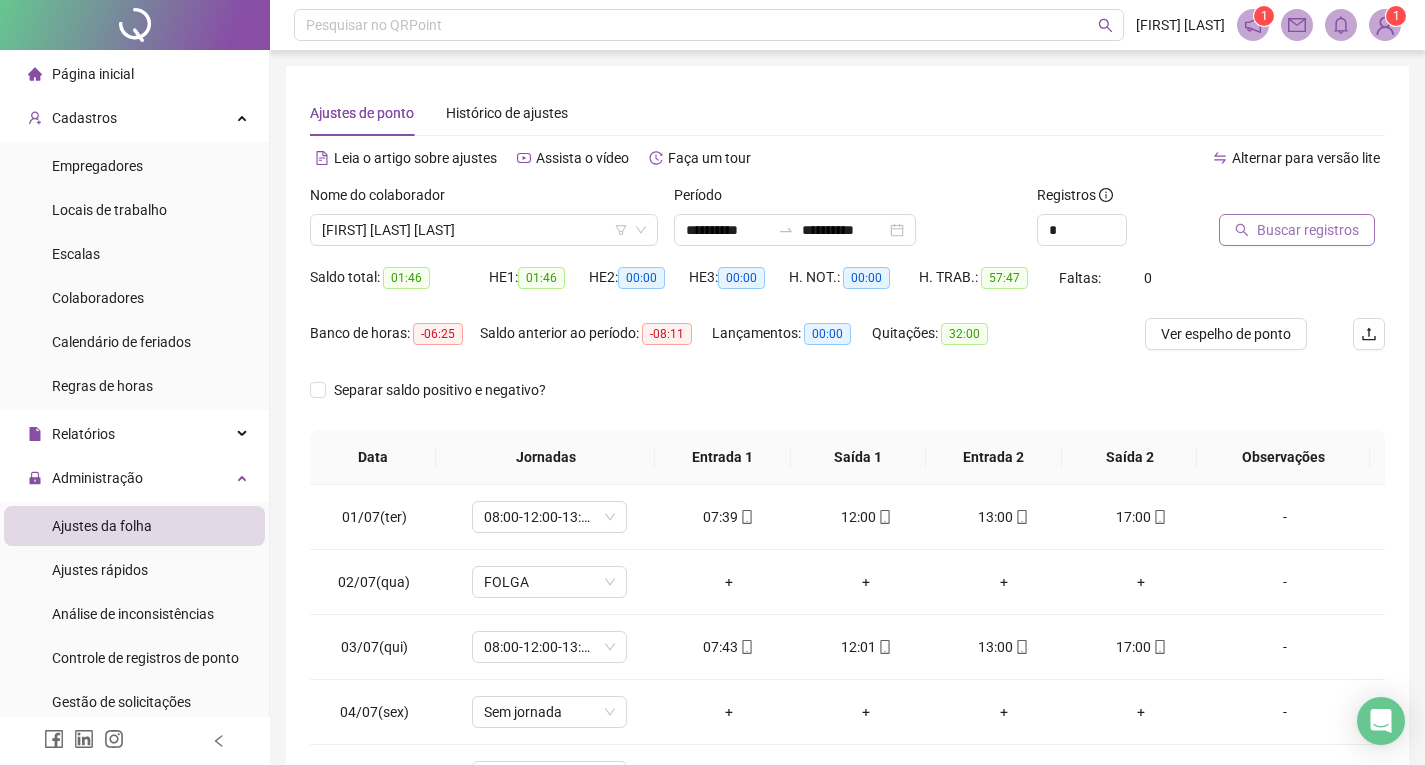 click on "Buscar registros" at bounding box center [1308, 230] 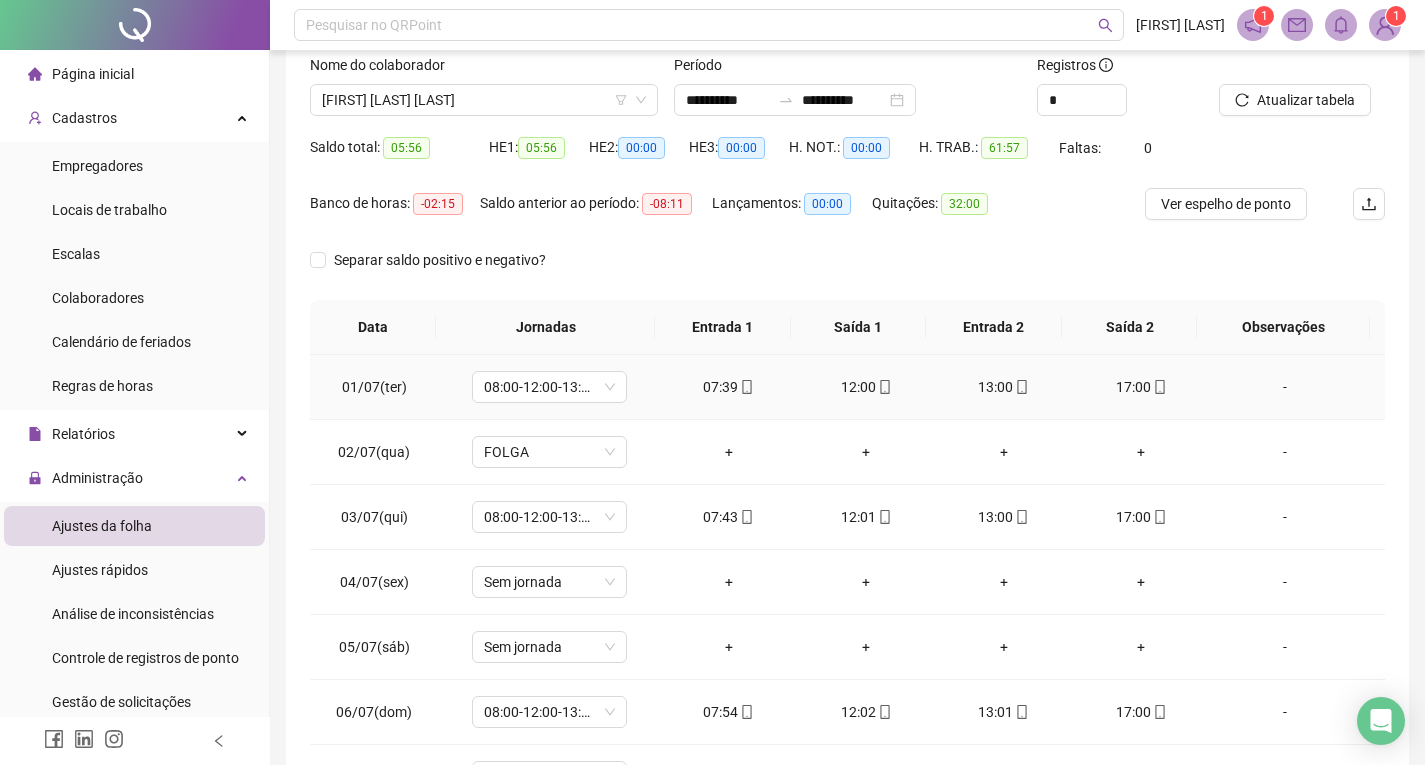 scroll, scrollTop: 257, scrollLeft: 0, axis: vertical 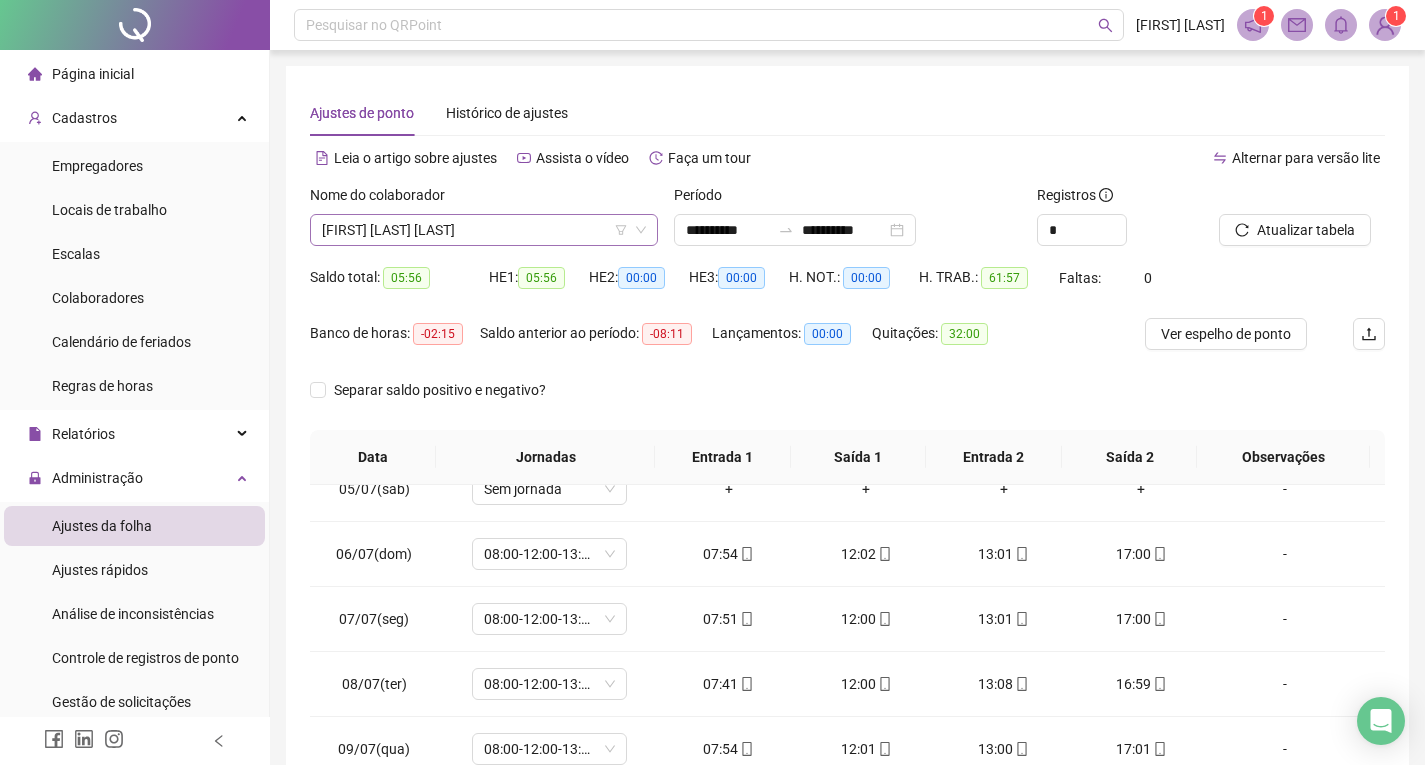 click on "[FIRST] [LAST] [LAST]" at bounding box center [484, 230] 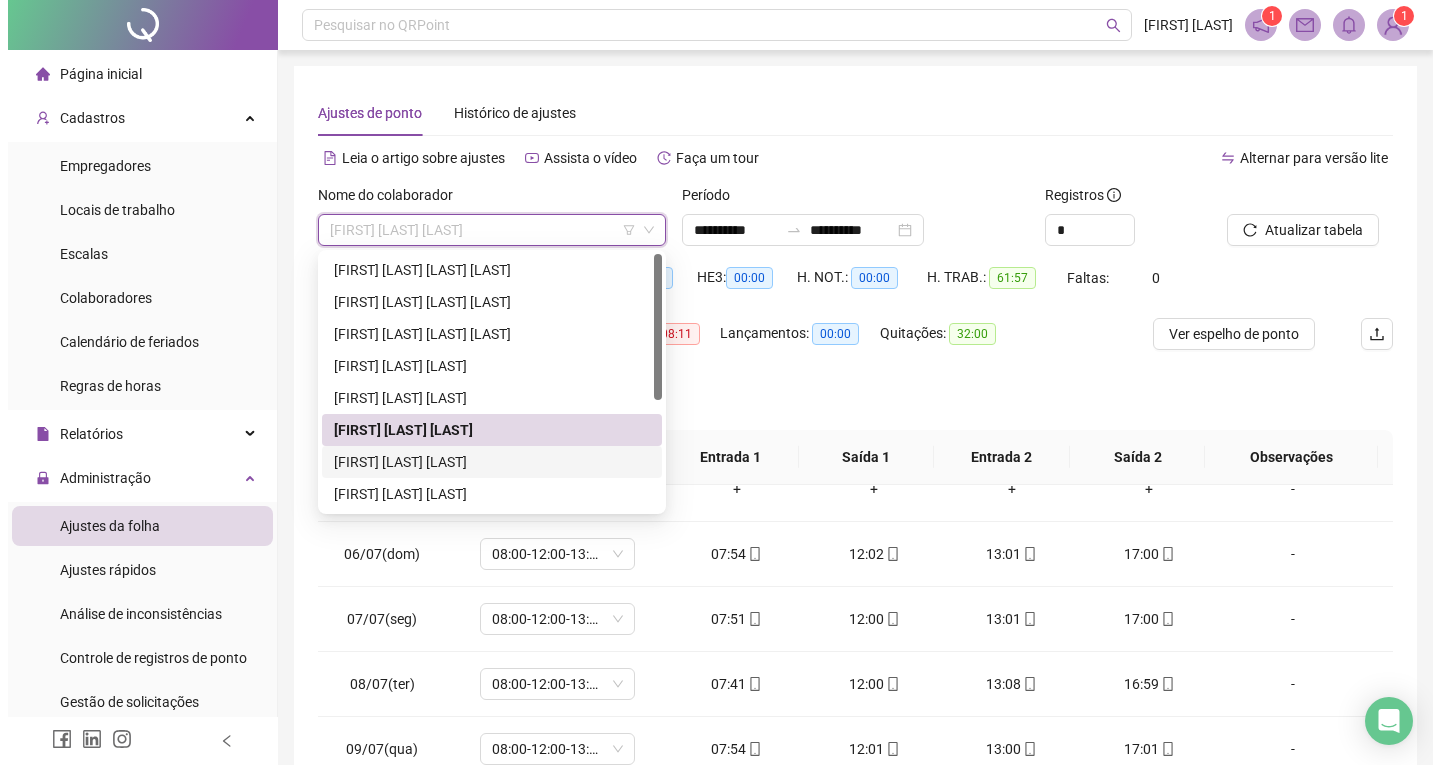 scroll, scrollTop: 192, scrollLeft: 0, axis: vertical 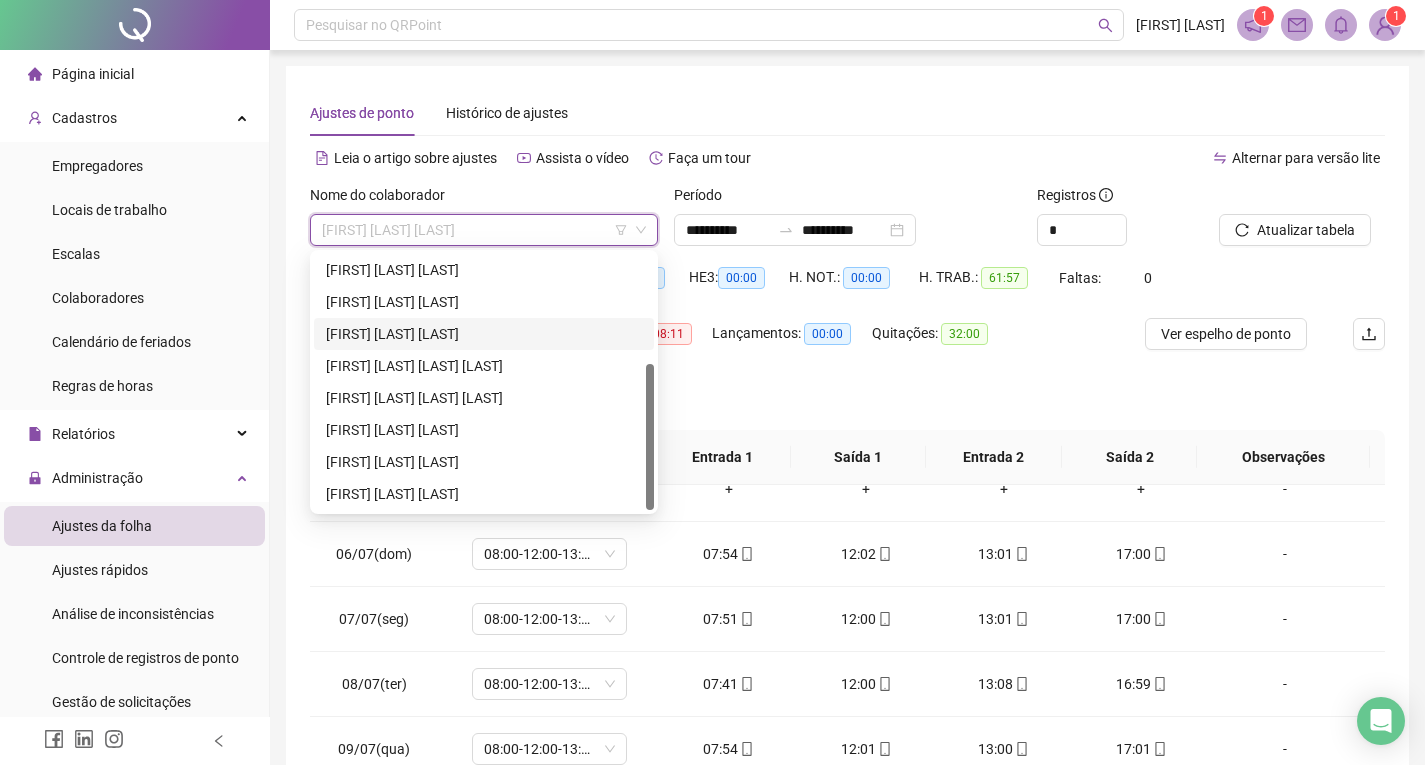click on "[FIRST] [LAST] [LAST]" at bounding box center (484, 334) 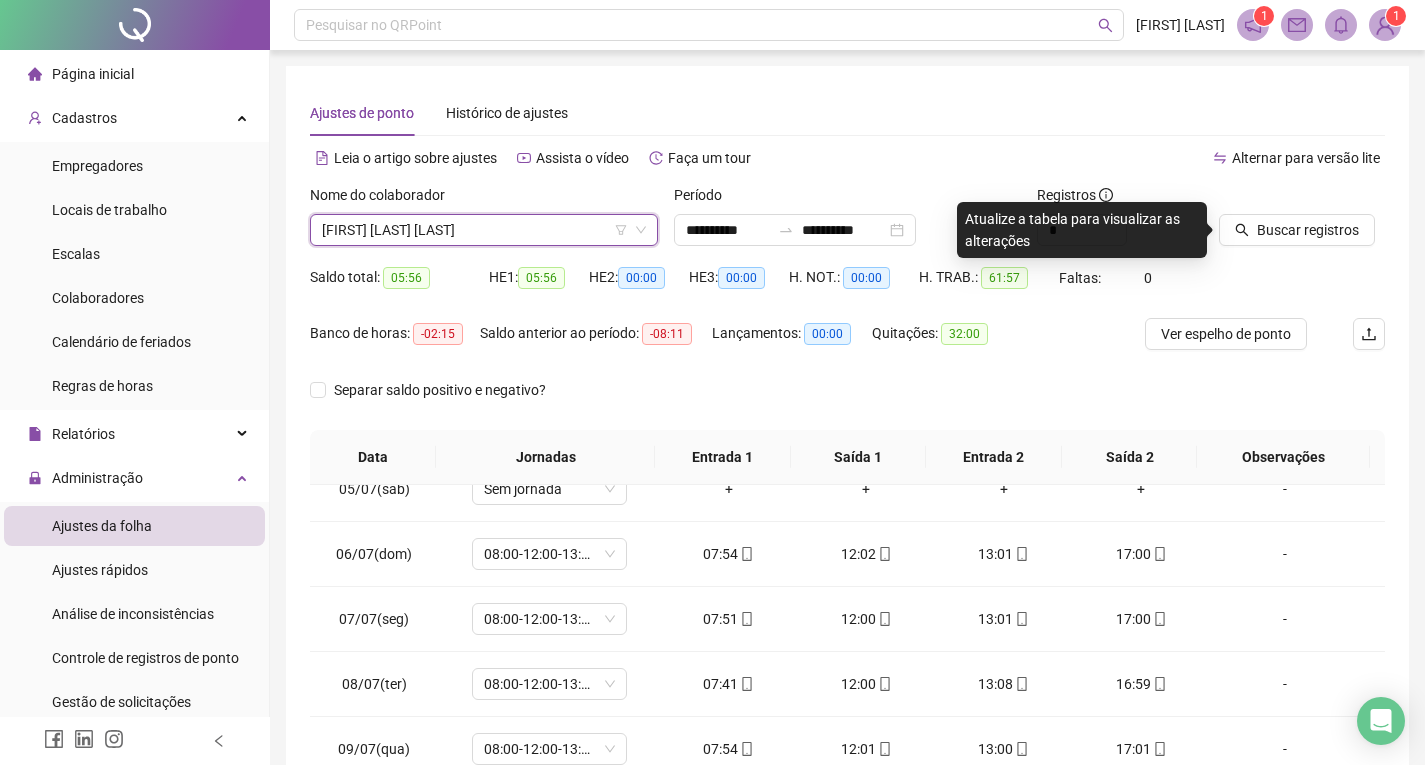 click on "Buscar registros" at bounding box center (1302, 223) 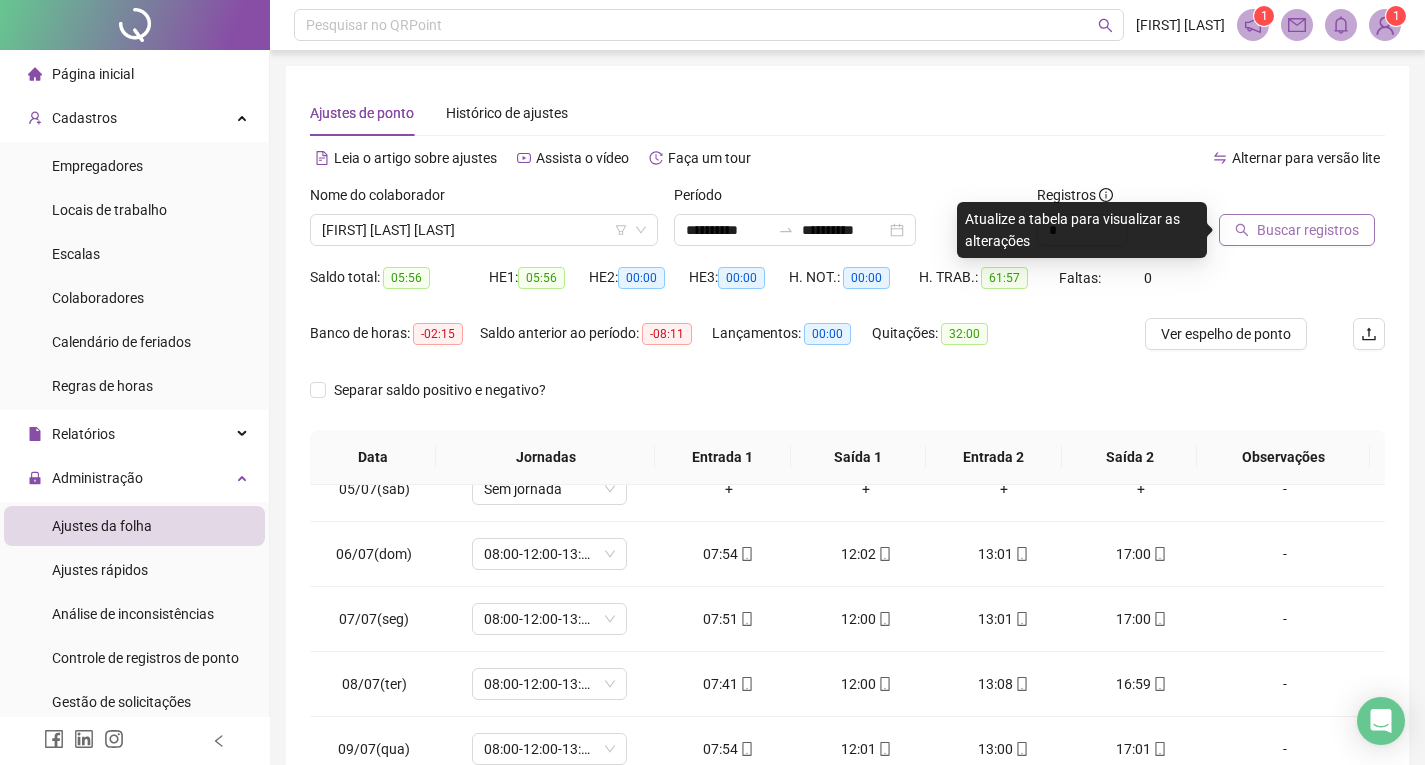 click 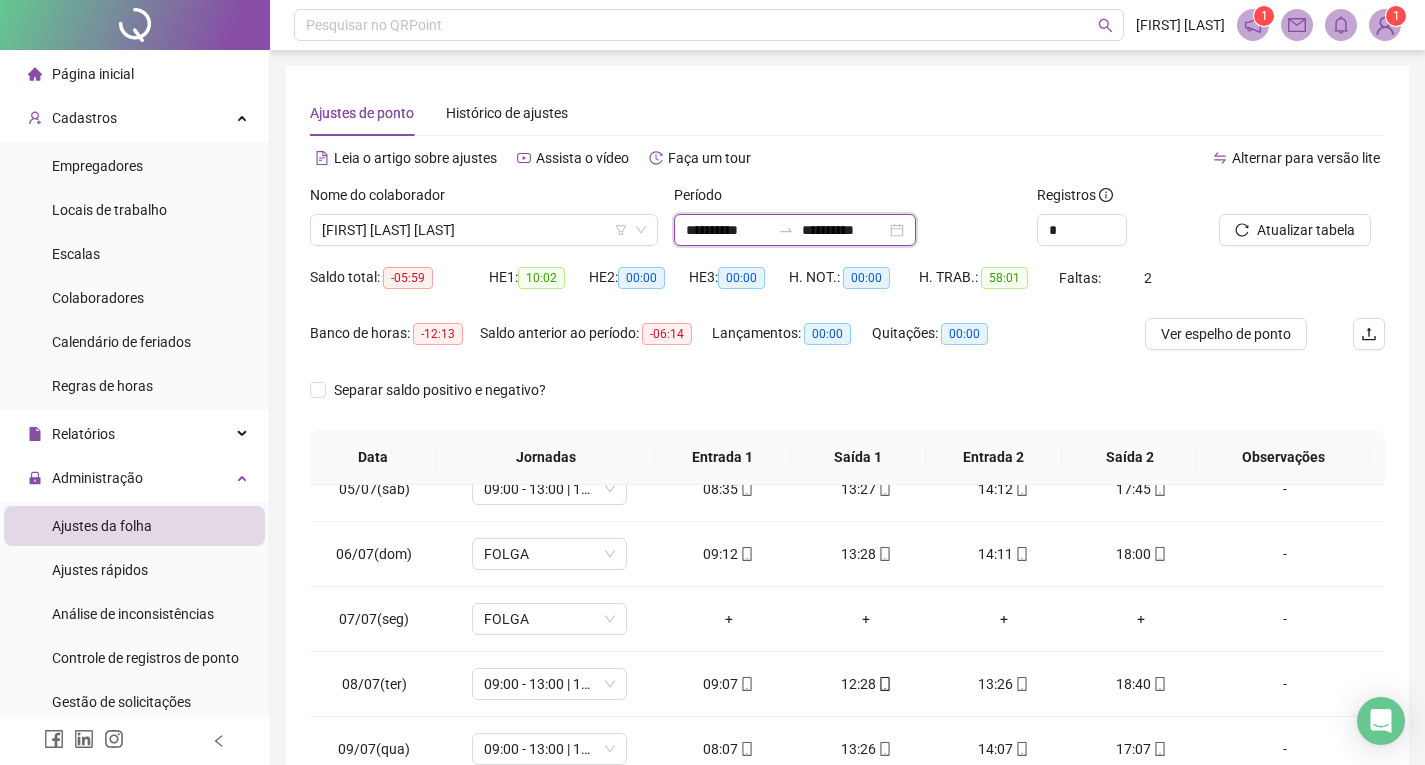click on "**********" at bounding box center (844, 230) 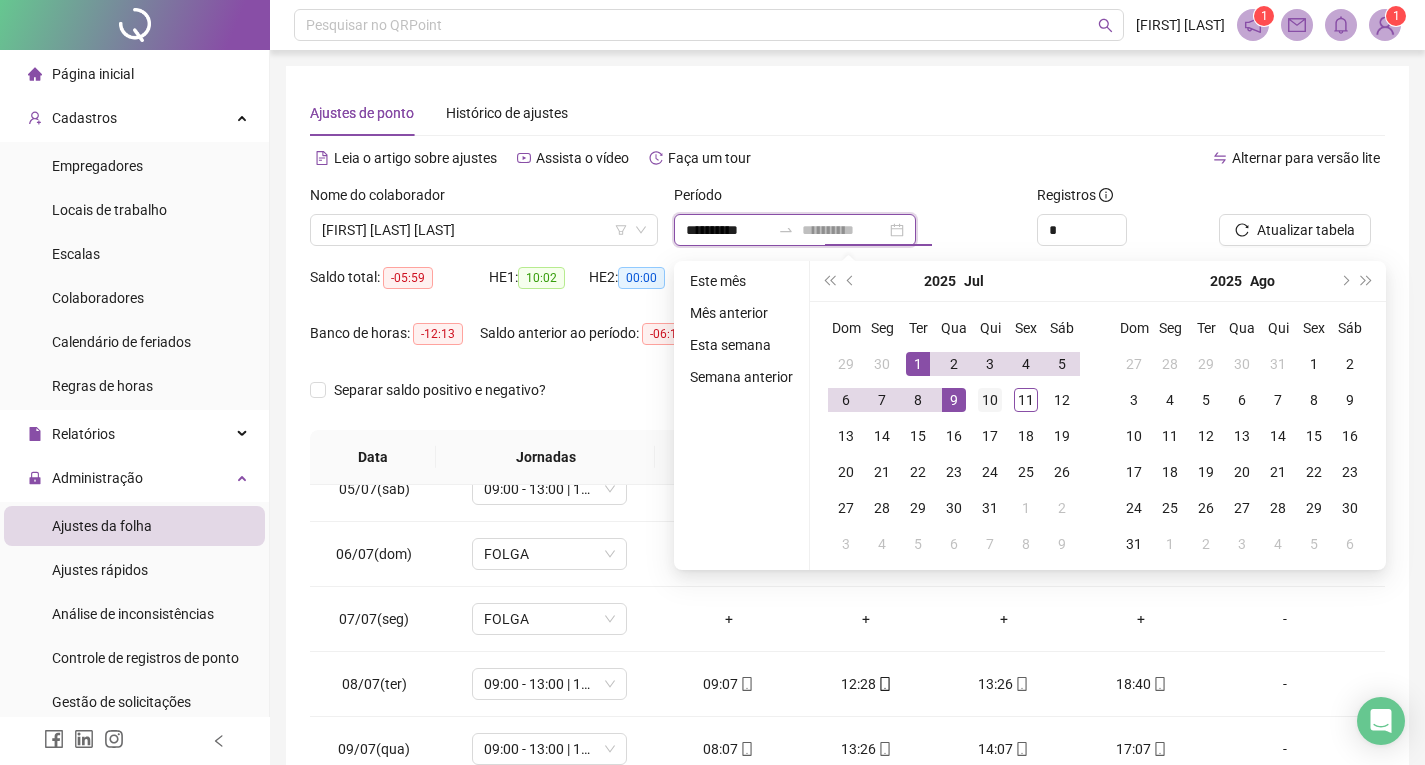 type on "**********" 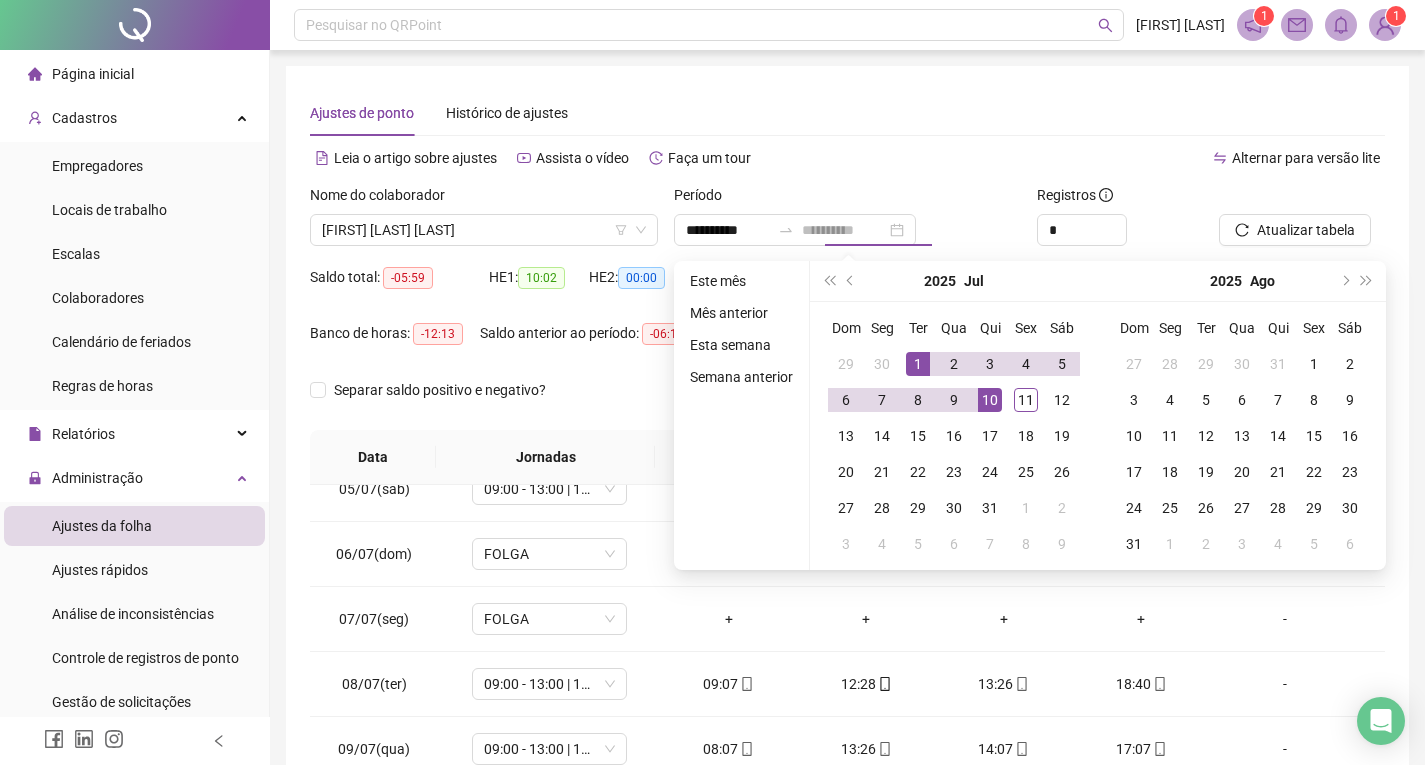 click on "10" at bounding box center (990, 400) 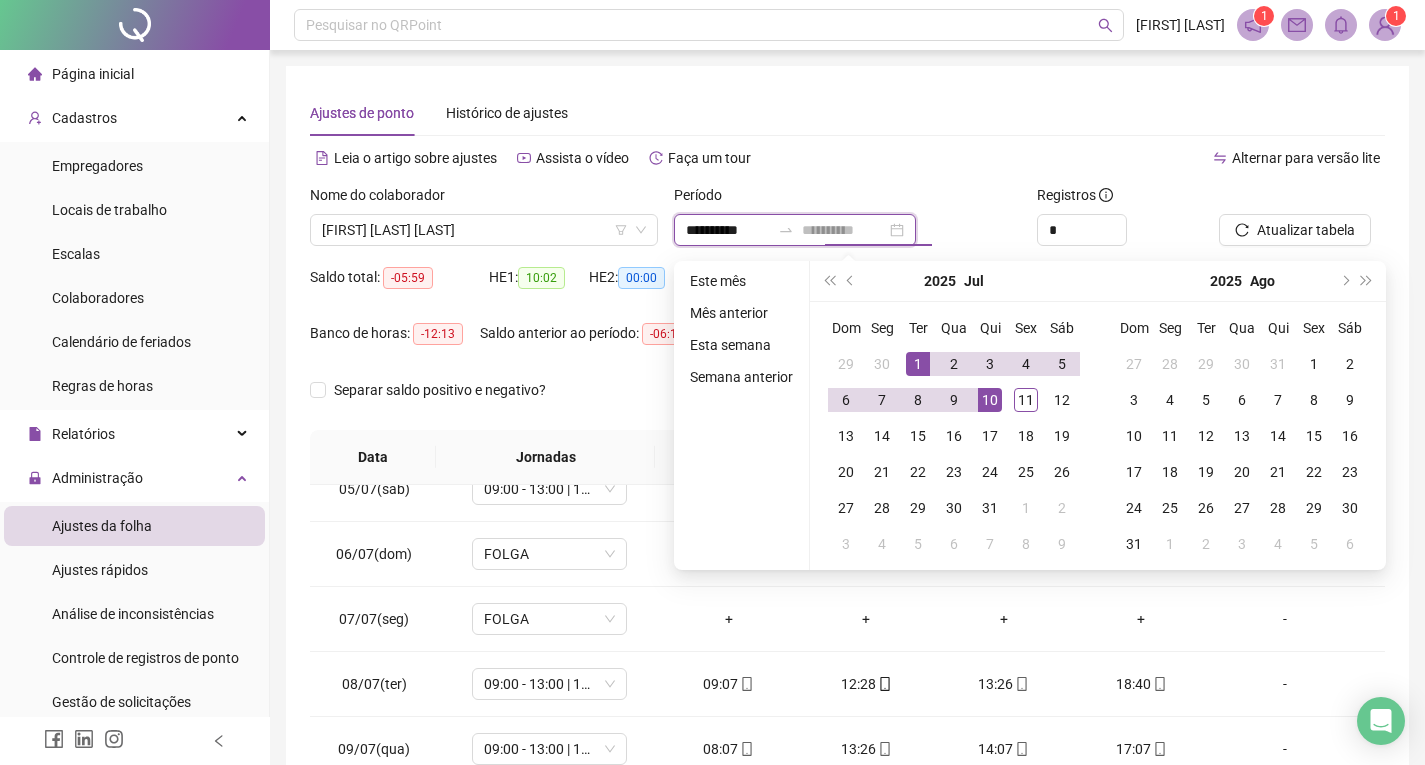 type on "**********" 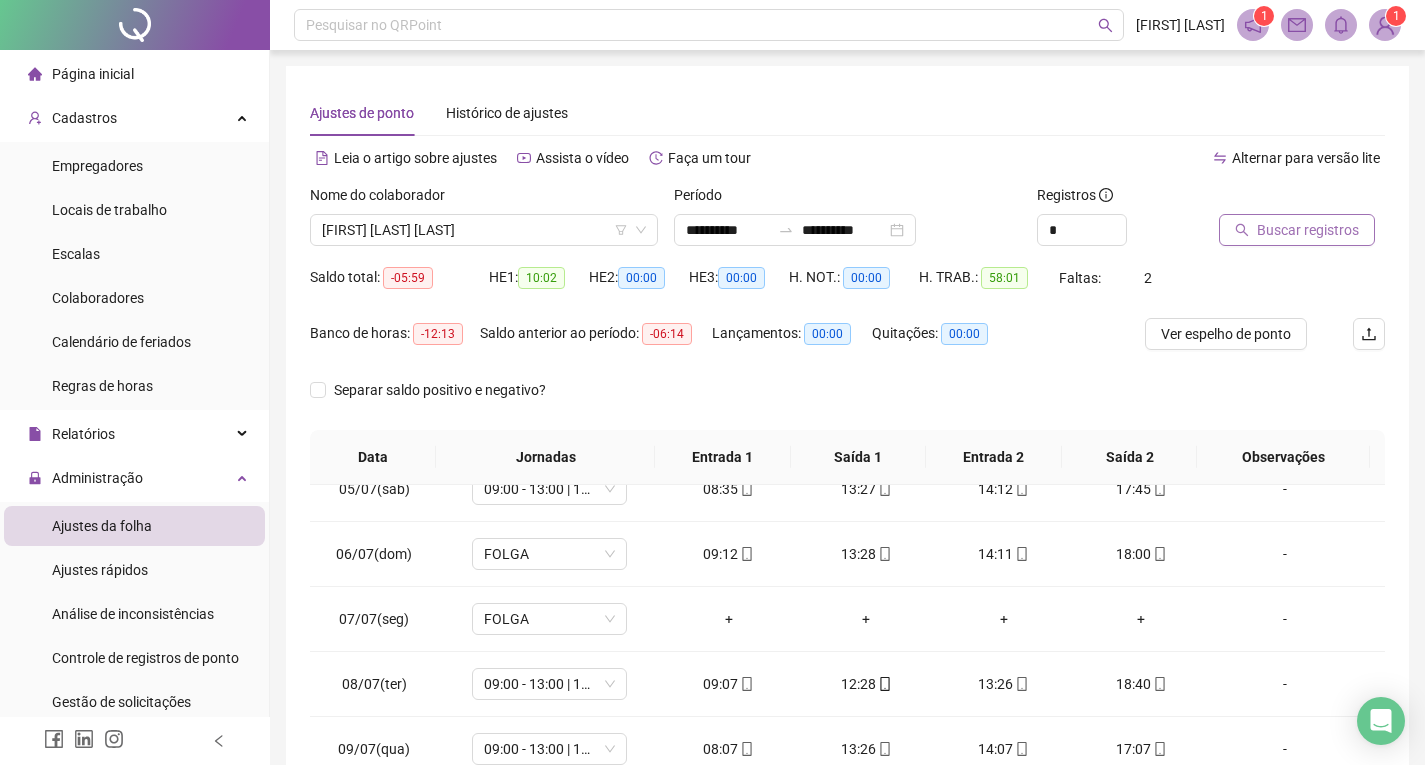 click on "Buscar registros" at bounding box center [1308, 230] 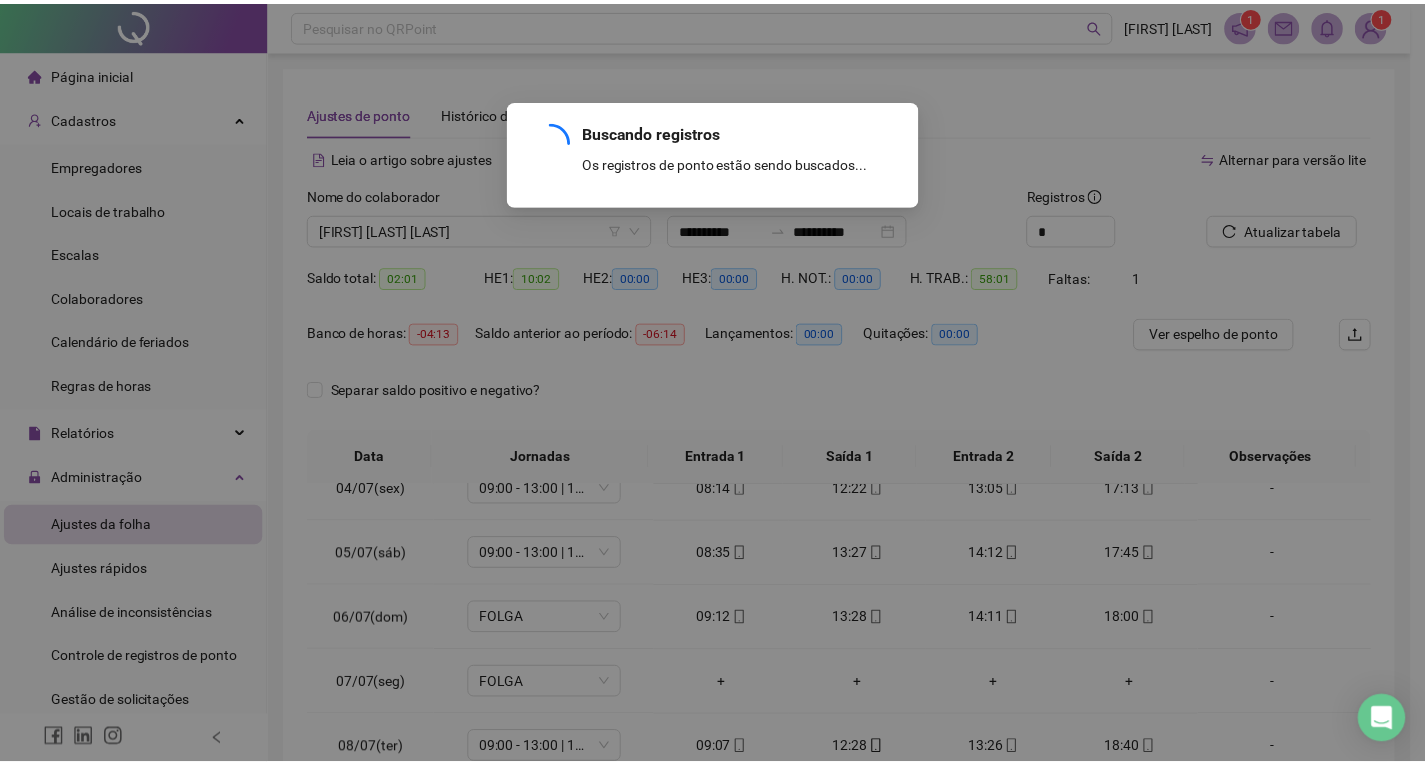 scroll, scrollTop: 223, scrollLeft: 0, axis: vertical 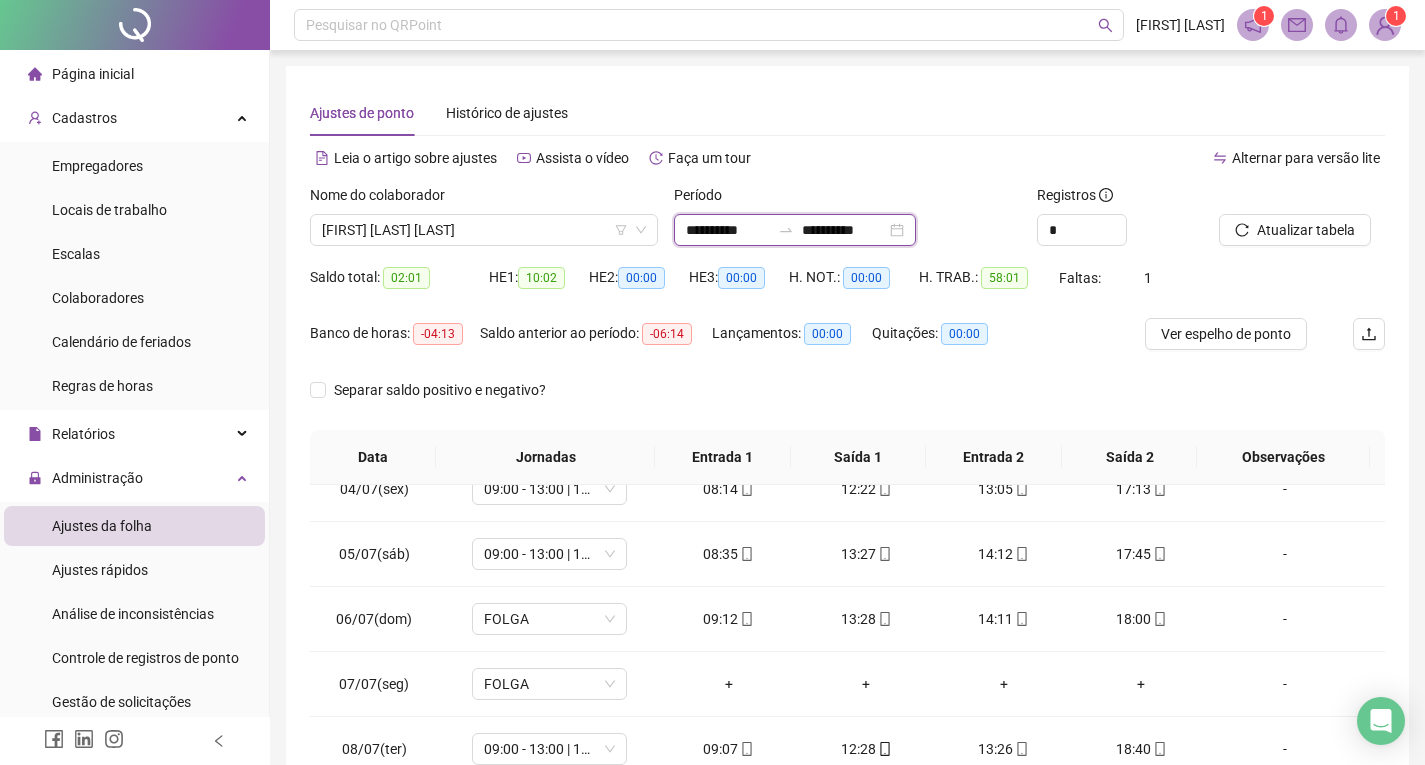 click on "**********" at bounding box center (844, 230) 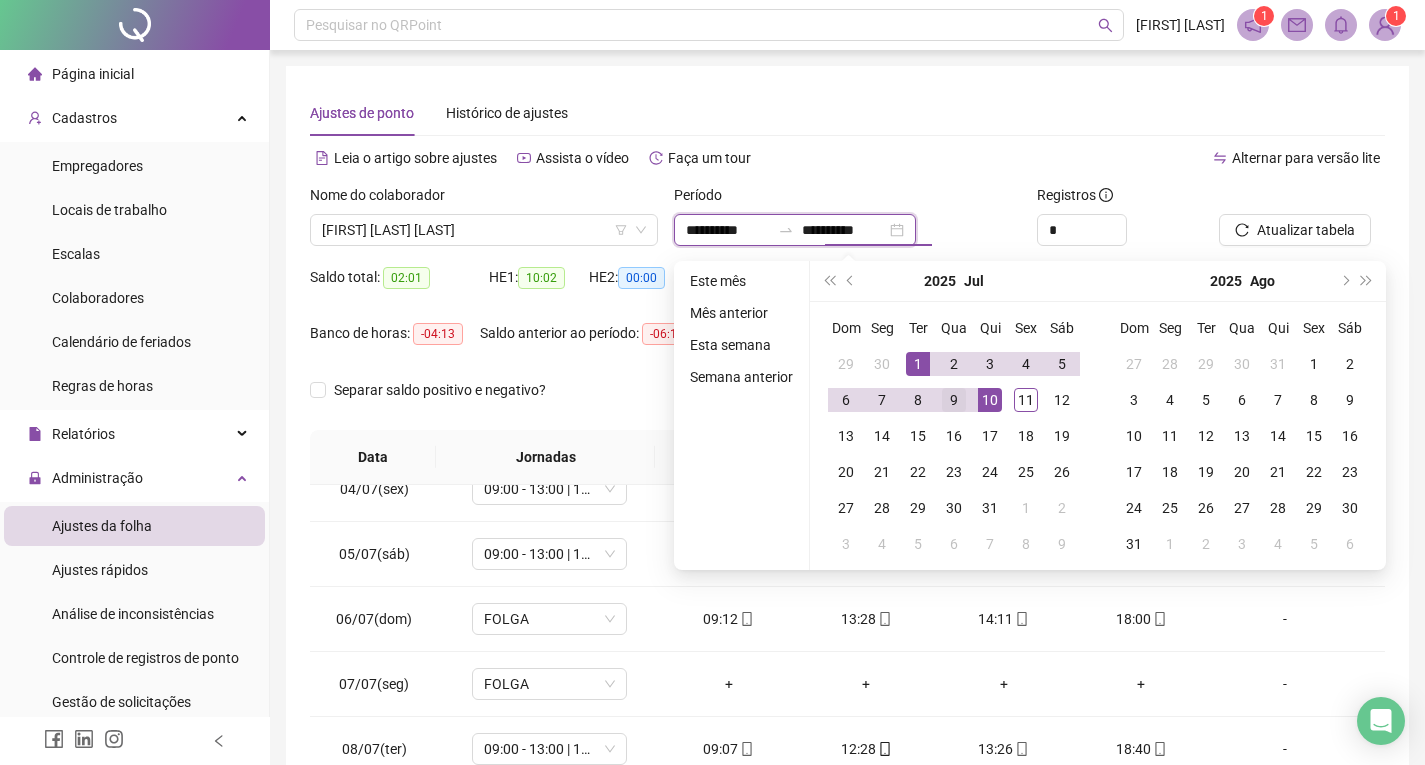 type on "**********" 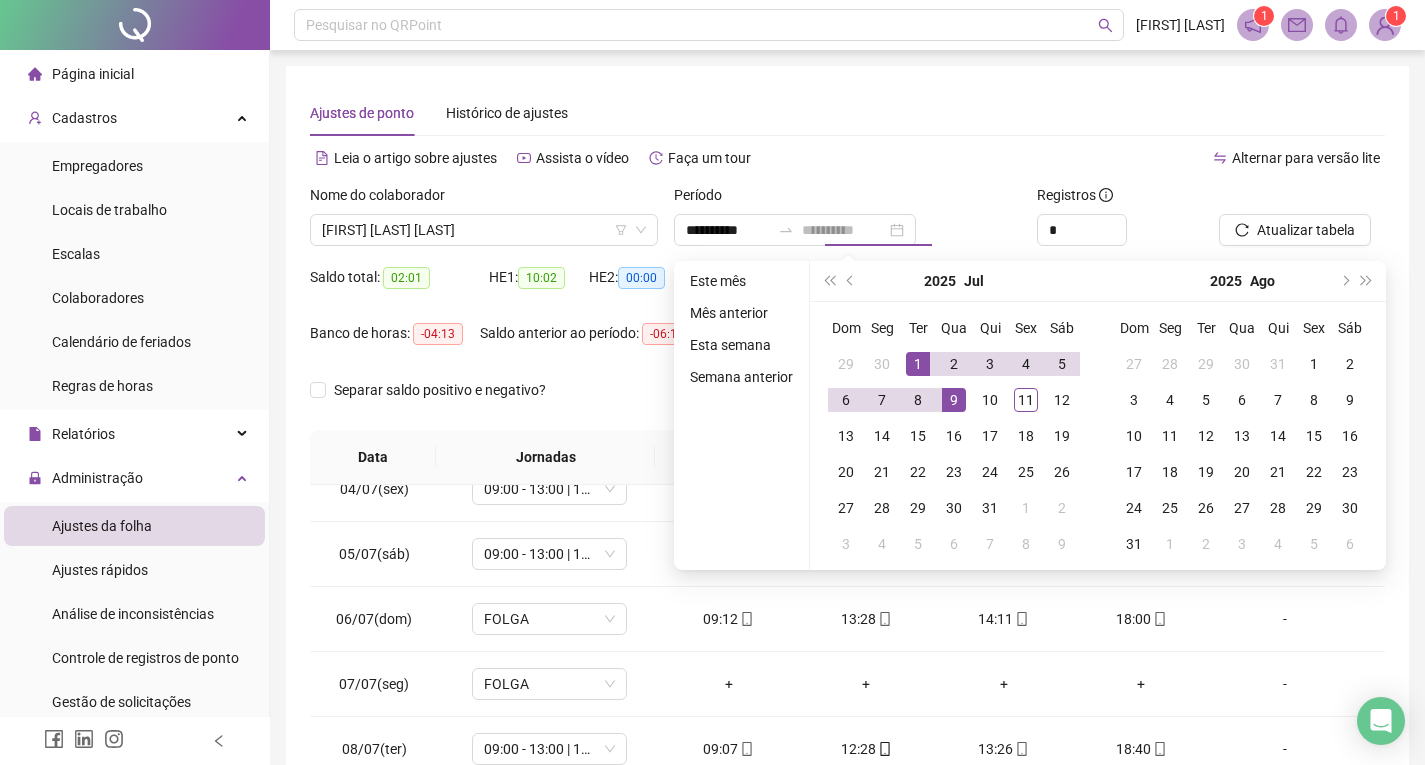 click on "9" at bounding box center (954, 400) 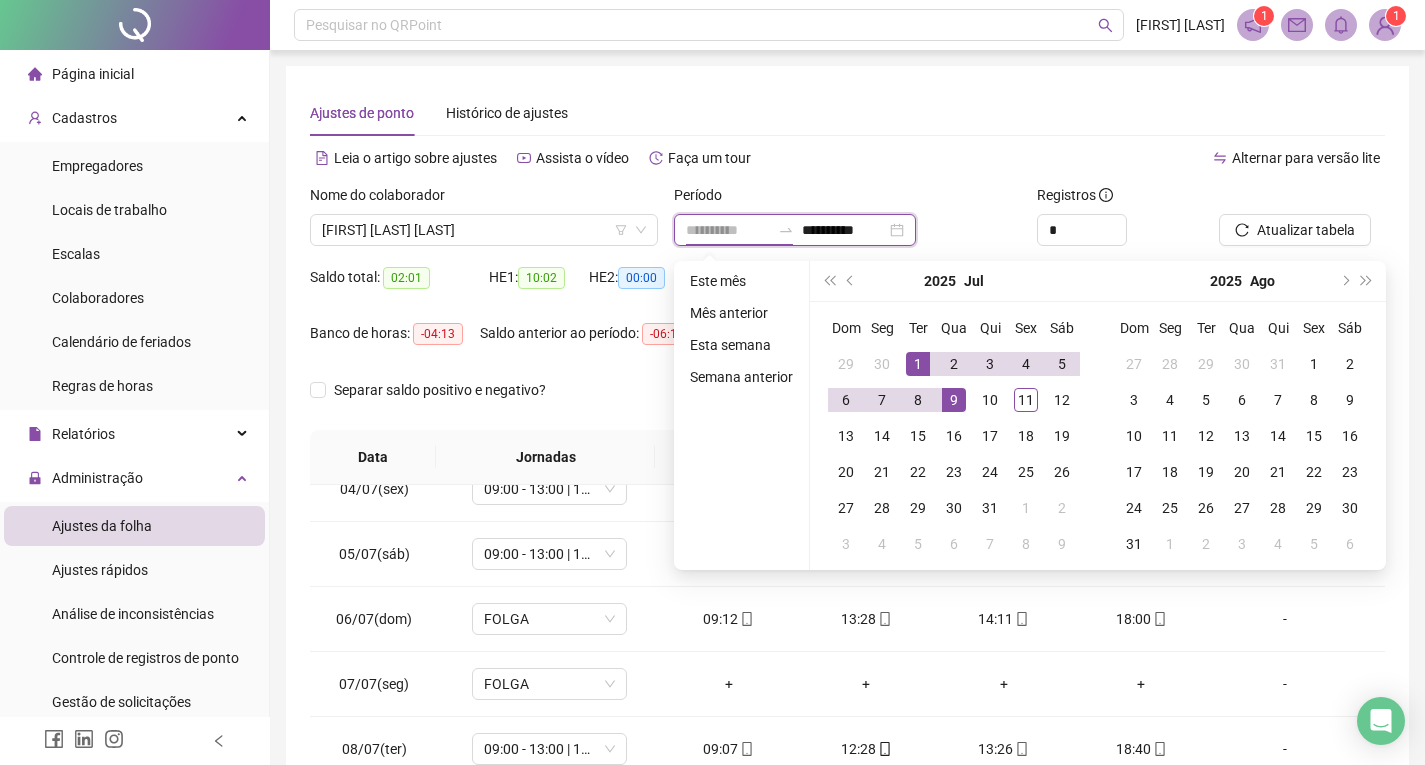 type on "**********" 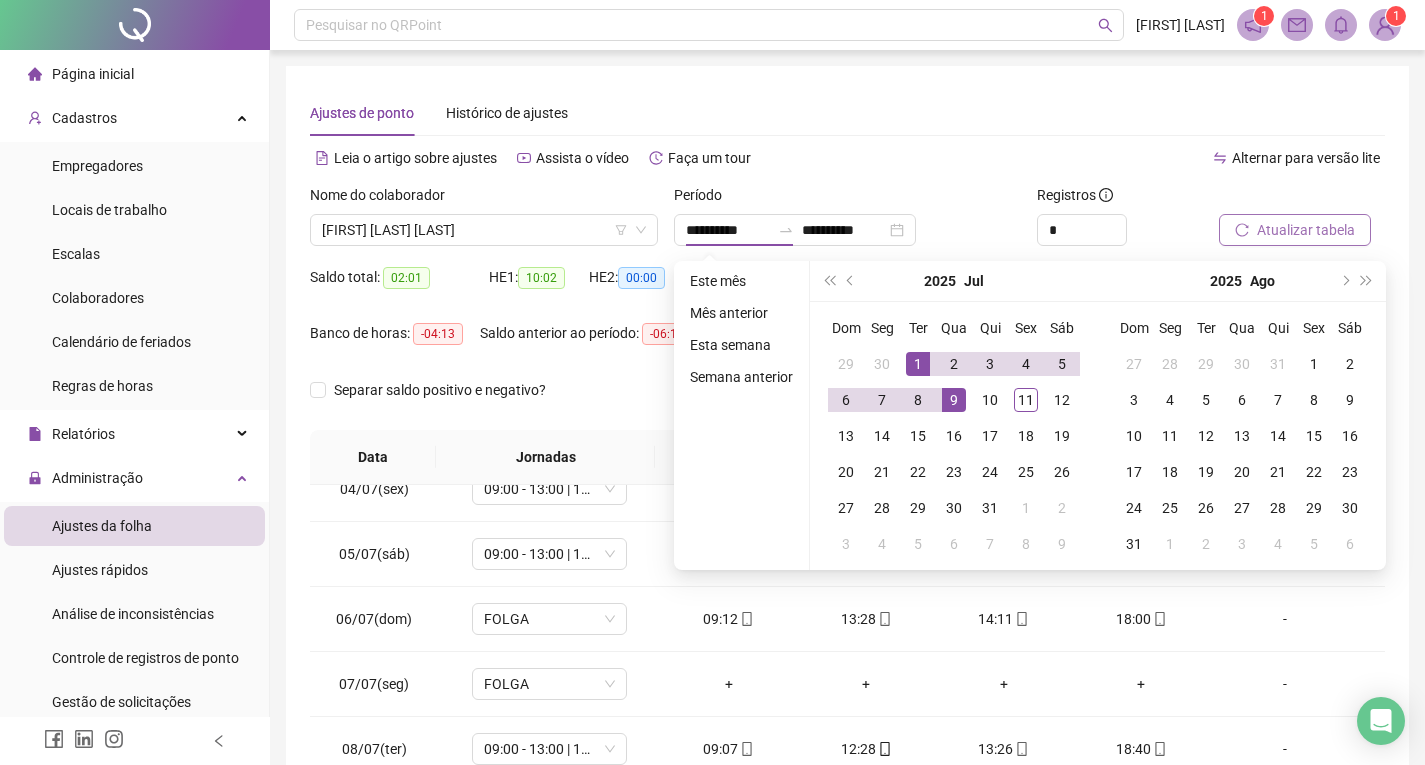 click on "Atualizar tabela" at bounding box center [1295, 230] 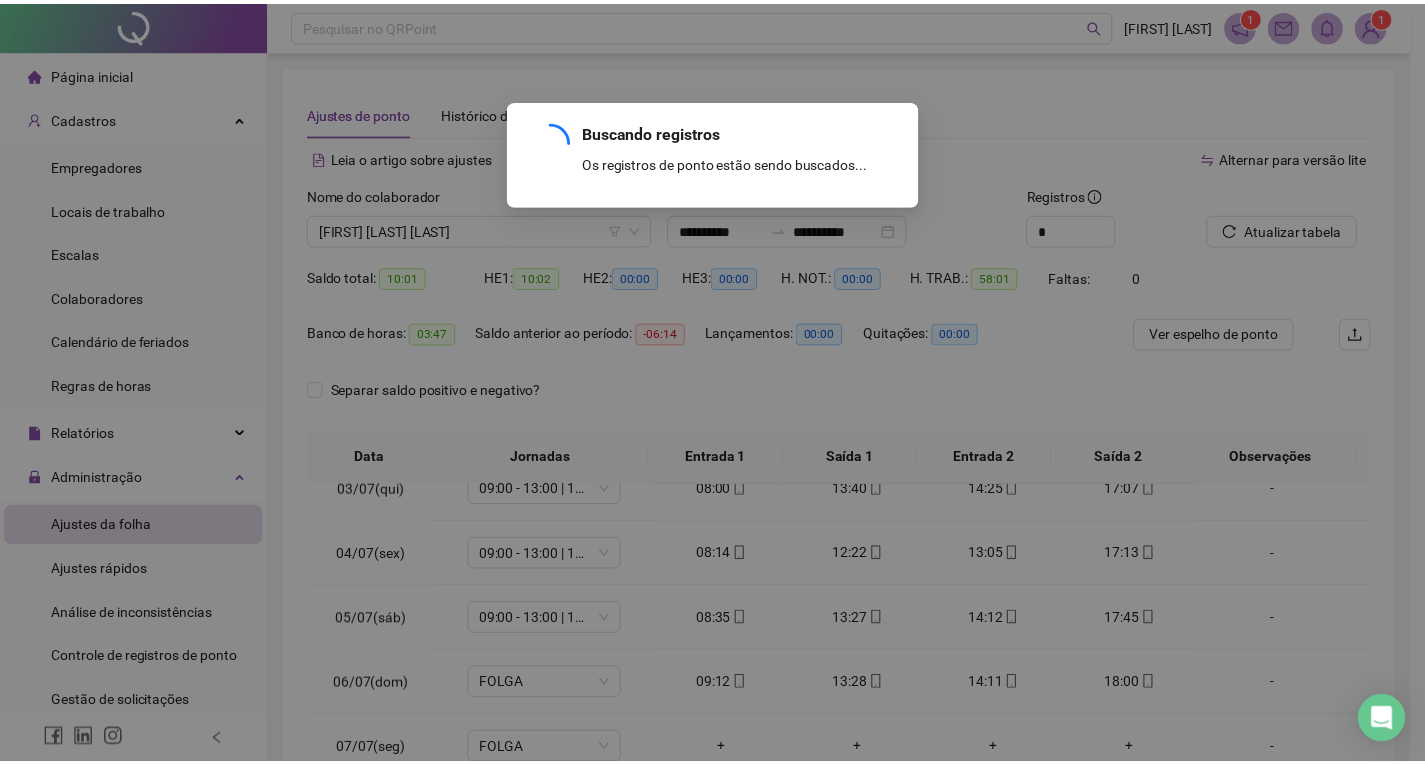 scroll, scrollTop: 158, scrollLeft: 0, axis: vertical 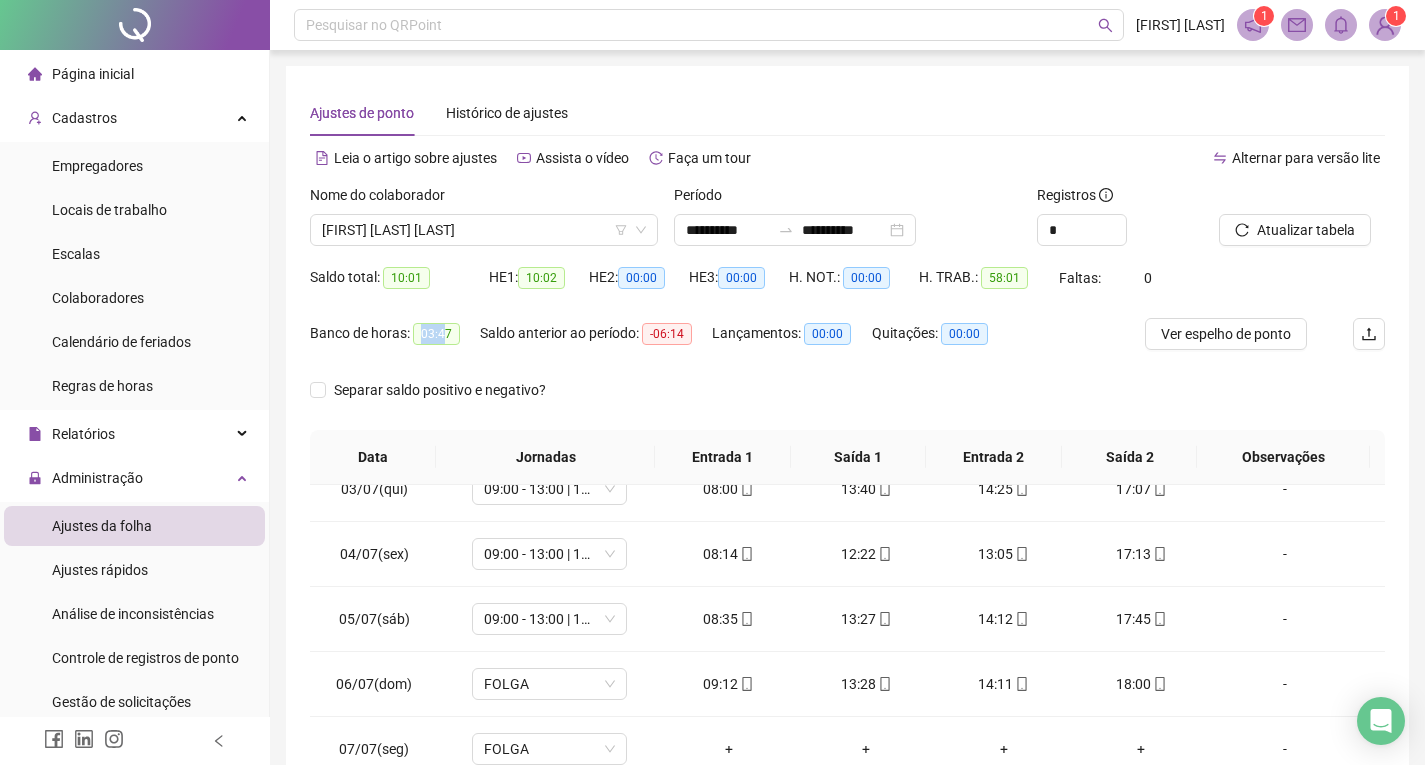 drag, startPoint x: 442, startPoint y: 334, endPoint x: 407, endPoint y: 334, distance: 35 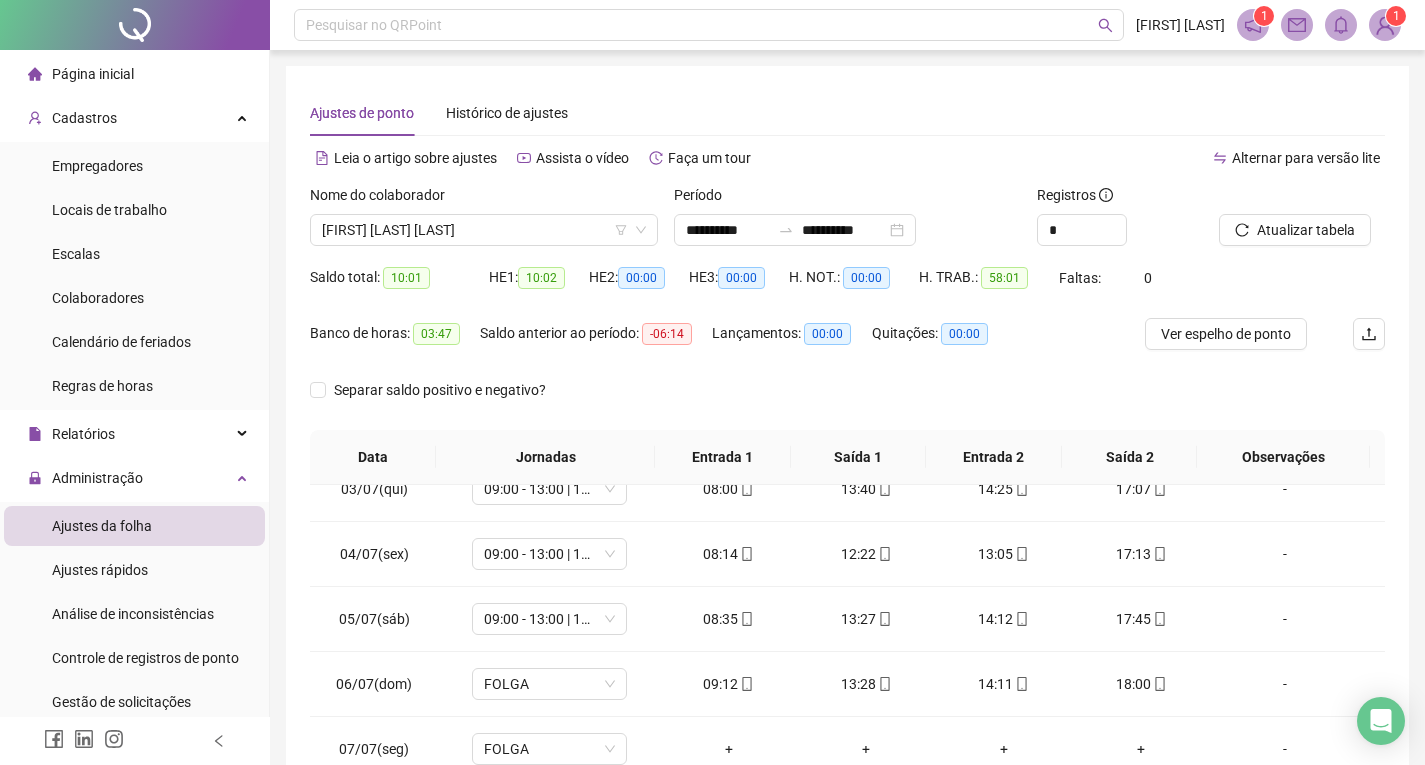 click on "Saldo anterior ao período:   -06:14" at bounding box center (596, 346) 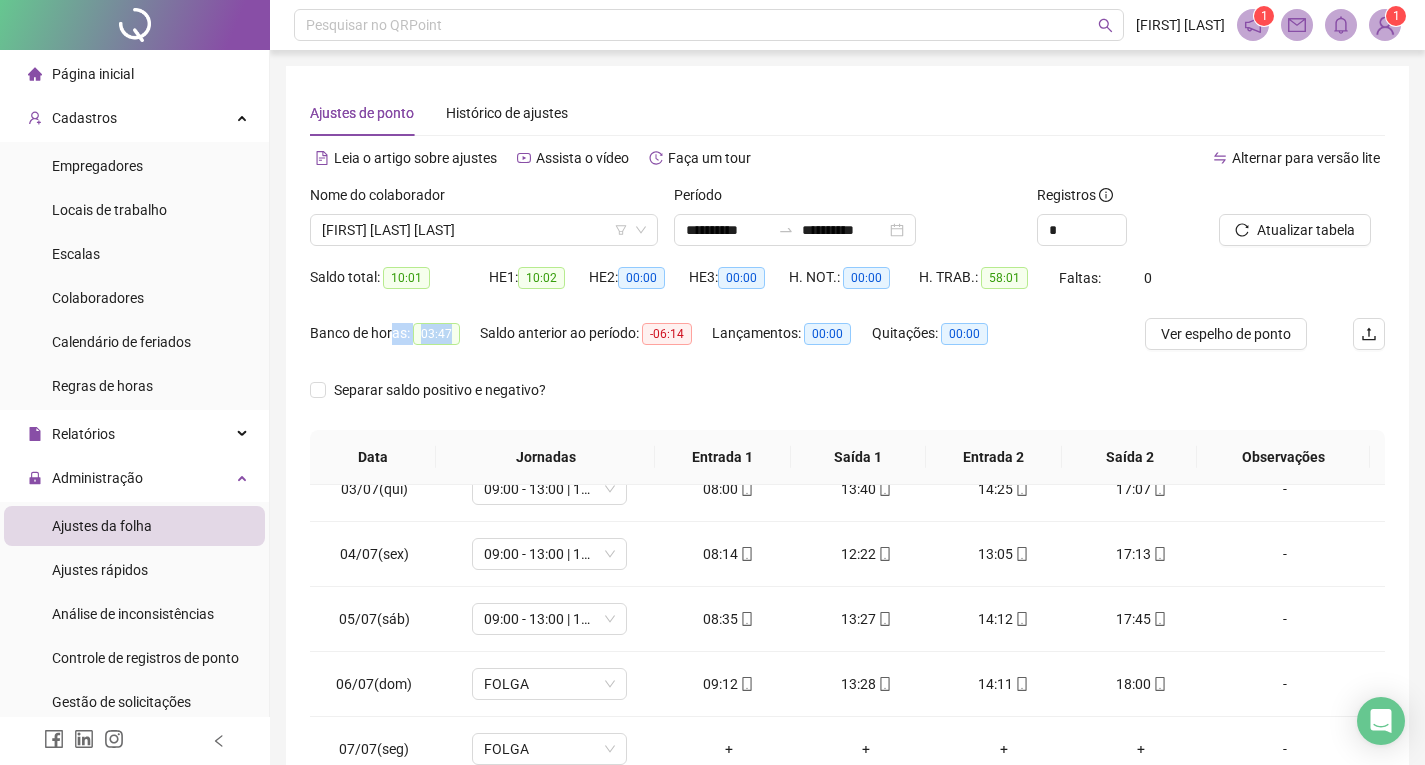 click on "Banco de horas:   03:47" at bounding box center (395, 334) 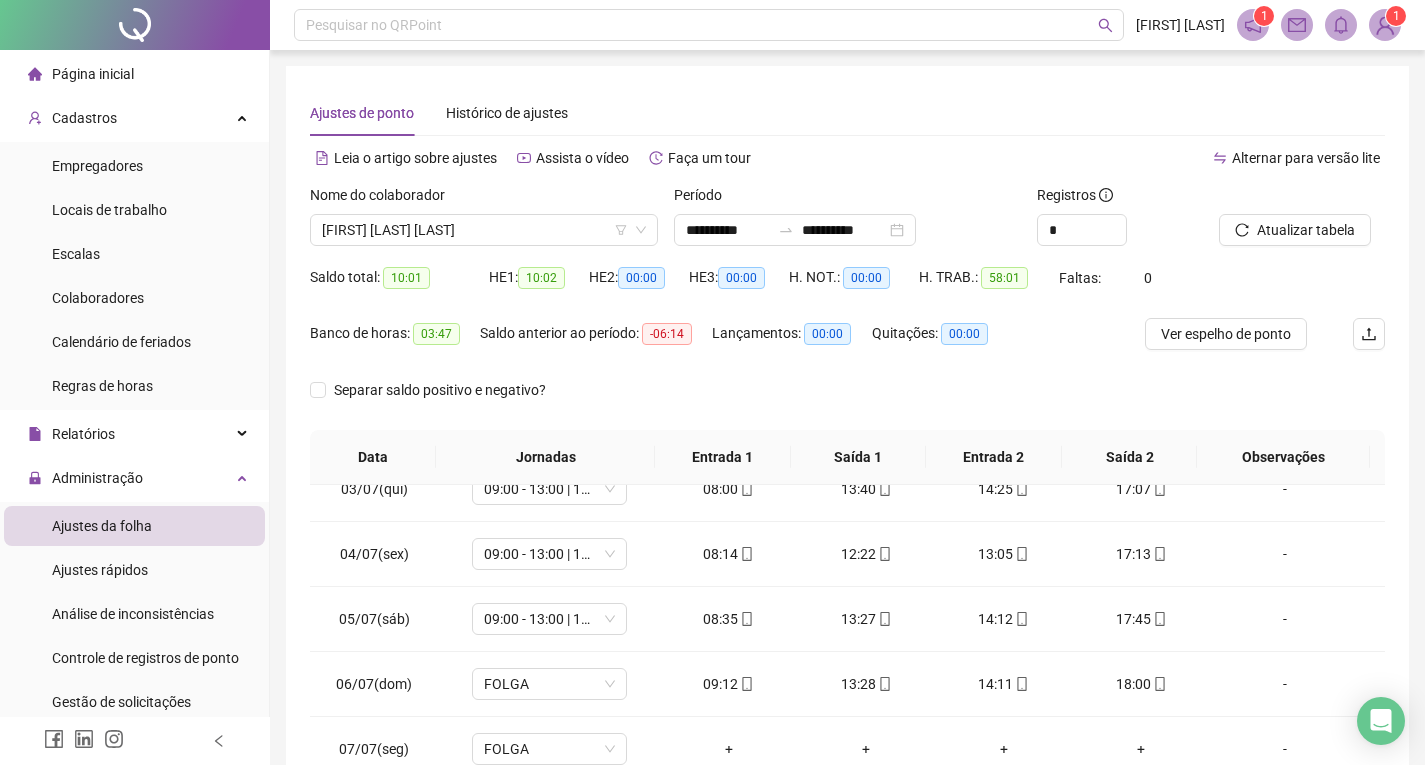 click on "Saldo anterior ao período:   -06:14" at bounding box center (596, 346) 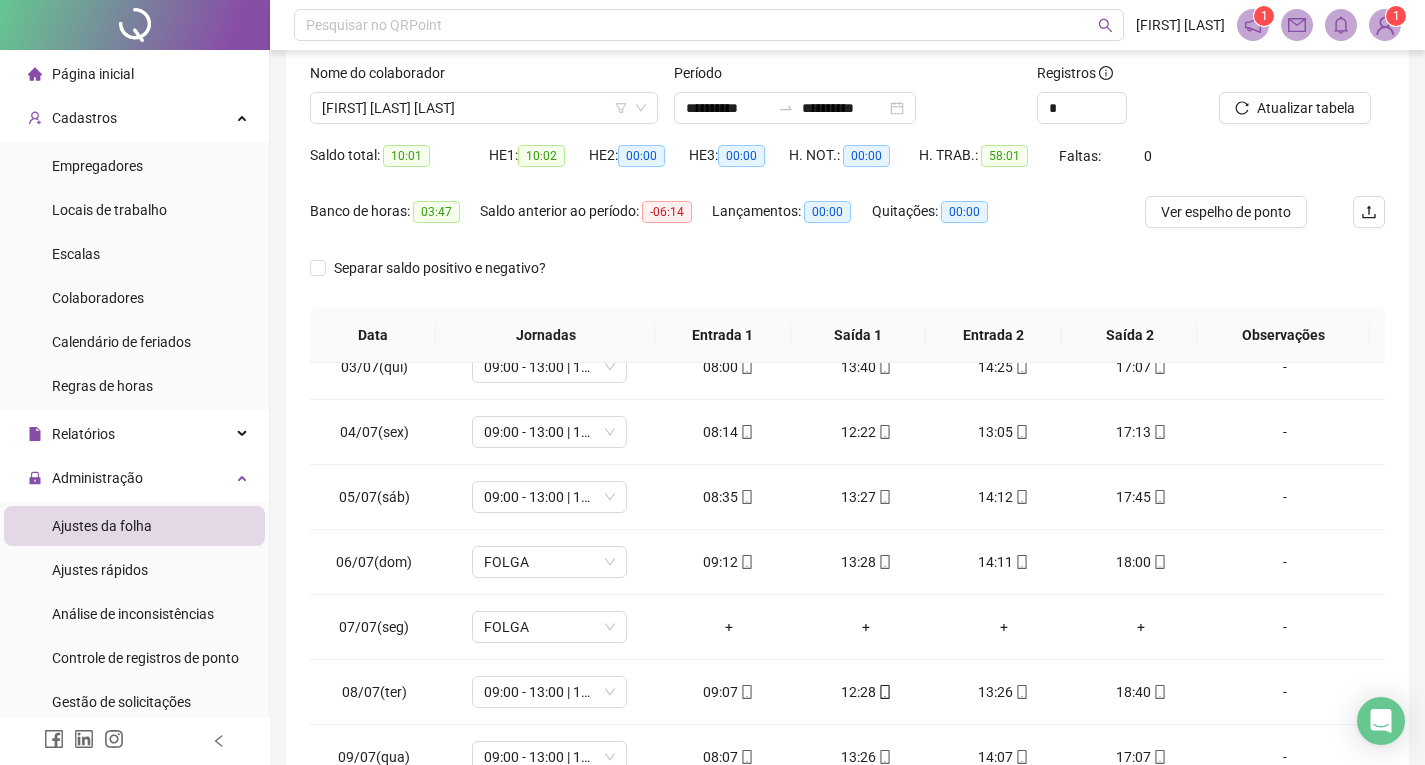 scroll, scrollTop: 257, scrollLeft: 0, axis: vertical 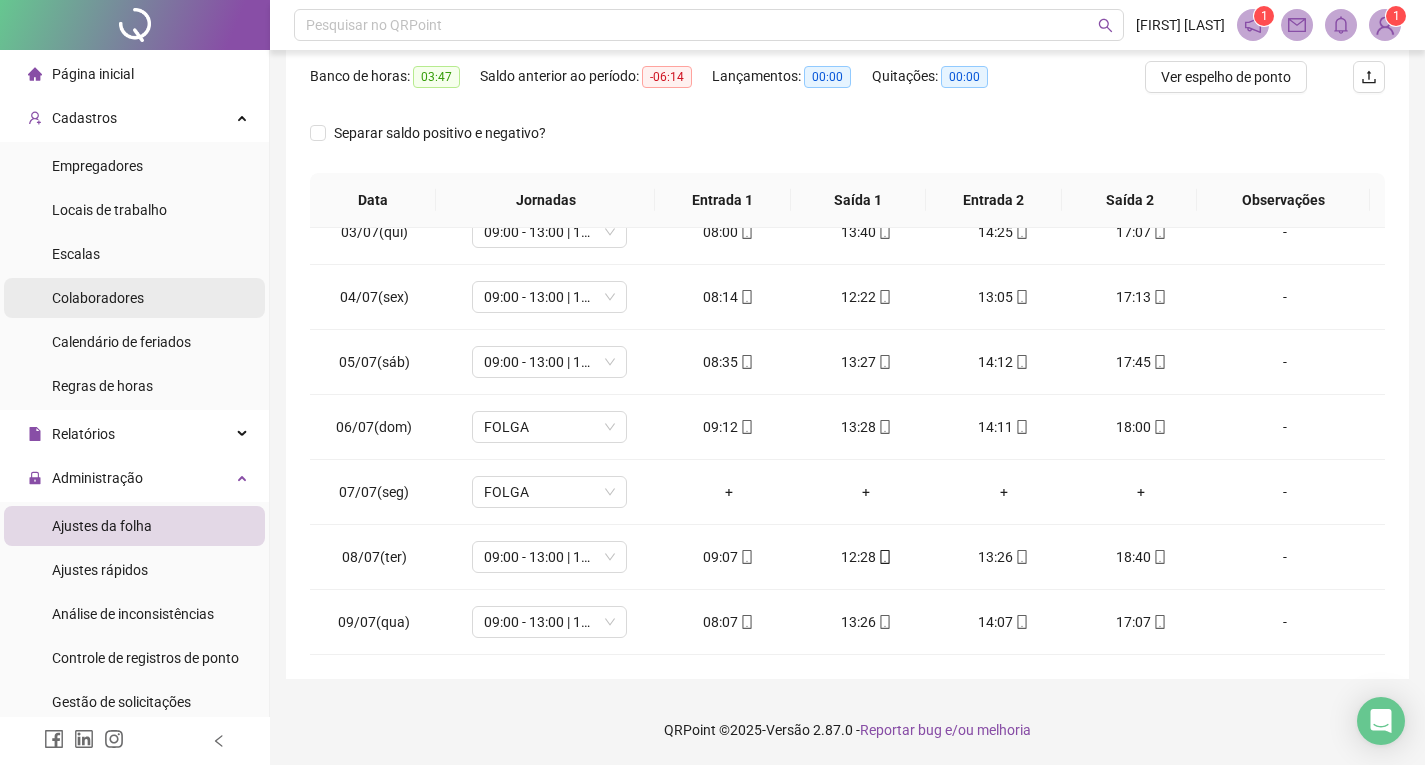 click on "Colaboradores" at bounding box center (98, 298) 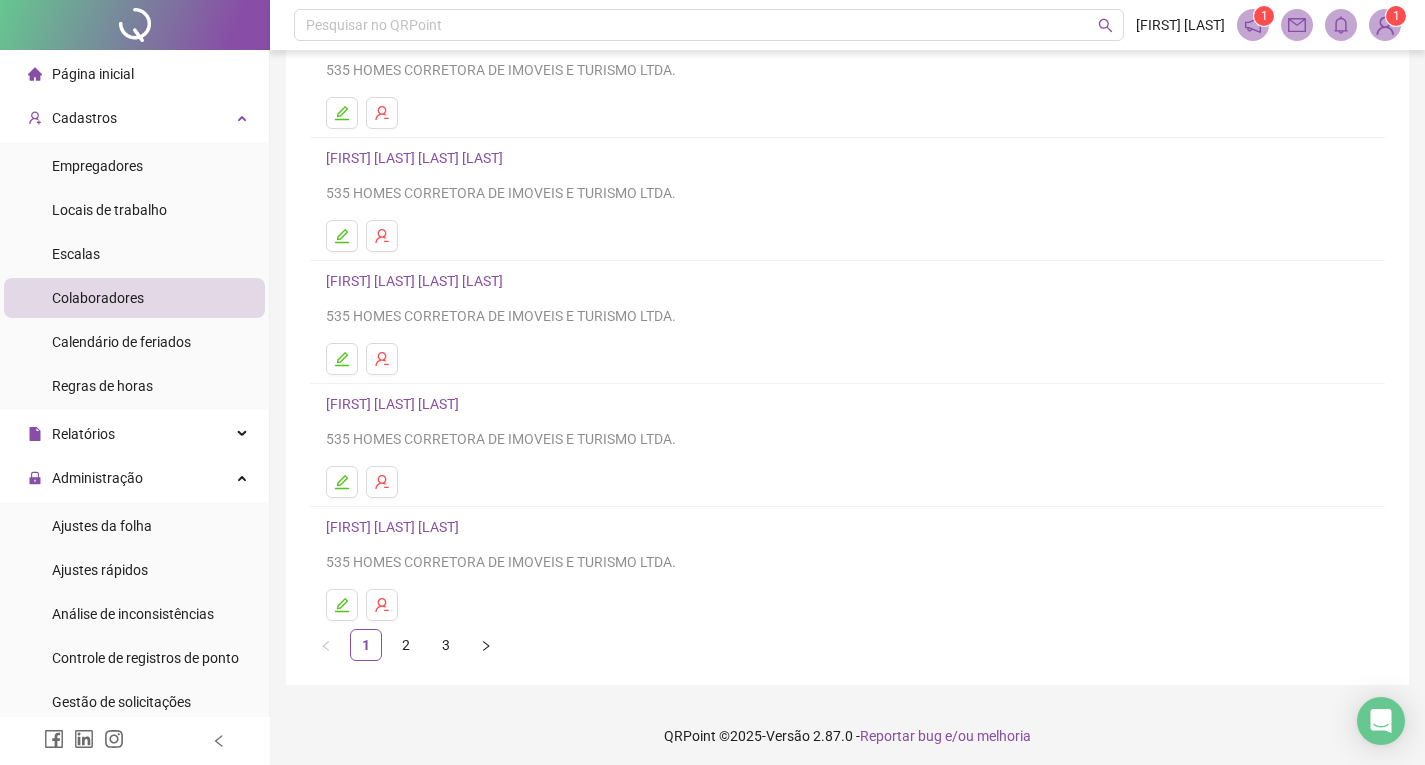 scroll, scrollTop: 202, scrollLeft: 0, axis: vertical 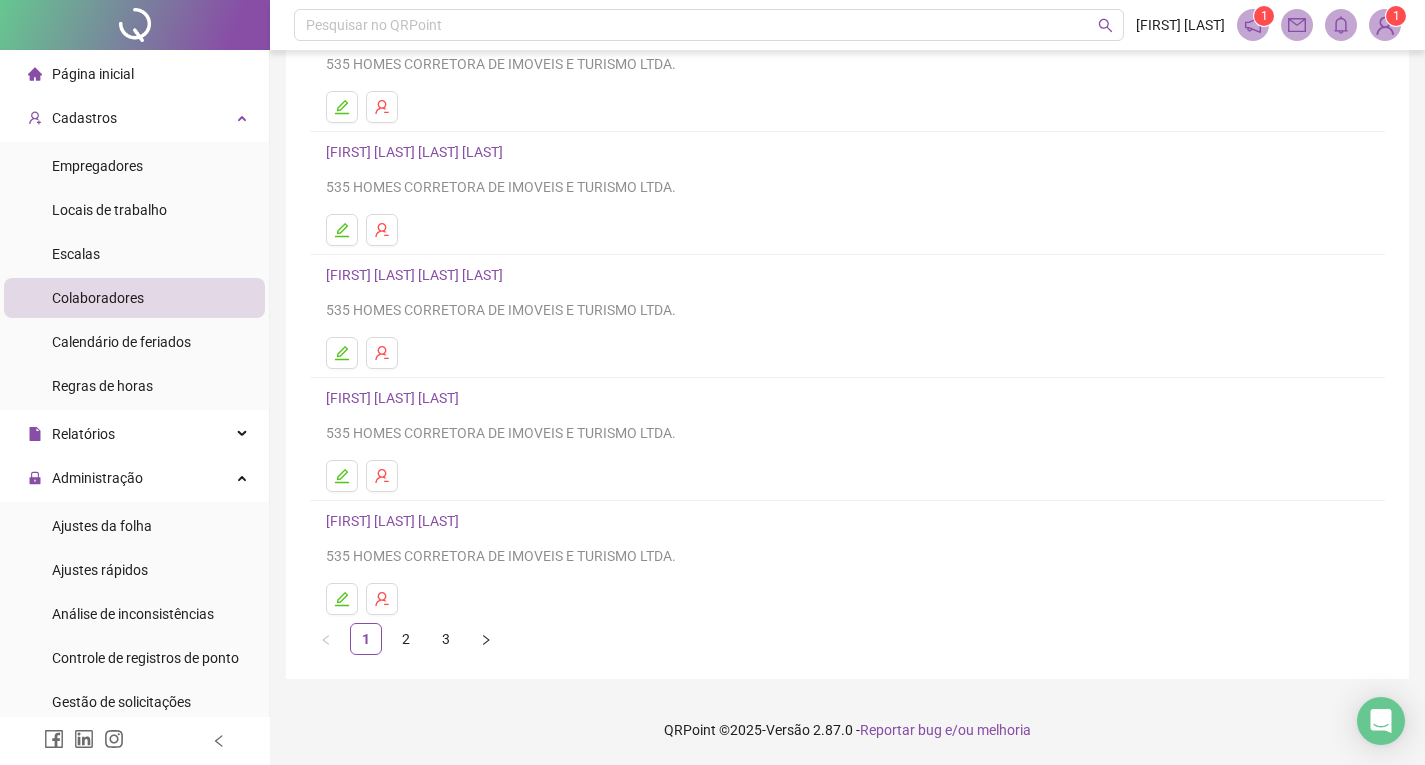 click on "Leia o artigo sobre colaboradores Assista o vídeo Faça um tour Inserir Nenhum resultado [FIRST] [LAST] [LAST]    535 HOMES CORRETORA DE IMOVEIS E TURISMO LTDA. [FIRST] [LAST] [LAST]    535 HOMES CORRETORA DE IMOVEIS E TURISMO LTDA. [FIRST] [LAST] [LAST]    535 HOMES CORRETORA DE IMOVEIS E TURISMO LTDA. [FIRST] [LAST] [LAST]    535 HOMES CORRETORA DE IMOVEIS E TURISMO LTDA. [FIRST] [LAST] [LAST]    535 HOMES CORRETORA DE IMOVEIS E TURISMO LTDA. 1 2 3" at bounding box center (847, 271) 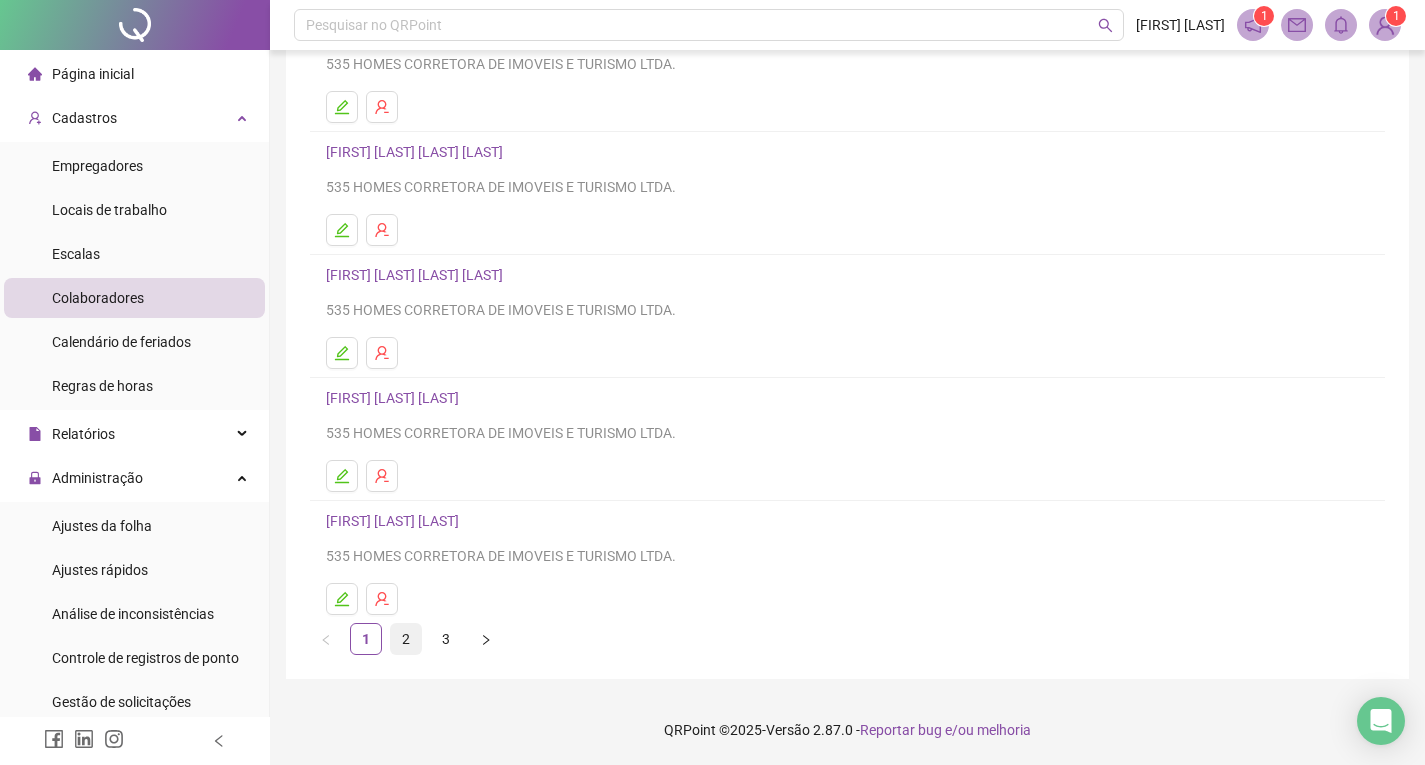 click on "2" at bounding box center (406, 639) 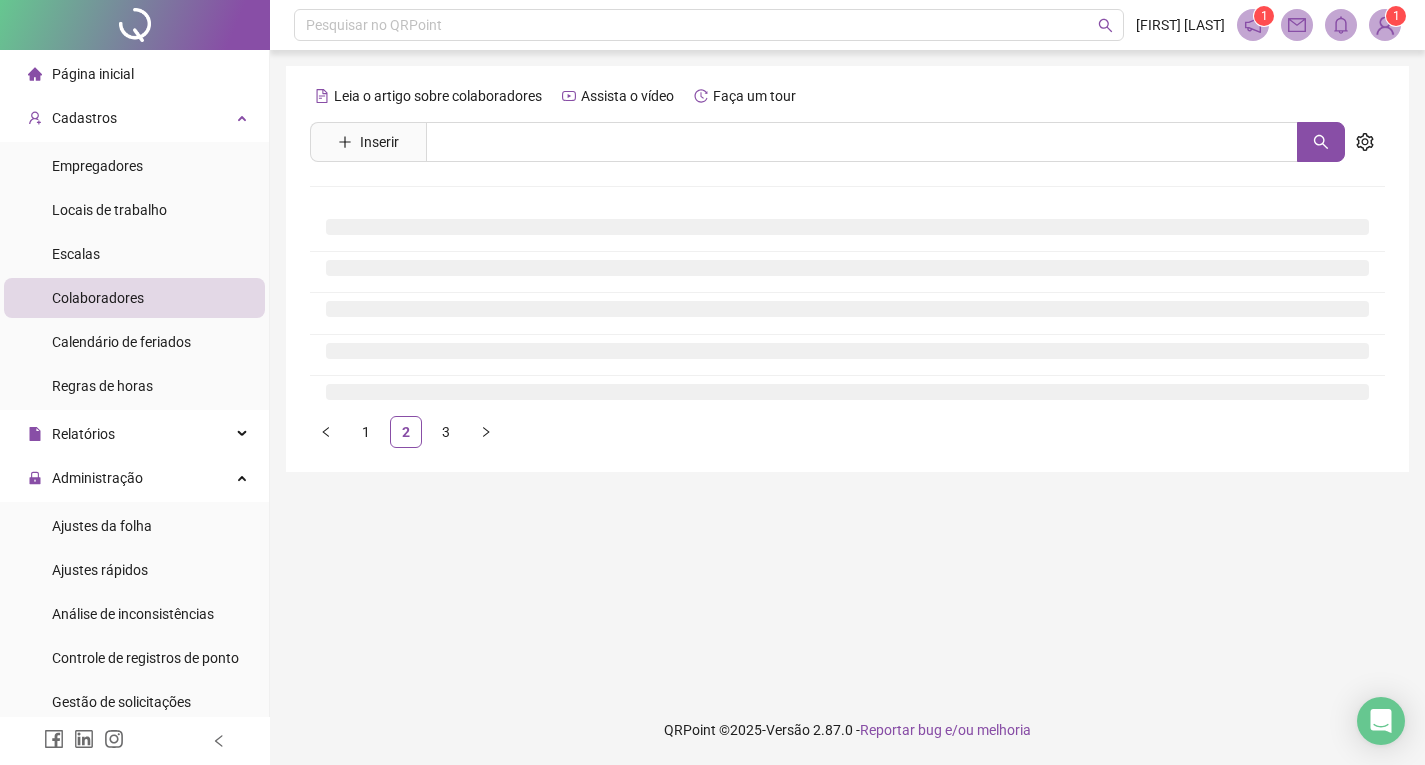 scroll, scrollTop: 0, scrollLeft: 0, axis: both 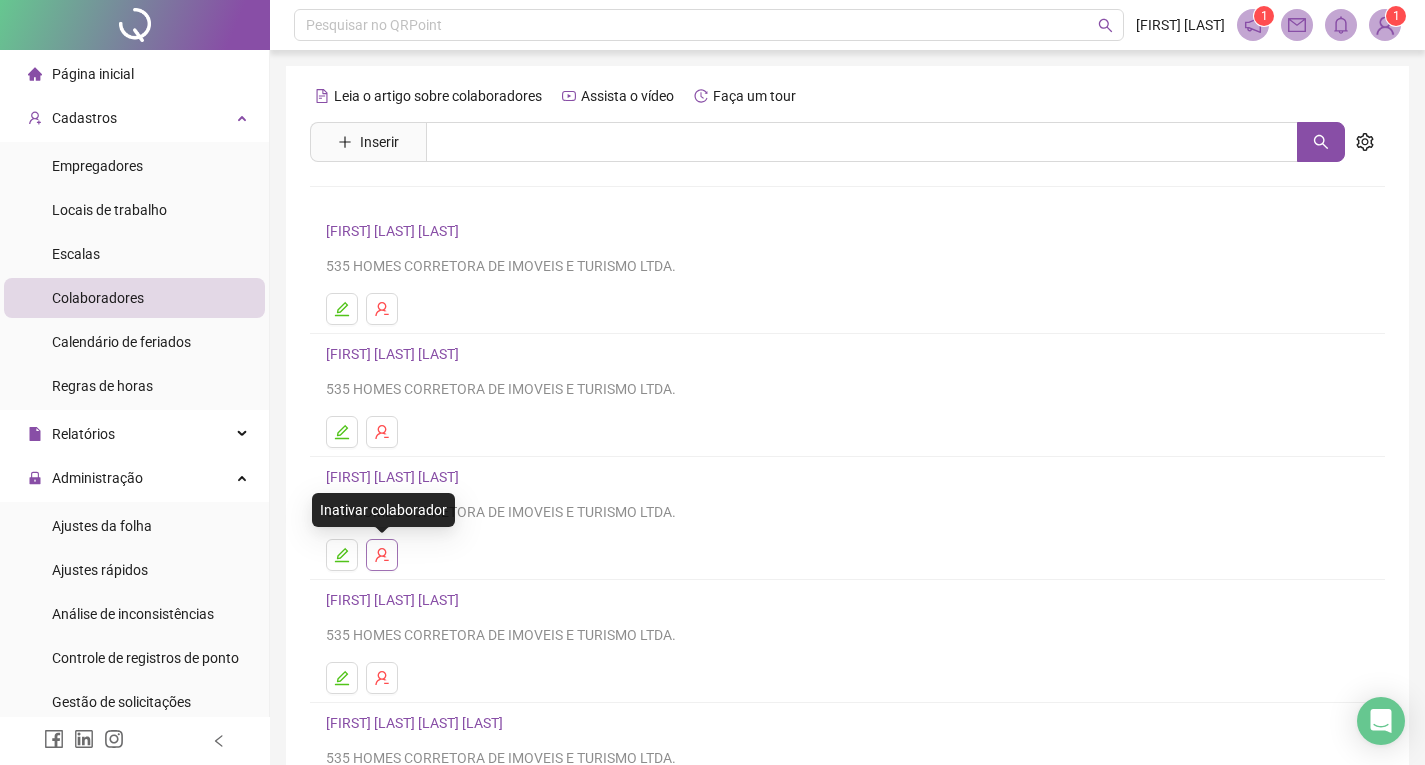 click 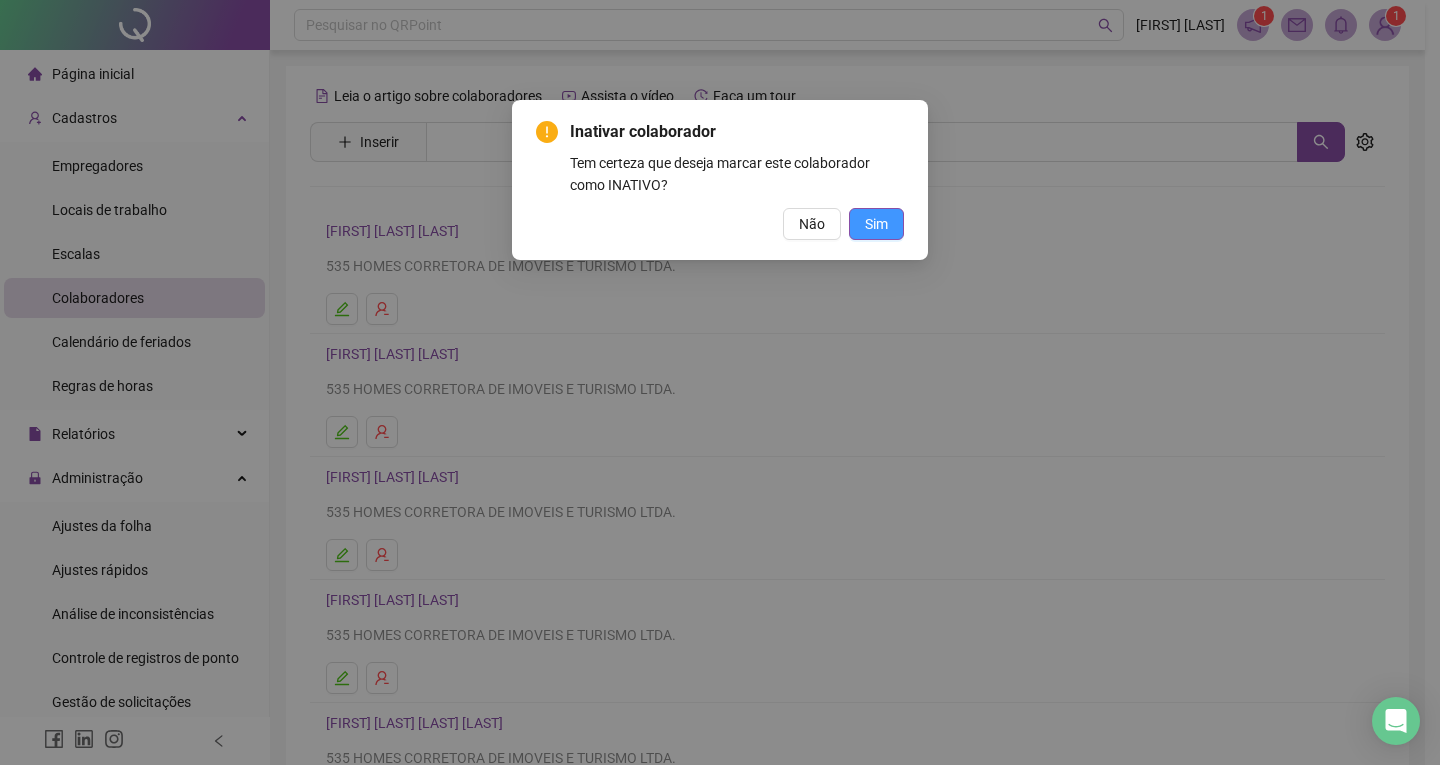 click on "Sim" at bounding box center [876, 224] 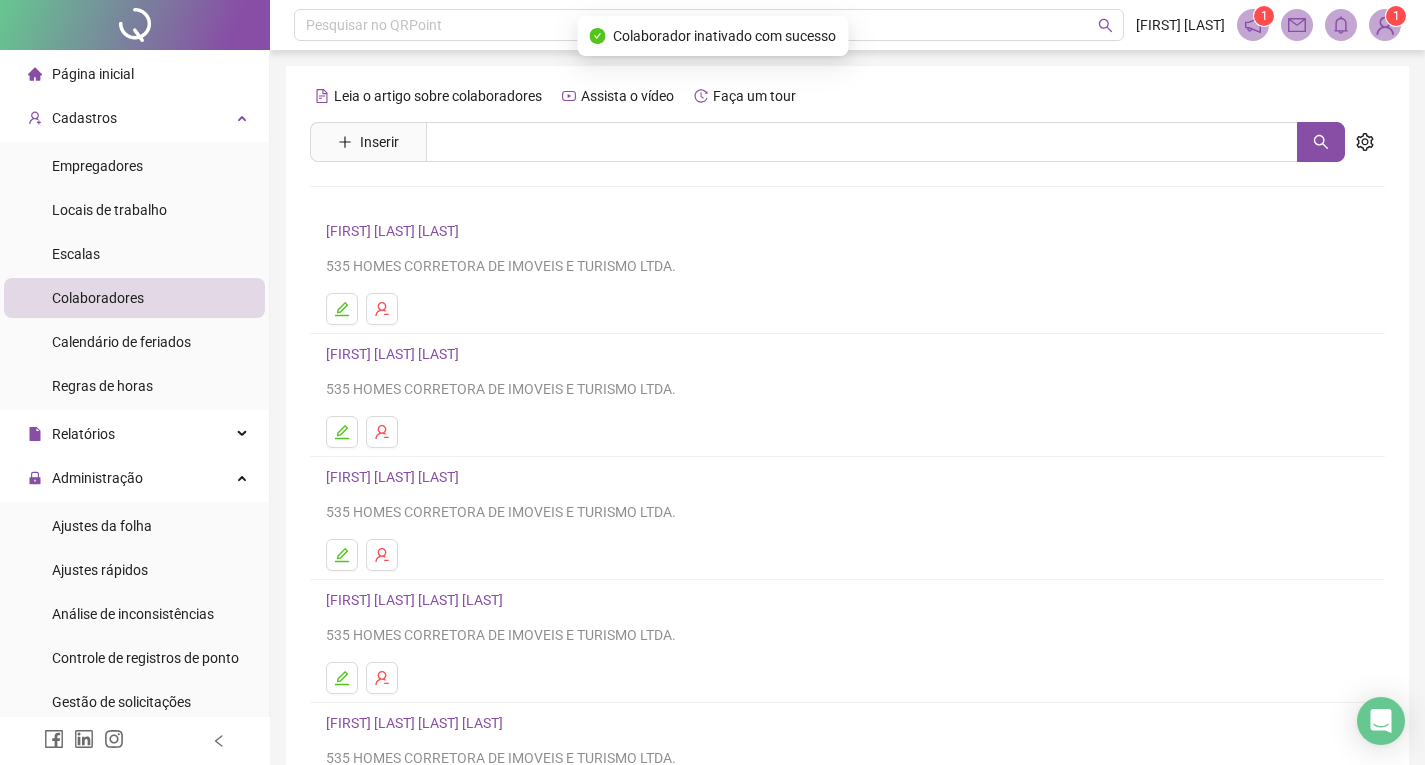 click on "[FIRST] [LAST] [LAST]" at bounding box center [395, 477] 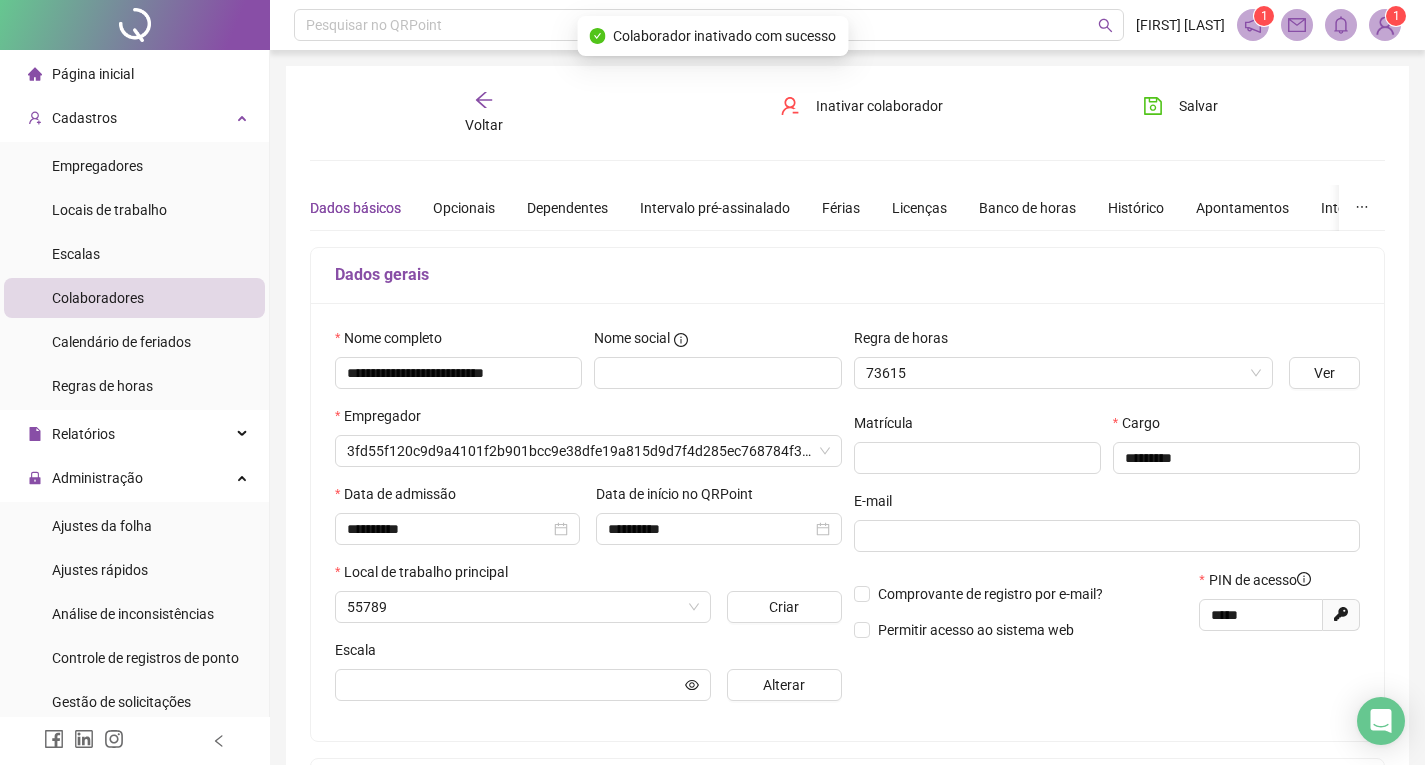 type on "**********" 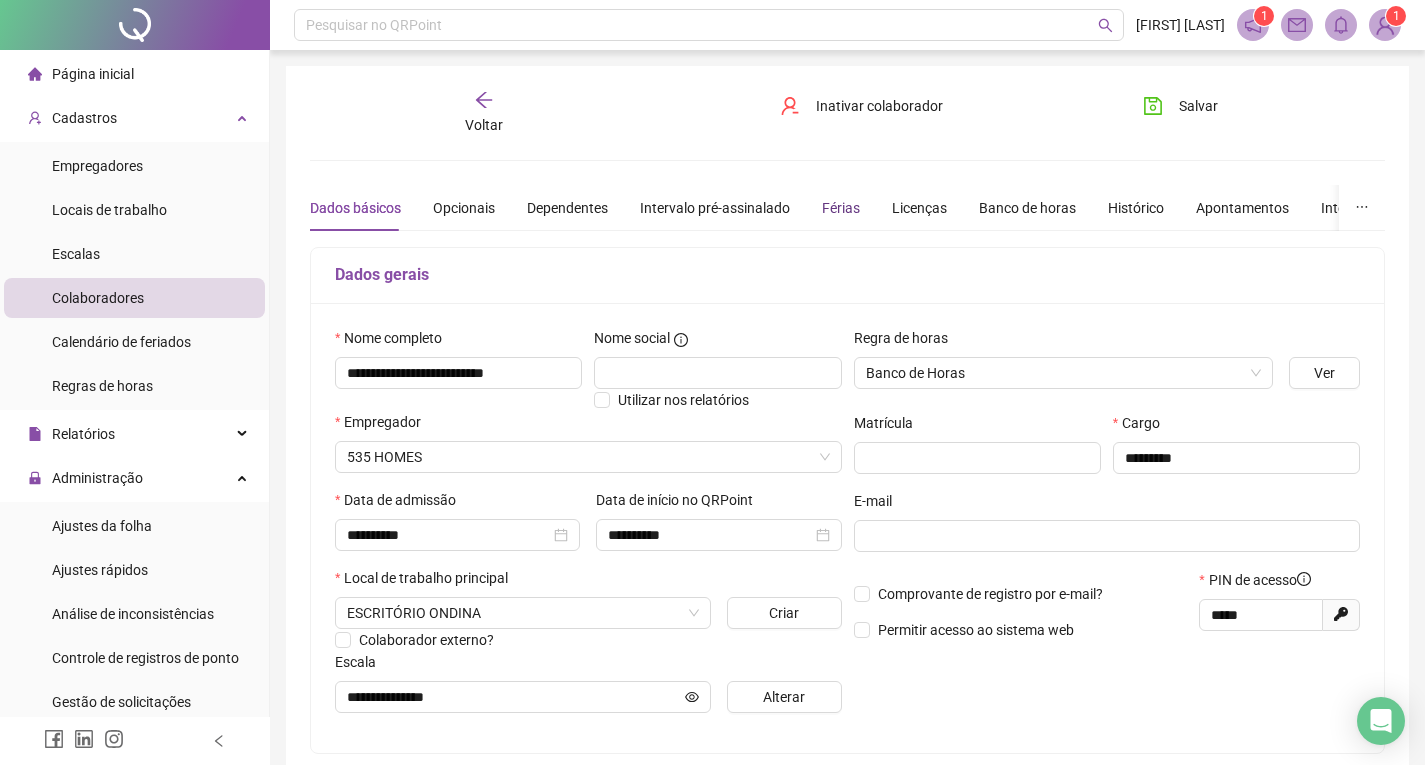 click on "Férias" at bounding box center (841, 208) 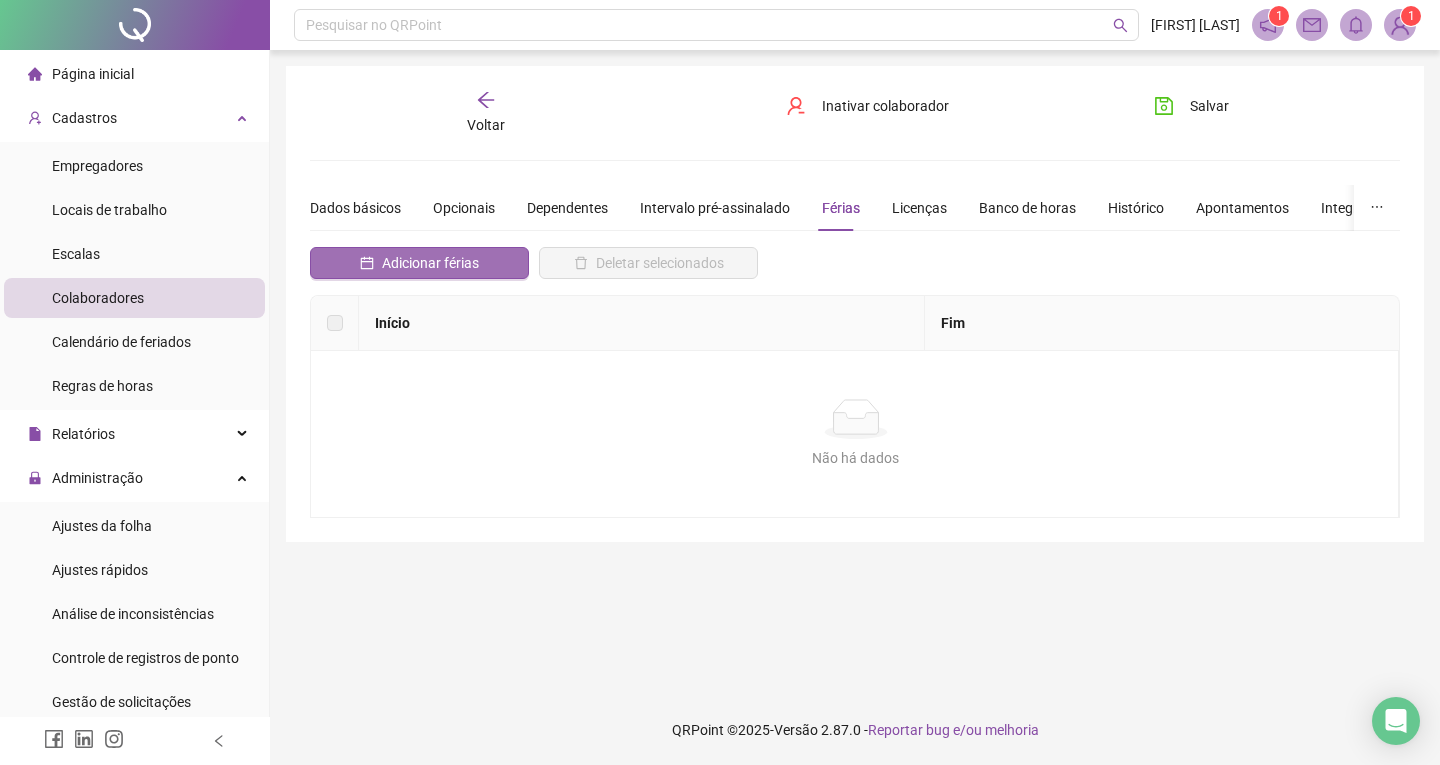 click on "Adicionar férias" at bounding box center (430, 263) 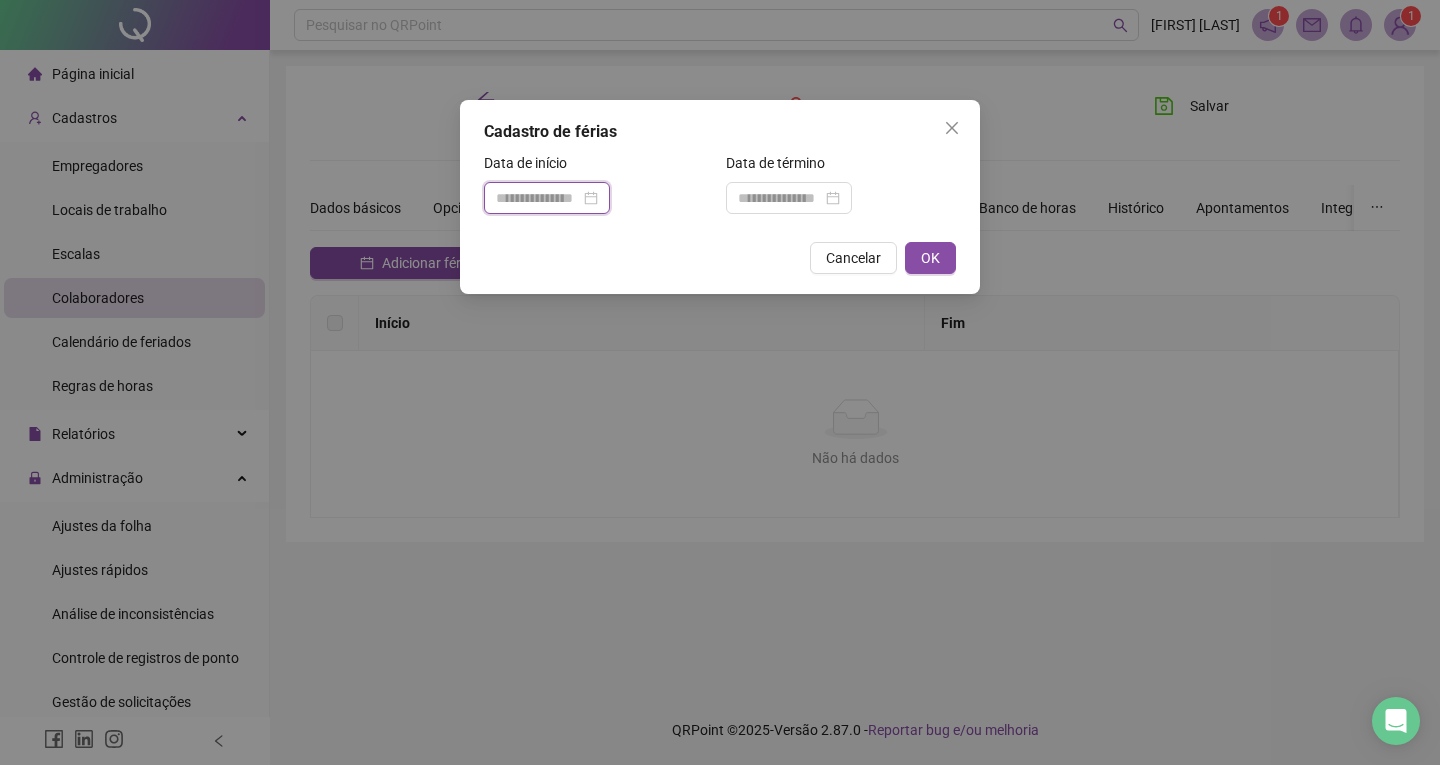 click at bounding box center (538, 198) 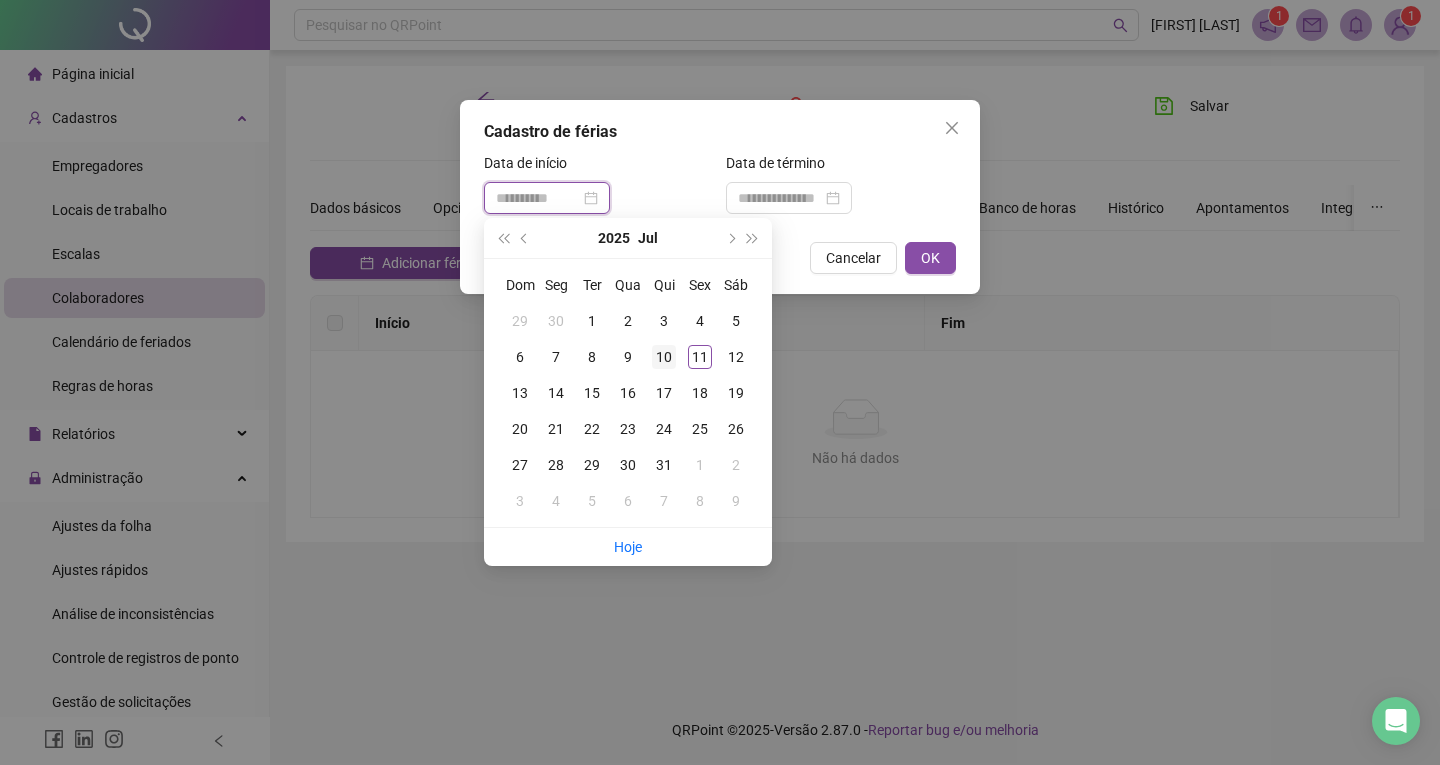 type on "**********" 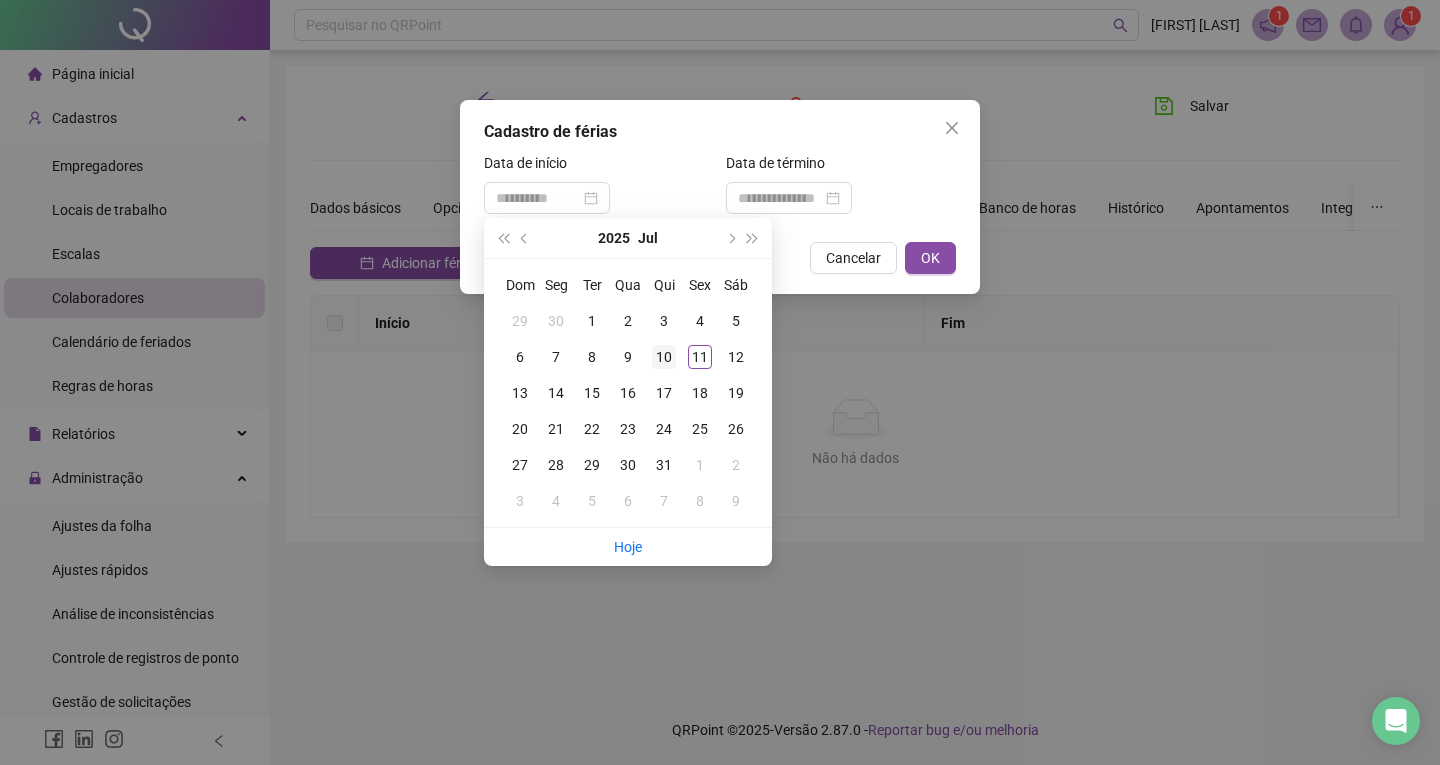 click on "10" at bounding box center [664, 357] 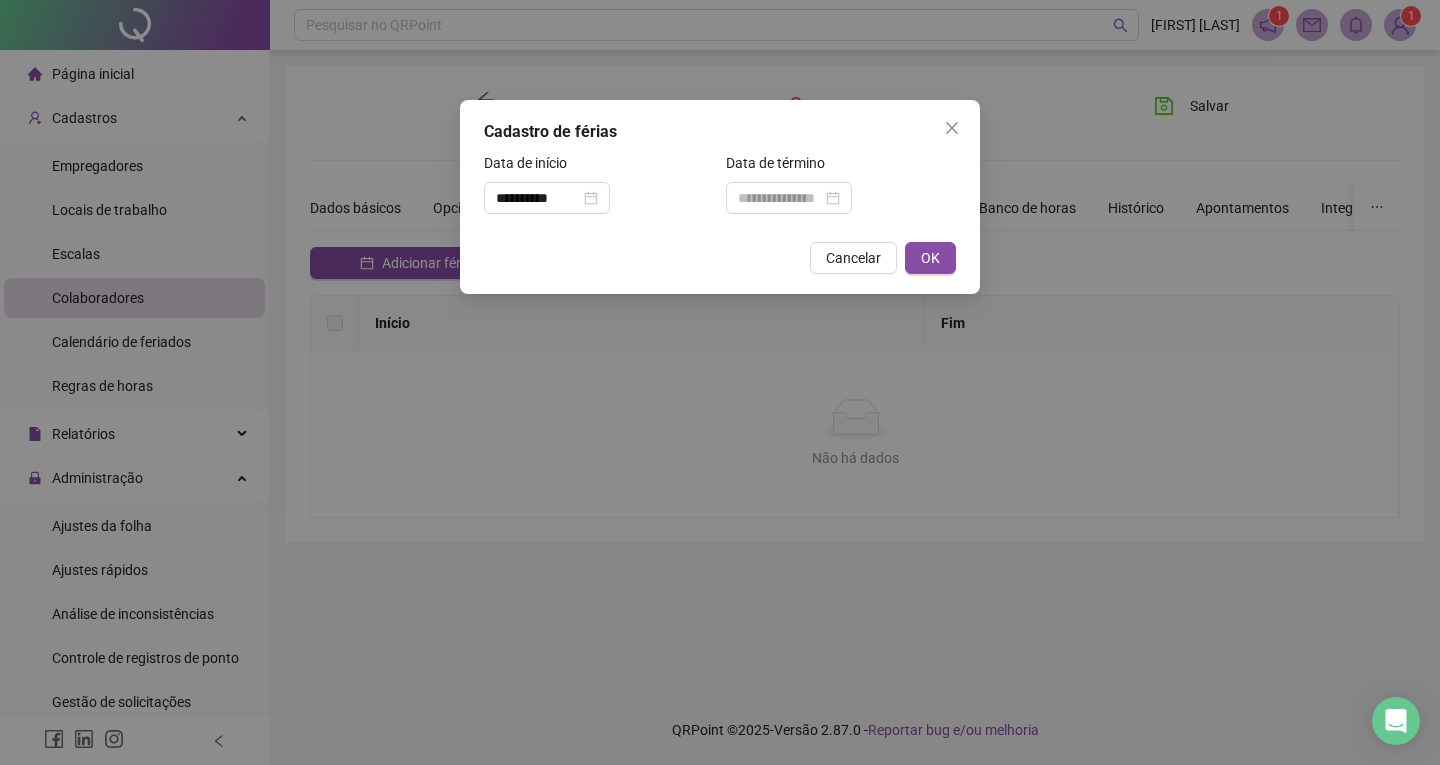 click on "Data de término" at bounding box center (841, 191) 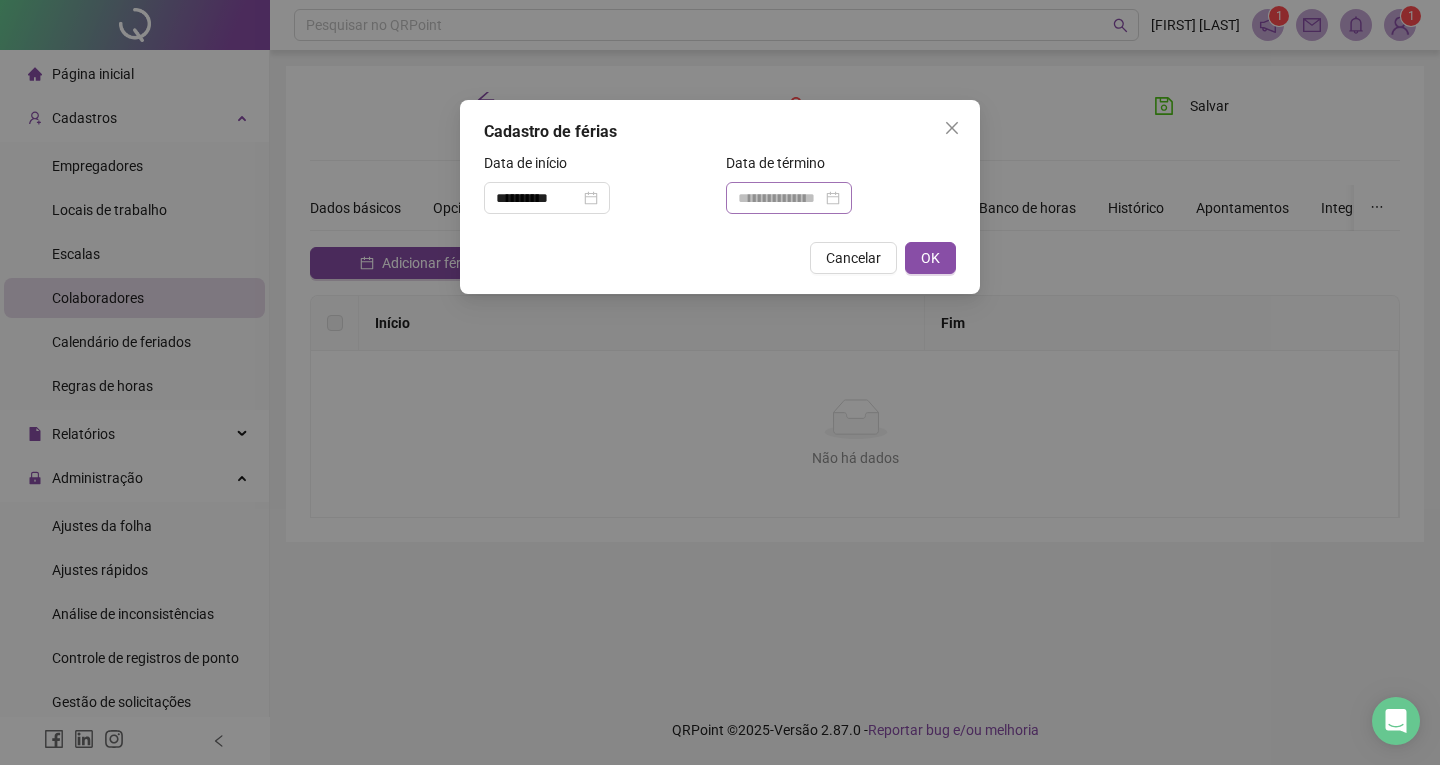 click at bounding box center (789, 198) 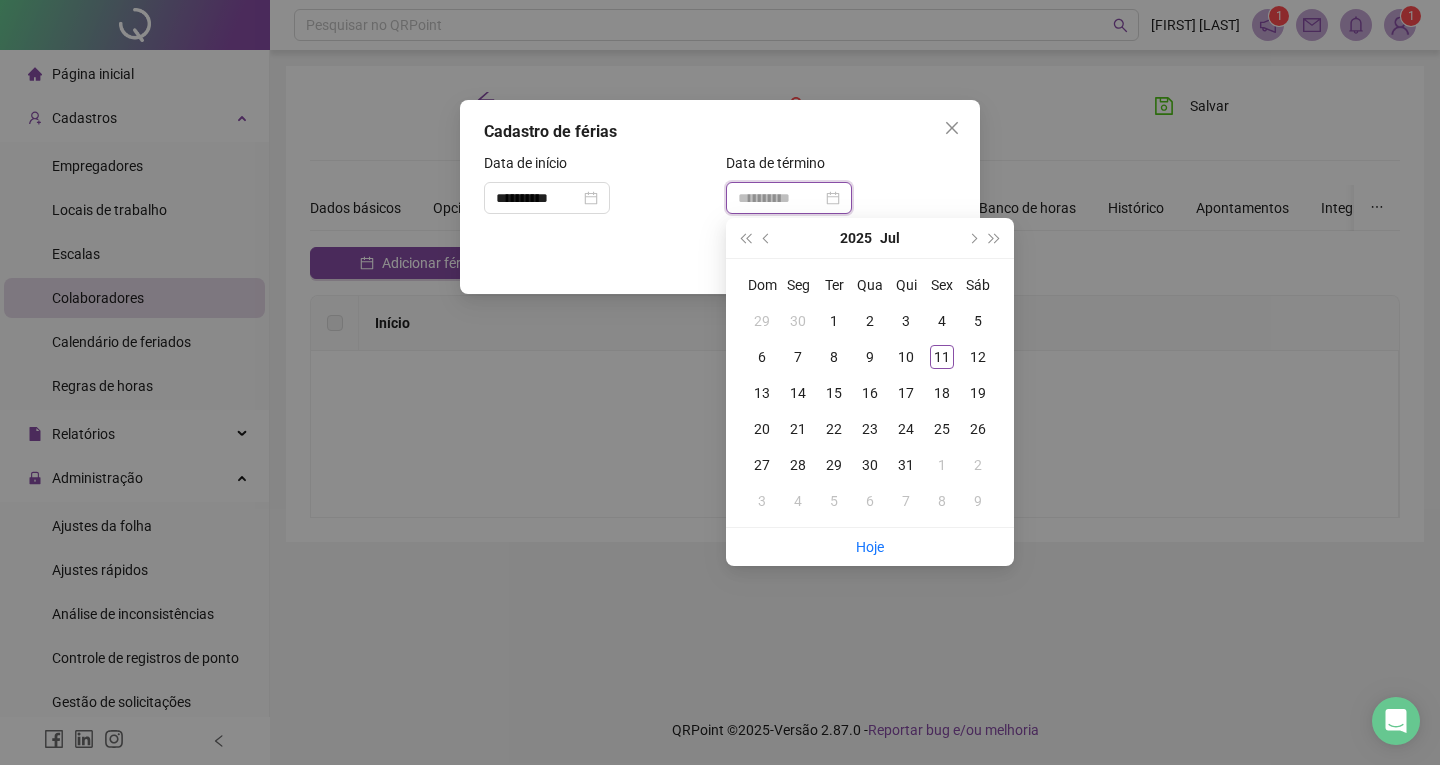 type on "**********" 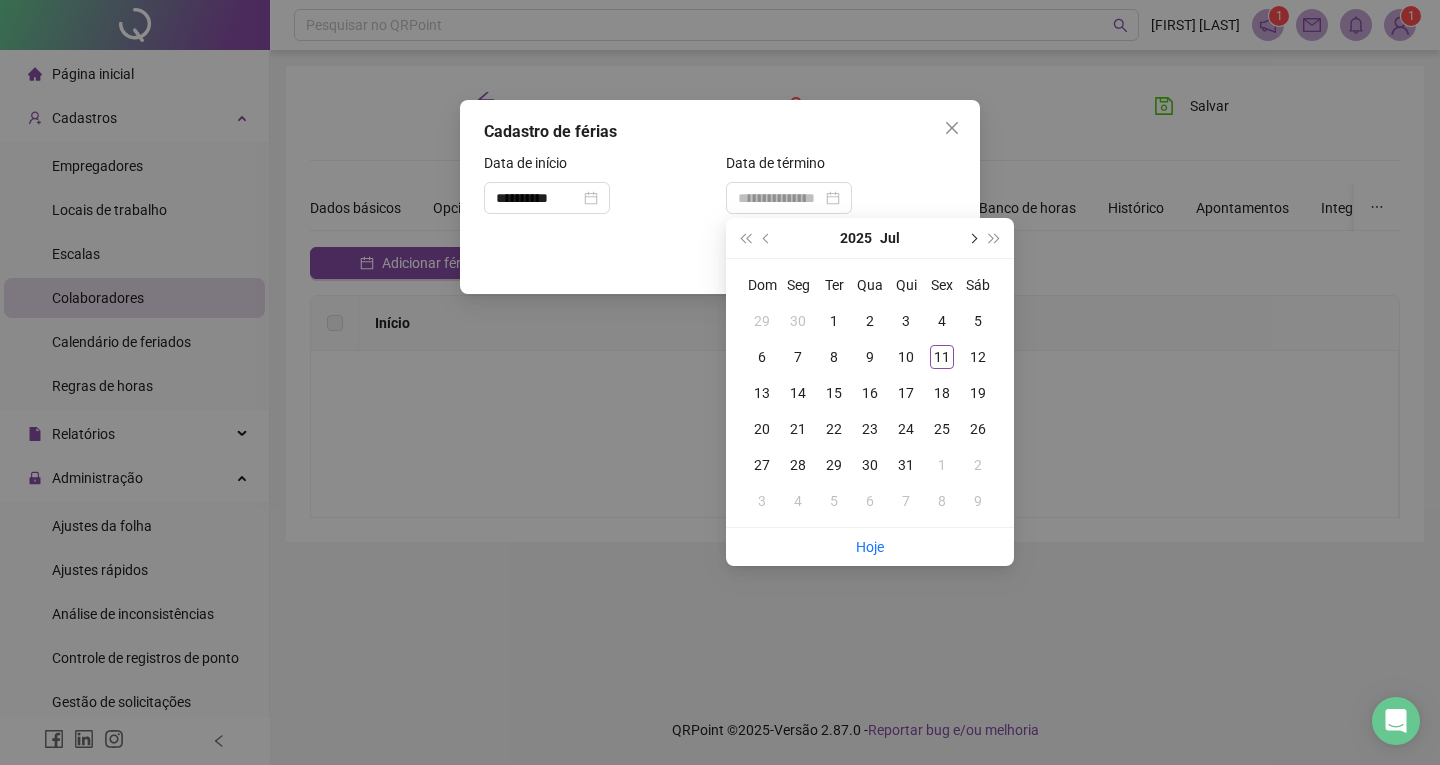 click at bounding box center (972, 238) 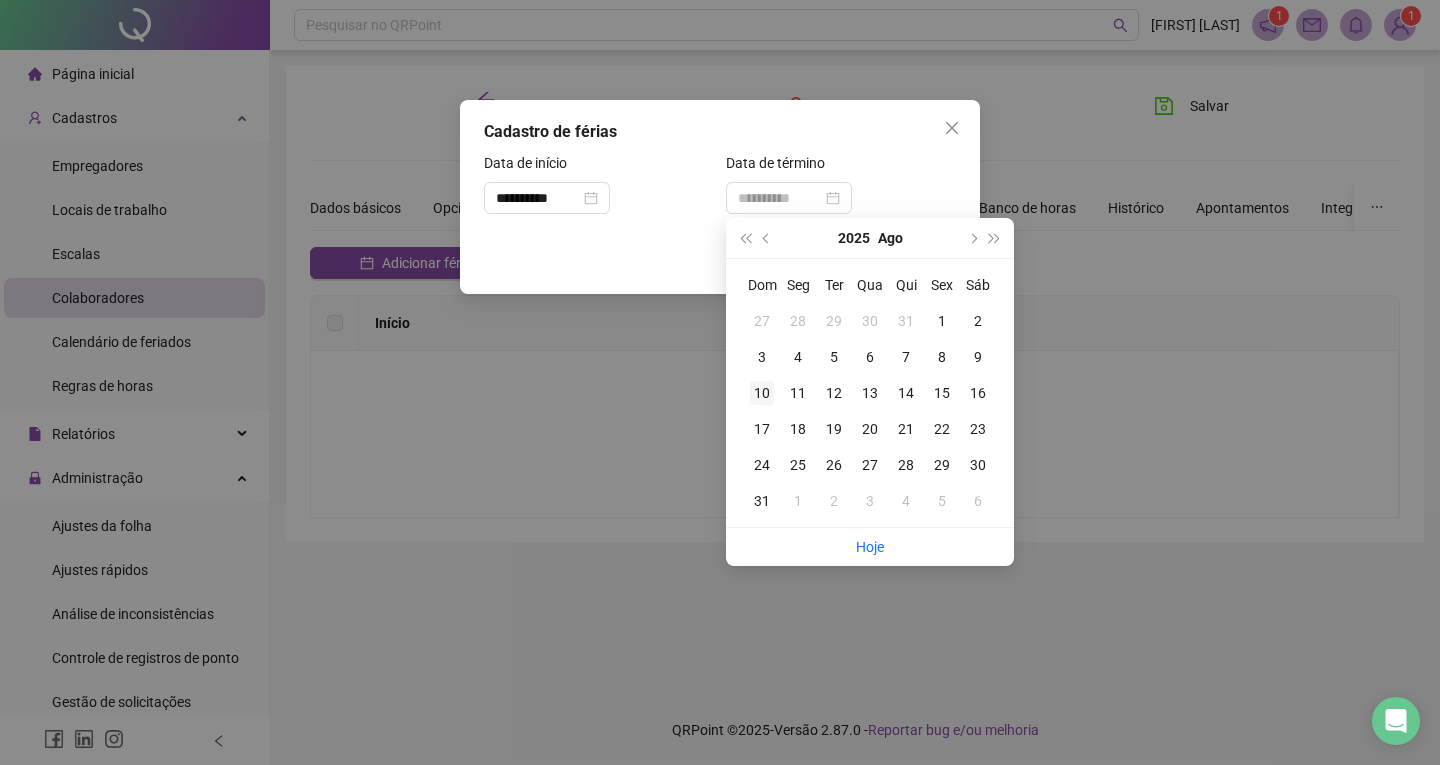 type on "**********" 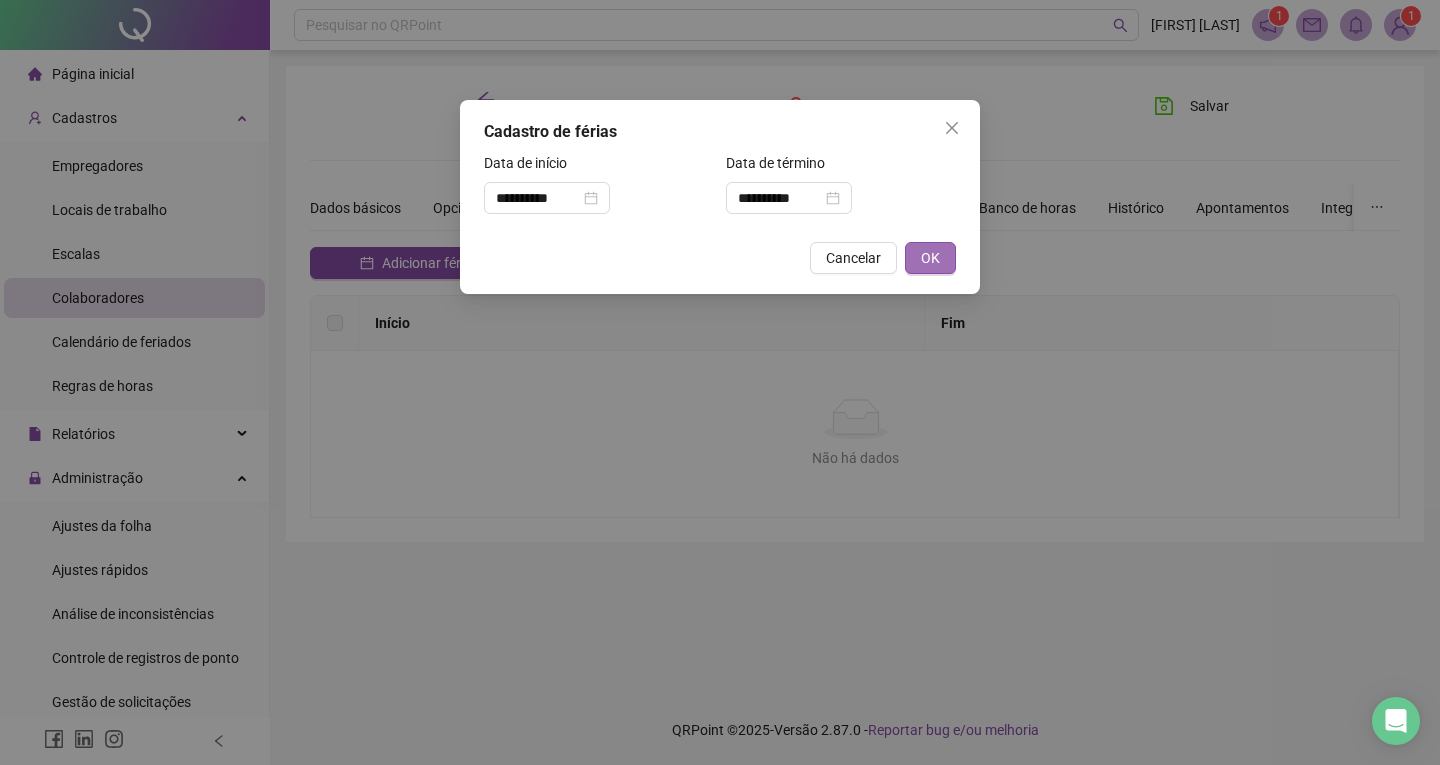 click on "OK" at bounding box center (930, 258) 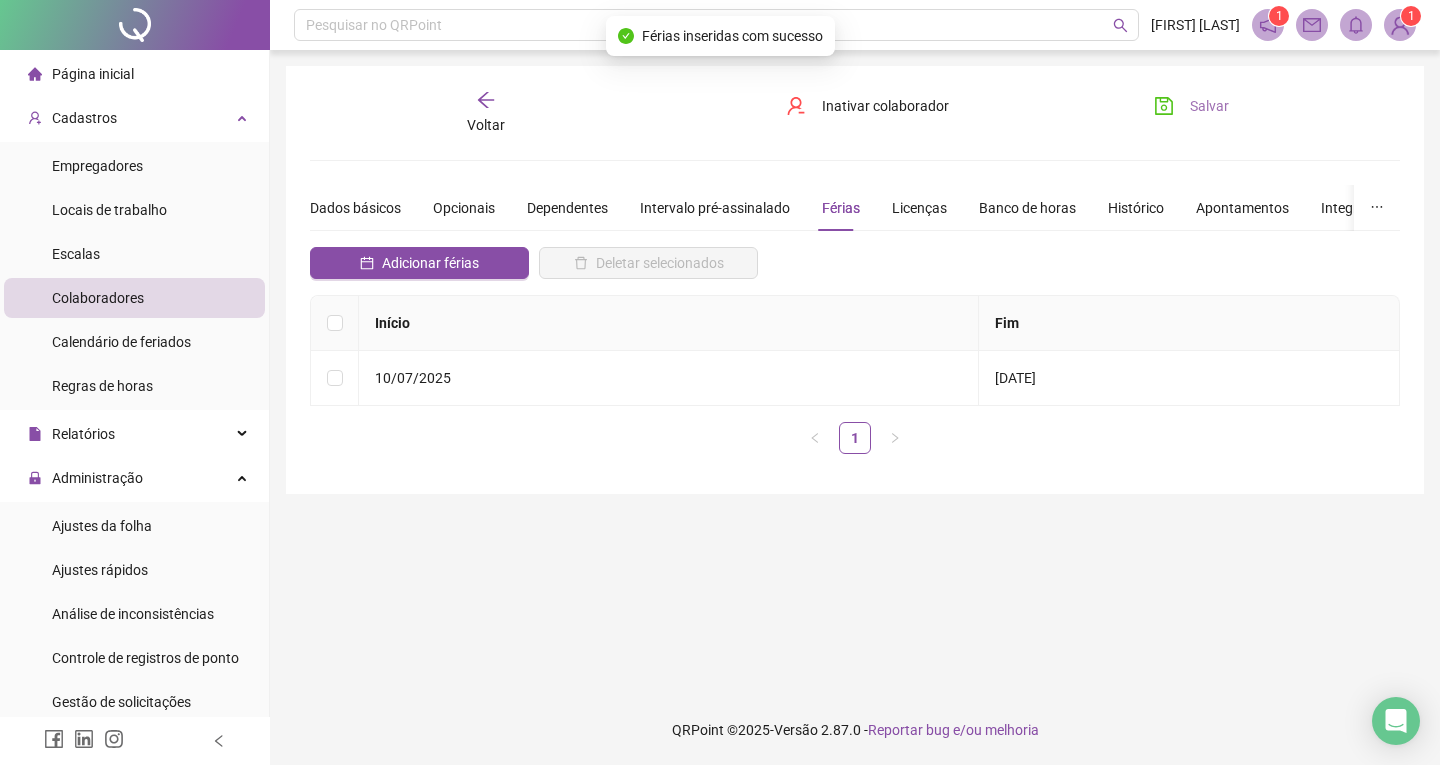 click on "Salvar" at bounding box center (1191, 106) 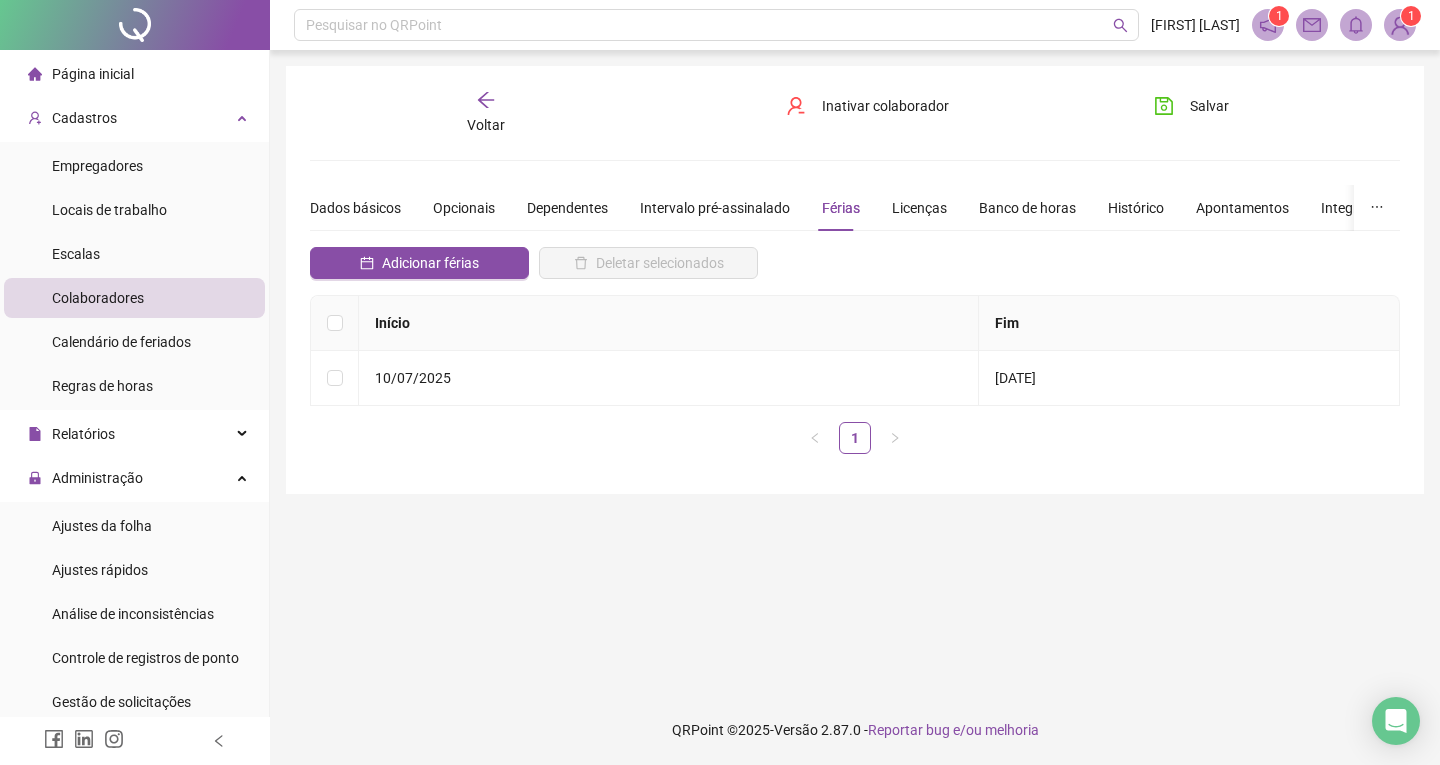 click on "**********" at bounding box center (855, 280) 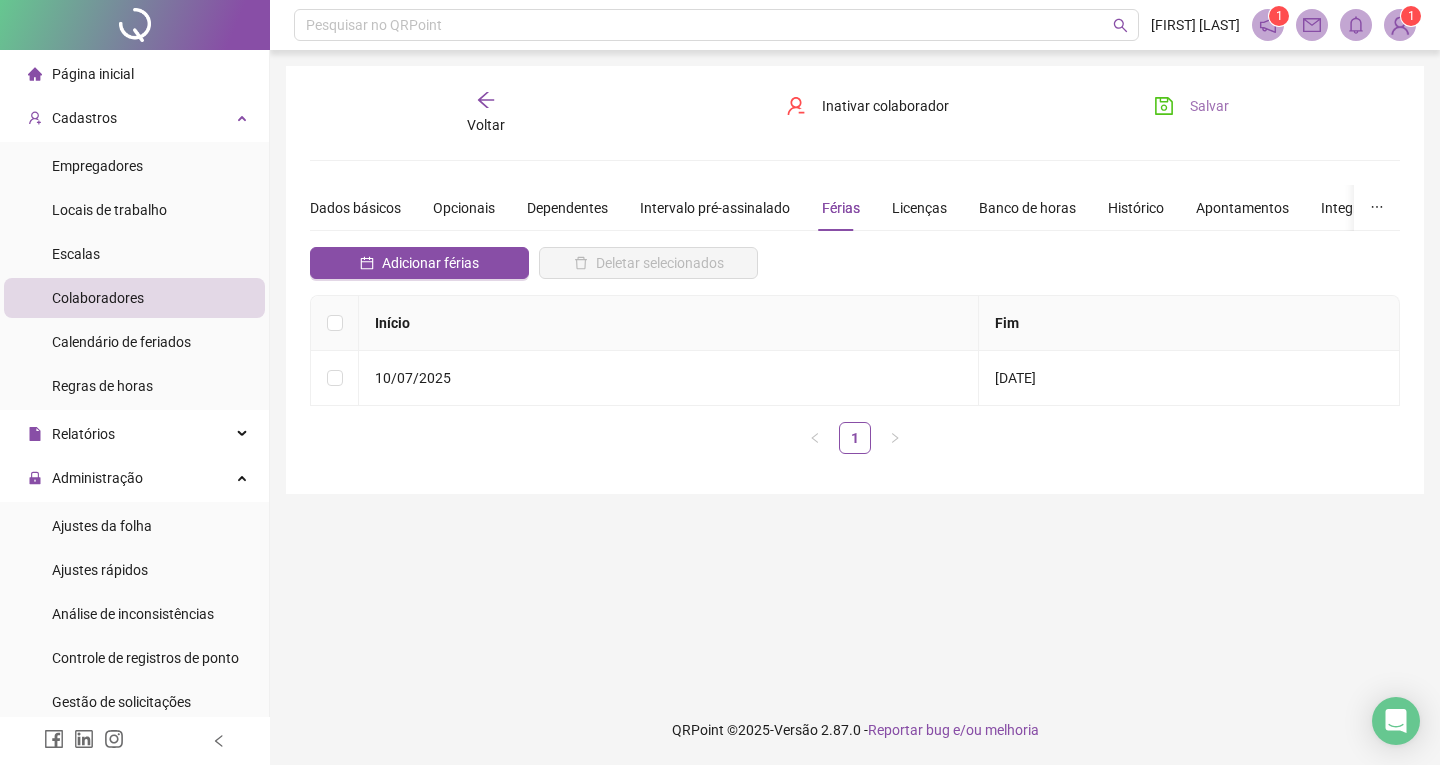 click on "Salvar" at bounding box center (1209, 106) 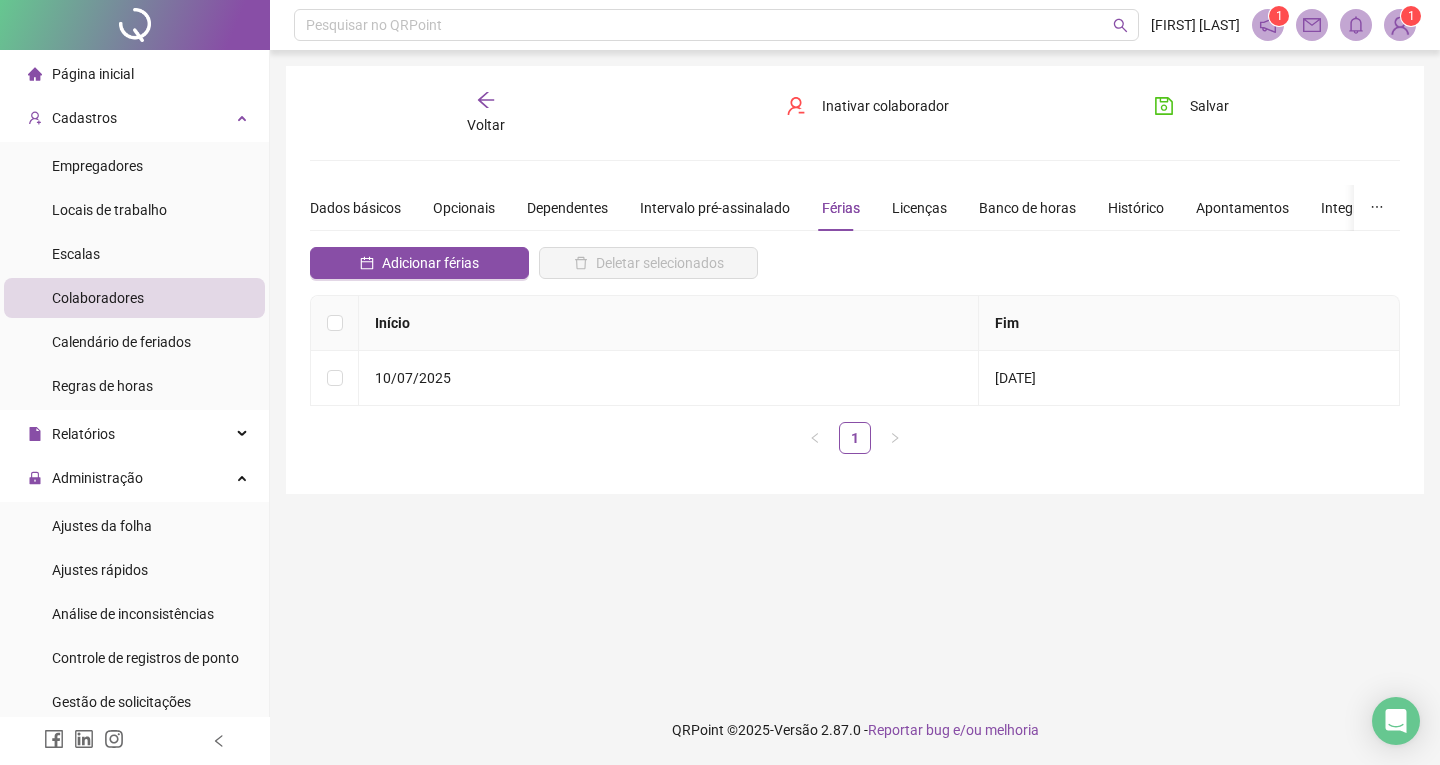 click on "**********" at bounding box center [855, 372] 